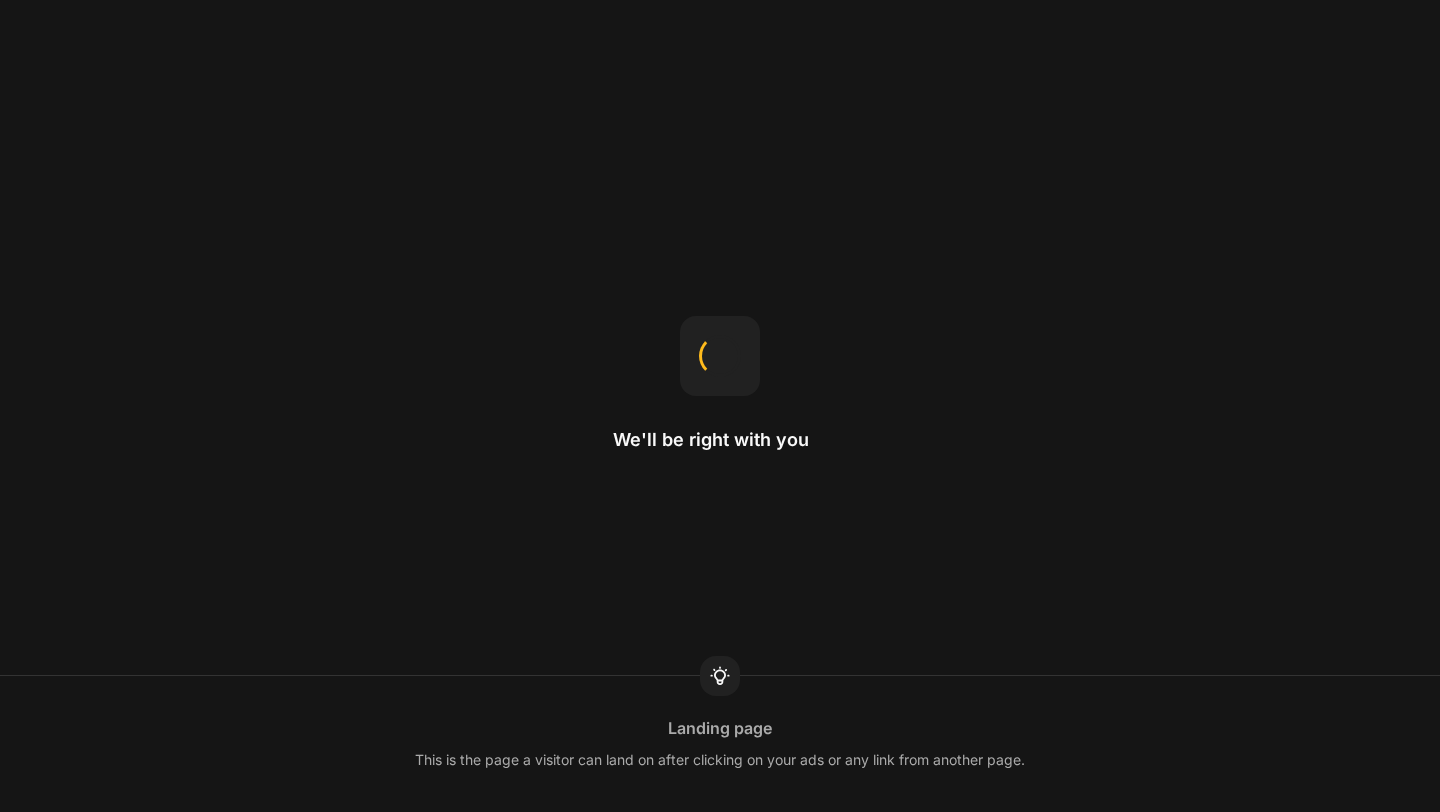 scroll, scrollTop: 0, scrollLeft: 0, axis: both 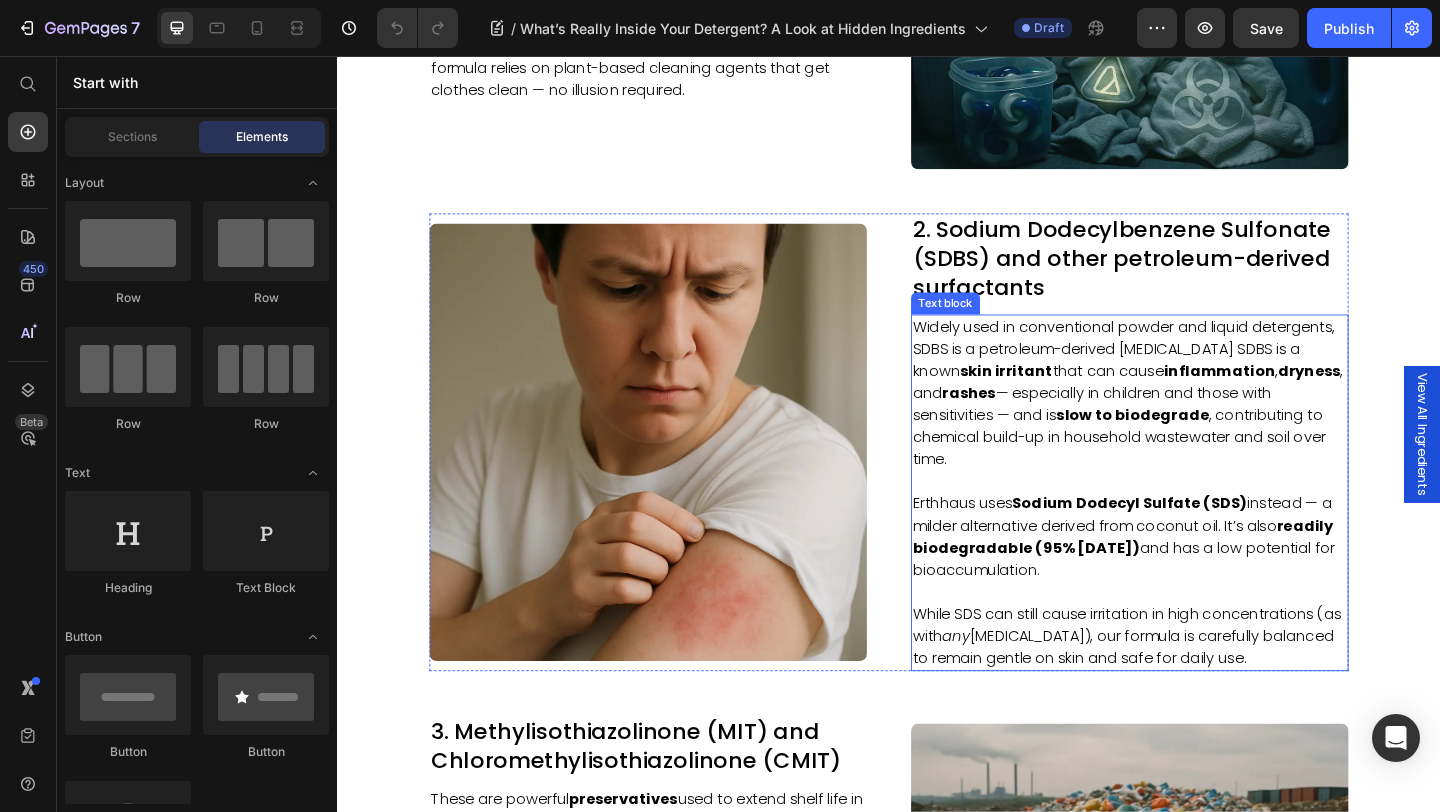 click on "While SDS can still cause irritation in high concentrations (as with  any  [MEDICAL_DATA]), our formula is carefully balanced to remain gentle on skin and safe for daily use." at bounding box center [1199, 687] 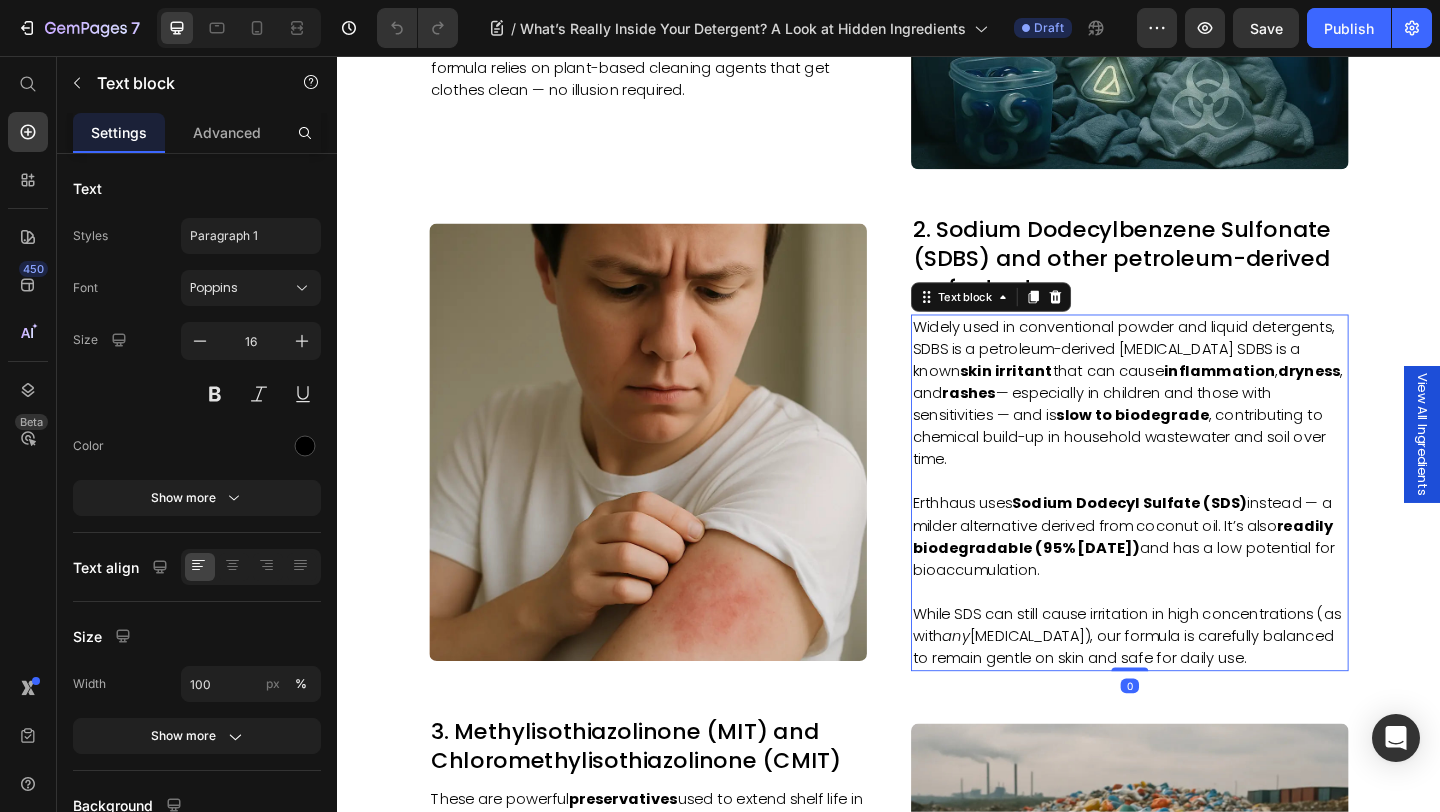 click on "While SDS can still cause irritation in high concentrations (as with  any  [MEDICAL_DATA]), our formula is carefully balanced to remain gentle on skin and safe for daily use." at bounding box center [1199, 687] 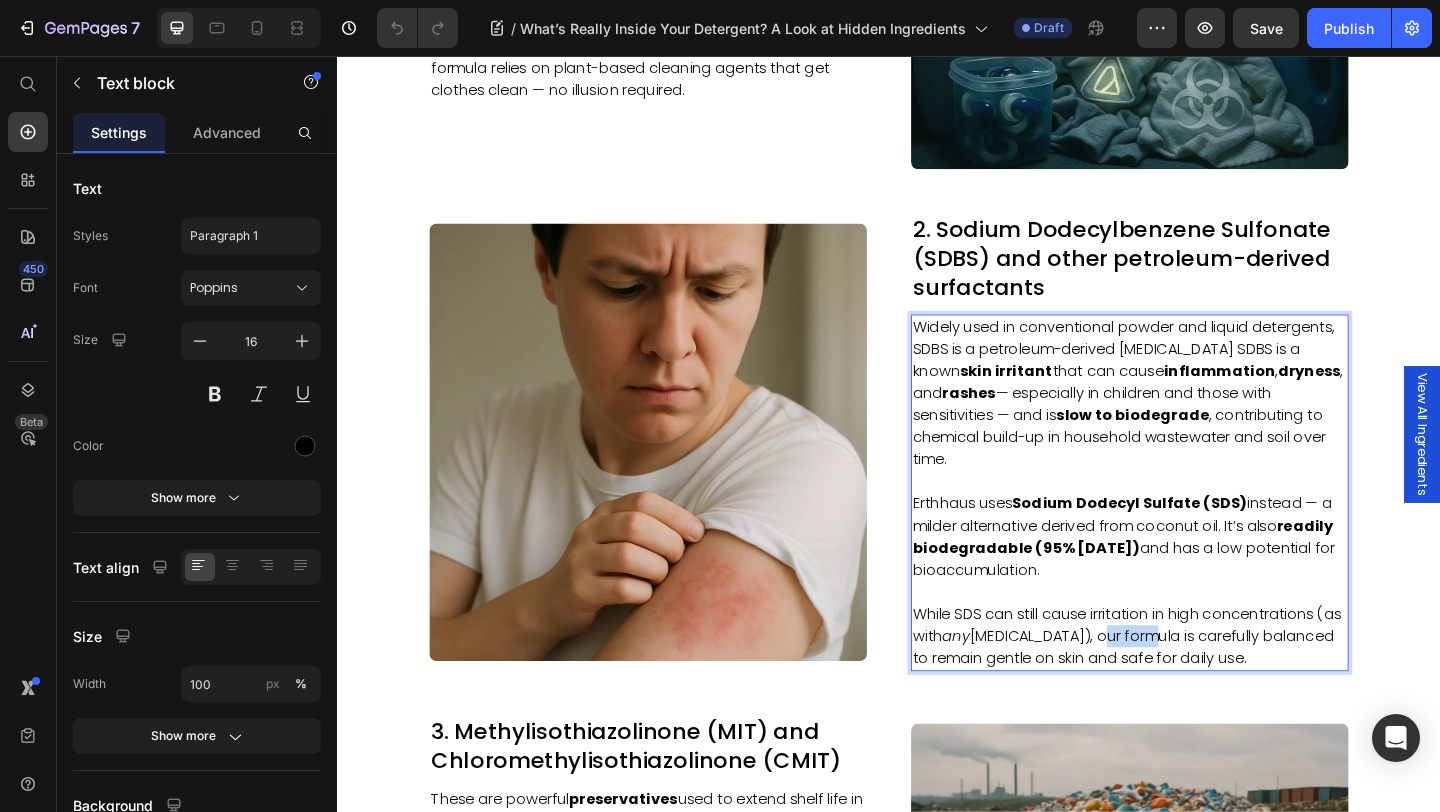click on "While SDS can still cause irritation in high concentrations (as with  any  [MEDICAL_DATA]), our formula is carefully balanced to remain gentle on skin and safe for daily use." at bounding box center [1199, 687] 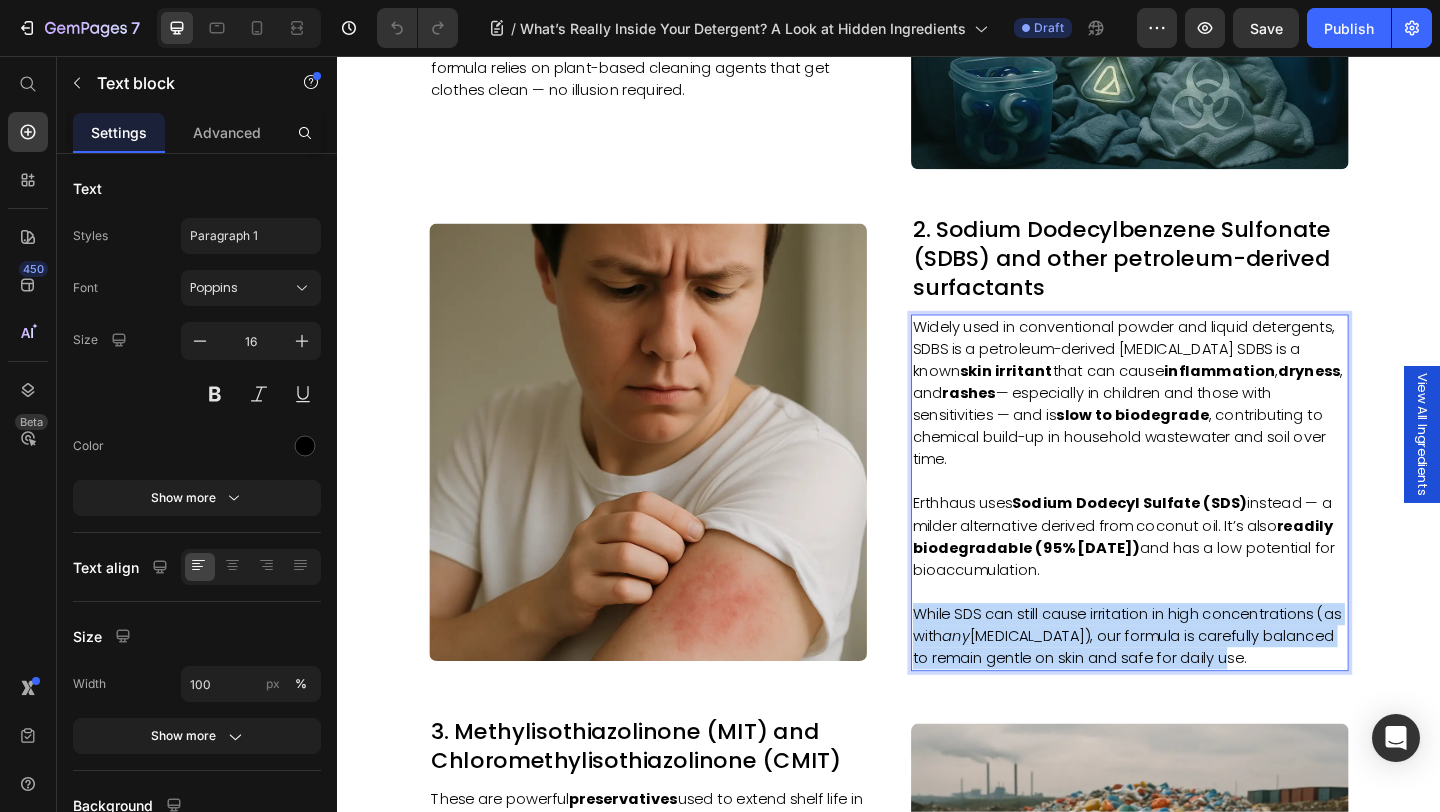 click on "While SDS can still cause irritation in high concentrations (as with  any  [MEDICAL_DATA]), our formula is carefully balanced to remain gentle on skin and safe for daily use." at bounding box center (1199, 687) 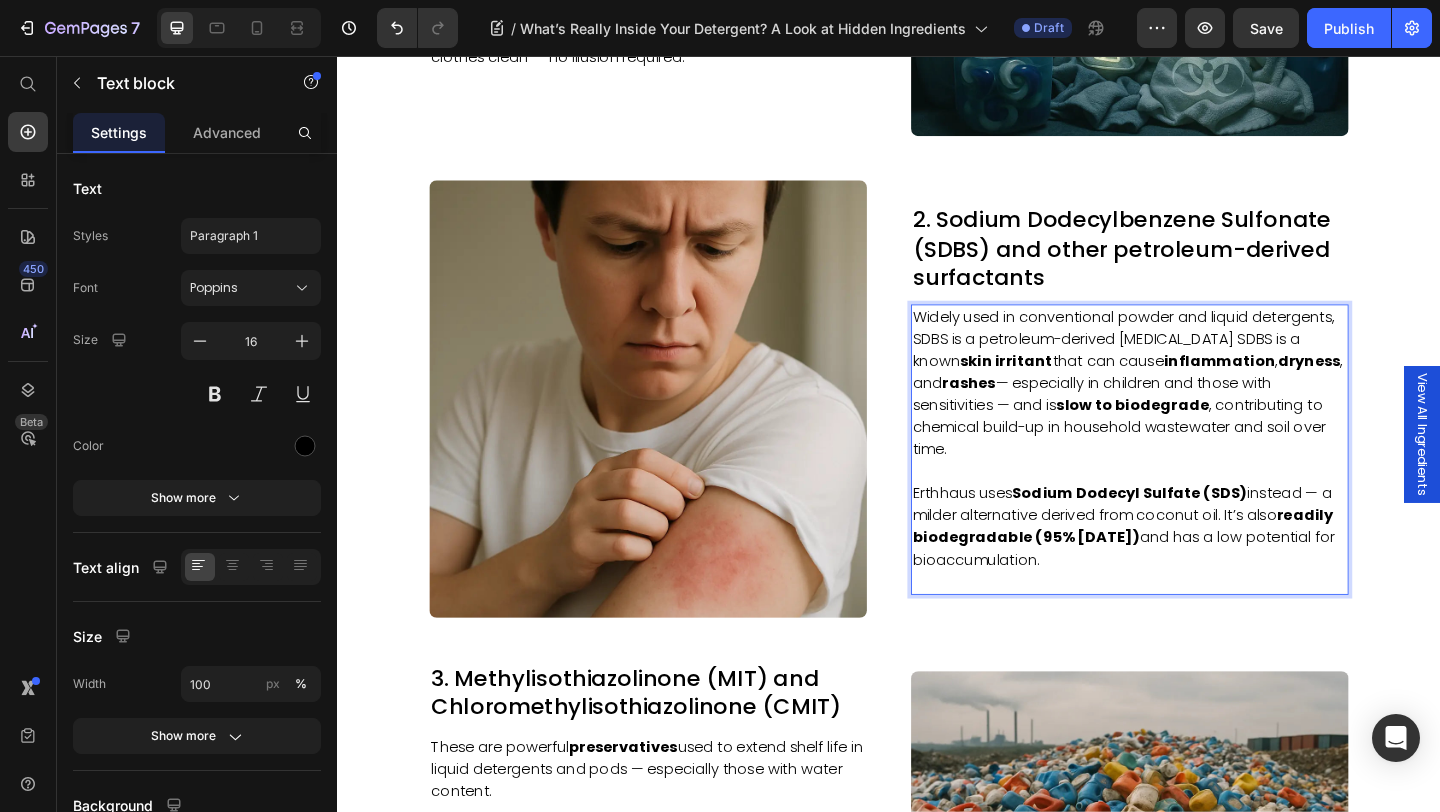 scroll, scrollTop: 1575, scrollLeft: 0, axis: vertical 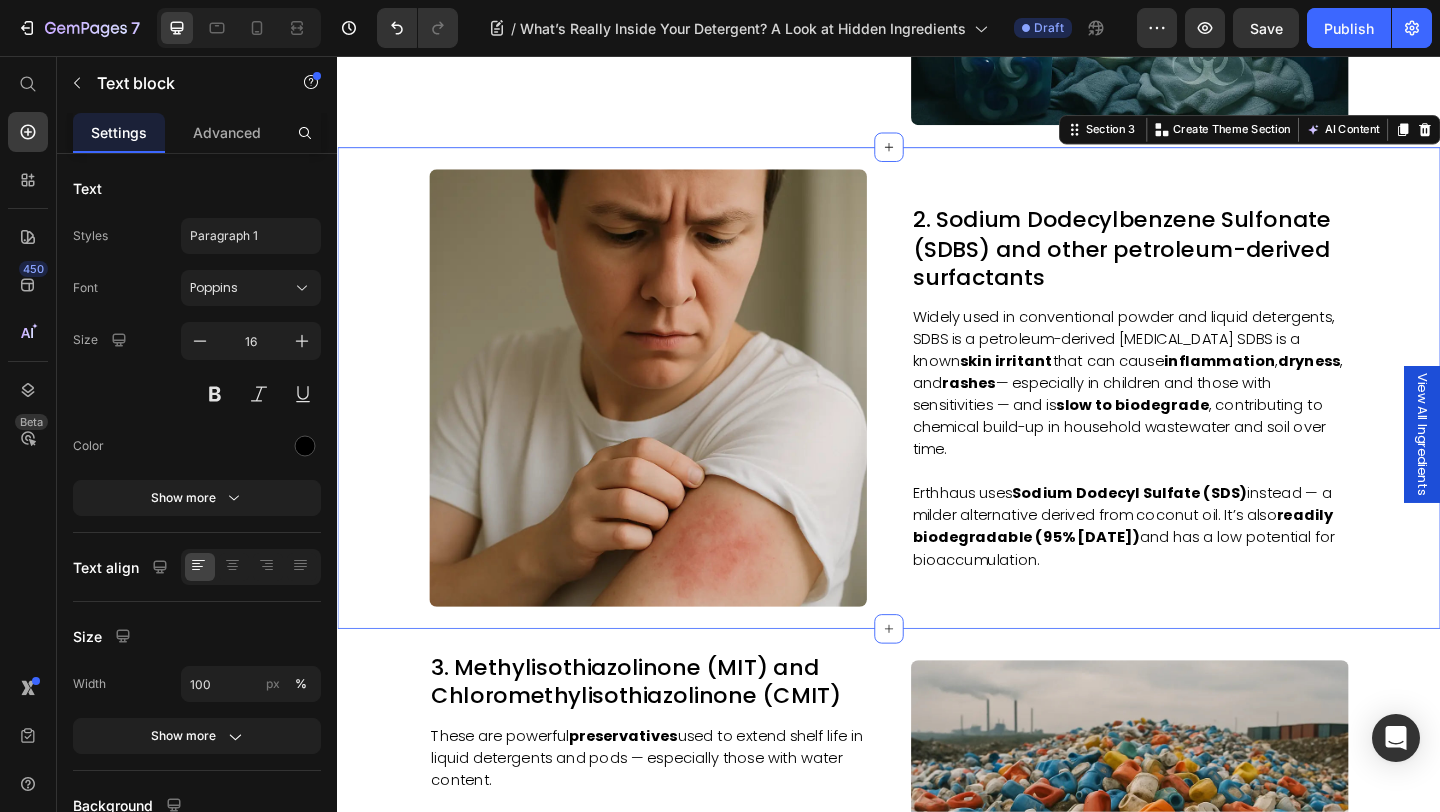 click on "2. Sodium Dodecylbenzene Sulfonate (SDBS) and other petroleum-derived surfactants Heading Widely used in conventional powder and liquid detergents, SDBS is a petroleum-derived [MEDICAL_DATA] SDBS is a known  skin irritant  that can cause  inflammation ,  [MEDICAL_DATA] , and  rashes  — especially in children and those with sensitivities — and is  slow to biodegrade , contributing to chemical build-up in household wastewater and soil over time. Erthhaus uses  Sodium Dodecyl Sulfate (SDS)  instead — a milder alternative derived from coconut oil. It’s also  readily biodegradable (95% [DATE])  and has a low potential for bioaccumulation.  Text block Image Row Section 3   Create Theme Section AI Content Write with GemAI What would you like to describe here? Tone and Voice Persuasive Product Getting products... Show more Generate" at bounding box center (937, 417) 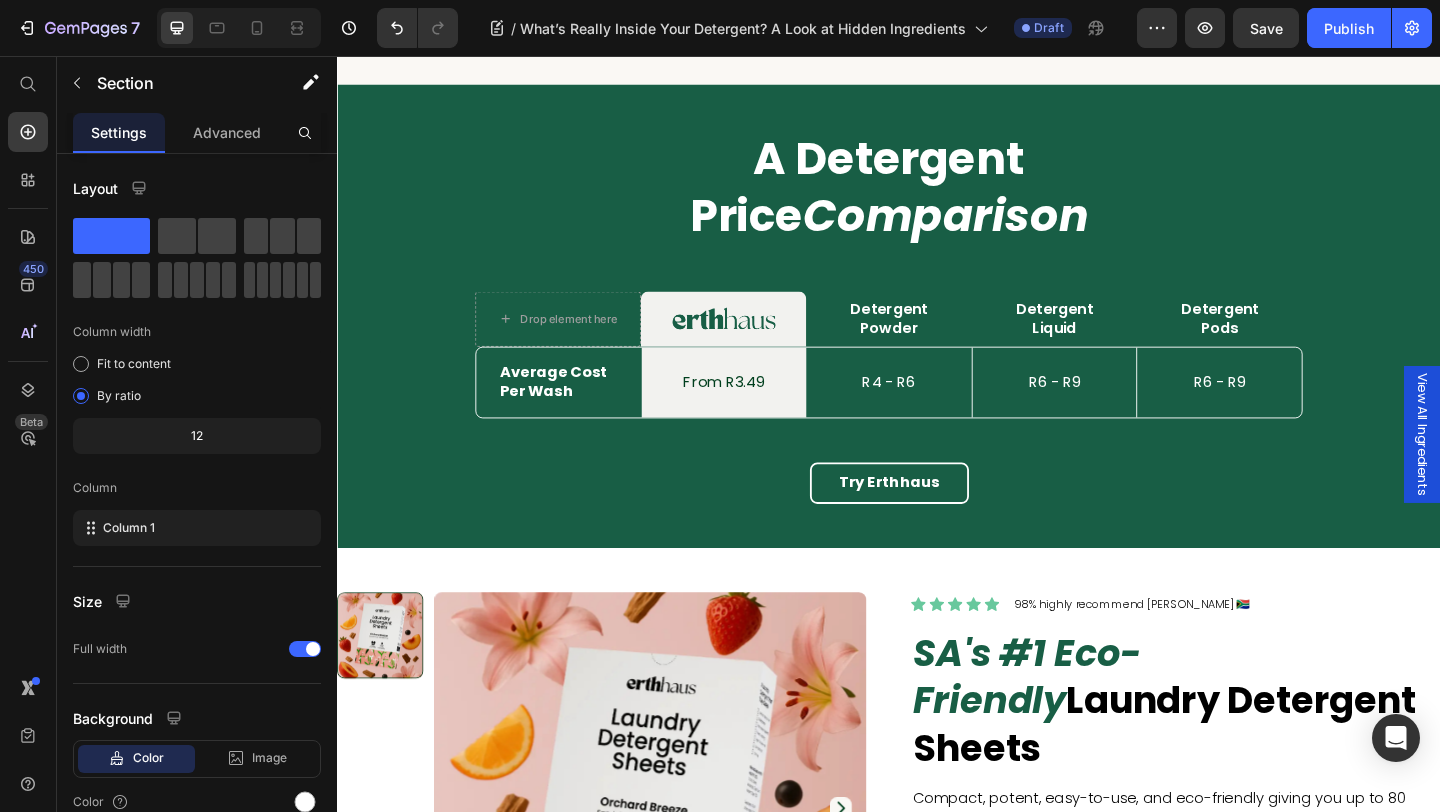 scroll, scrollTop: 6285, scrollLeft: 0, axis: vertical 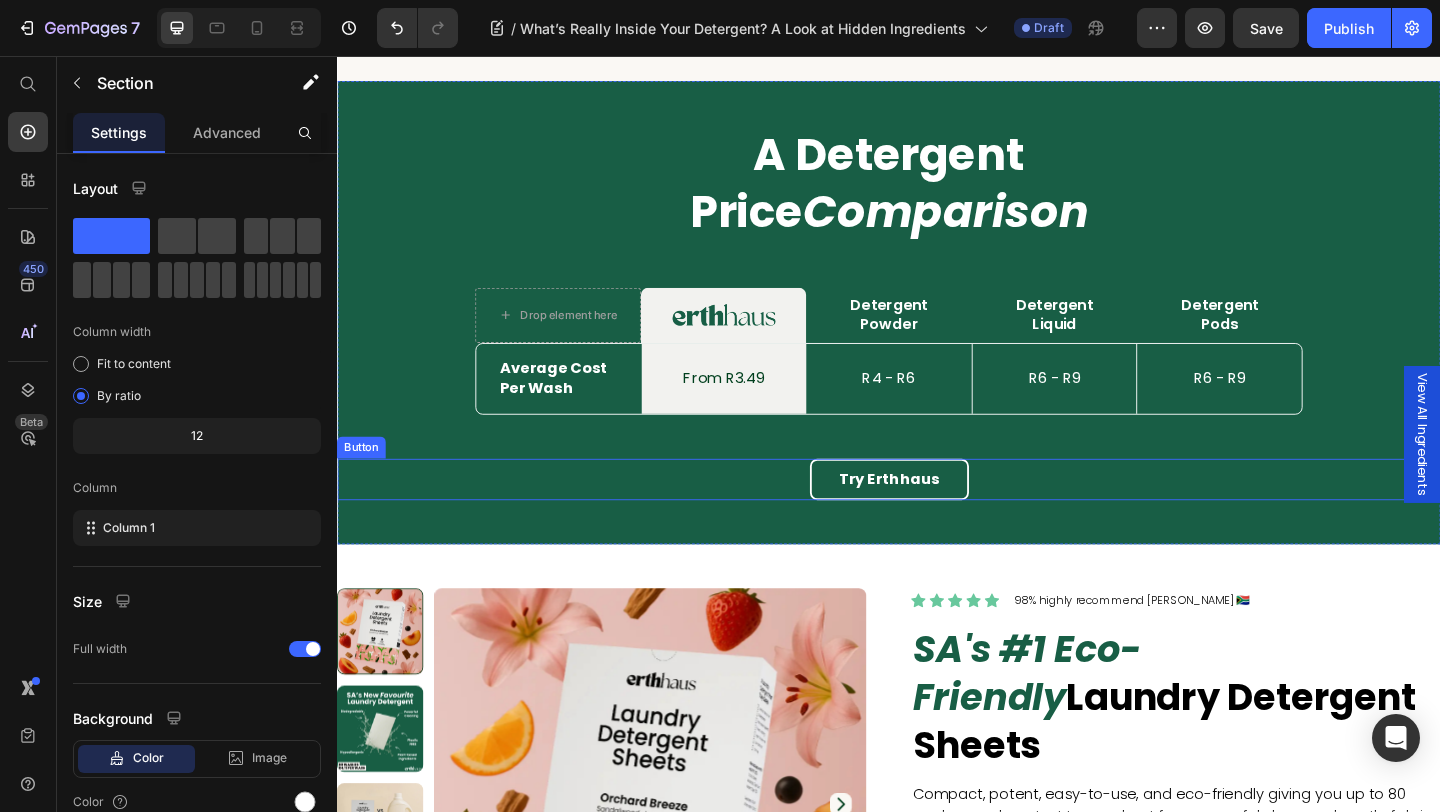 click on "Try Erthhaus Button" at bounding box center [937, 516] 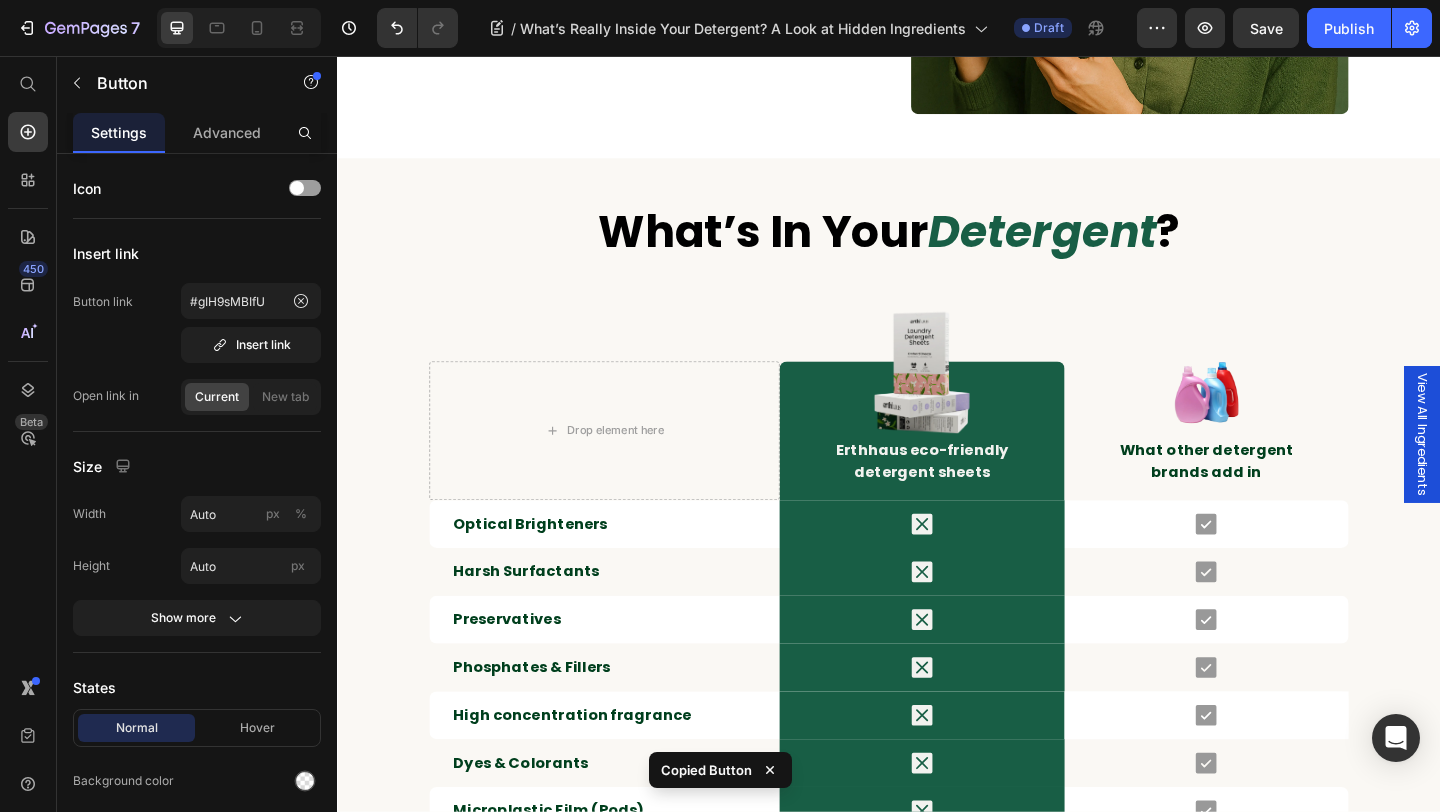scroll, scrollTop: 4092, scrollLeft: 0, axis: vertical 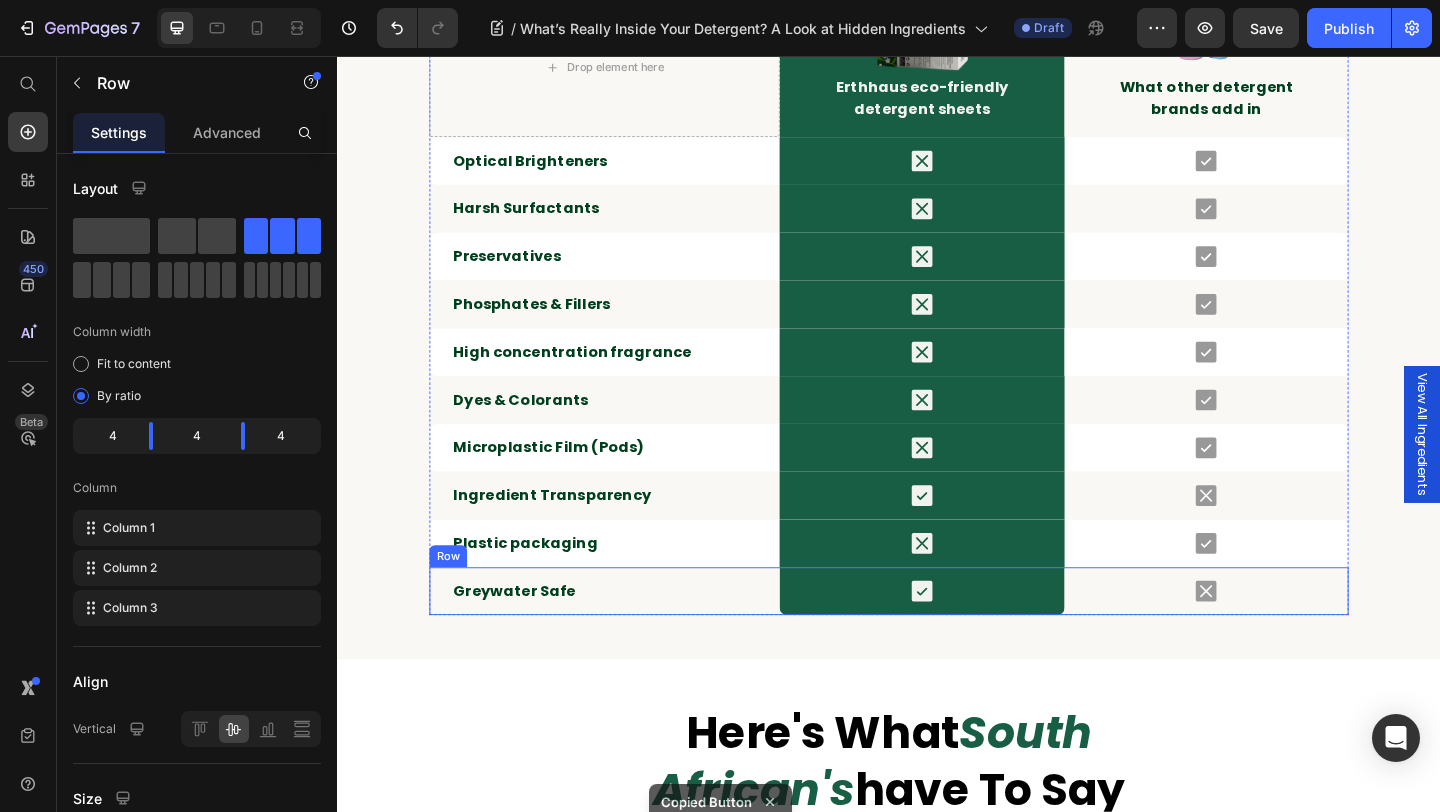 click on "Icon" at bounding box center (1282, 638) 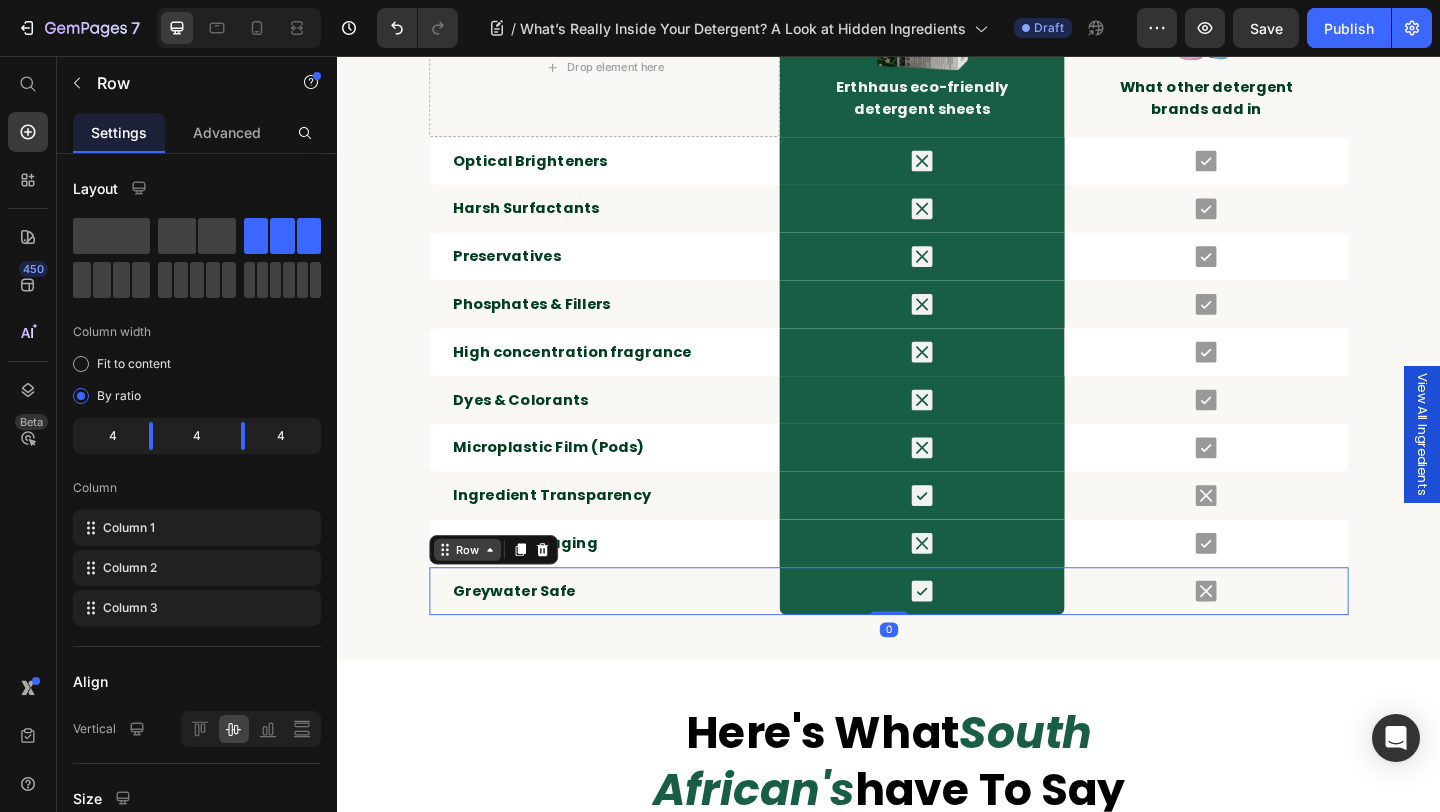 click on "Row" at bounding box center [478, 593] 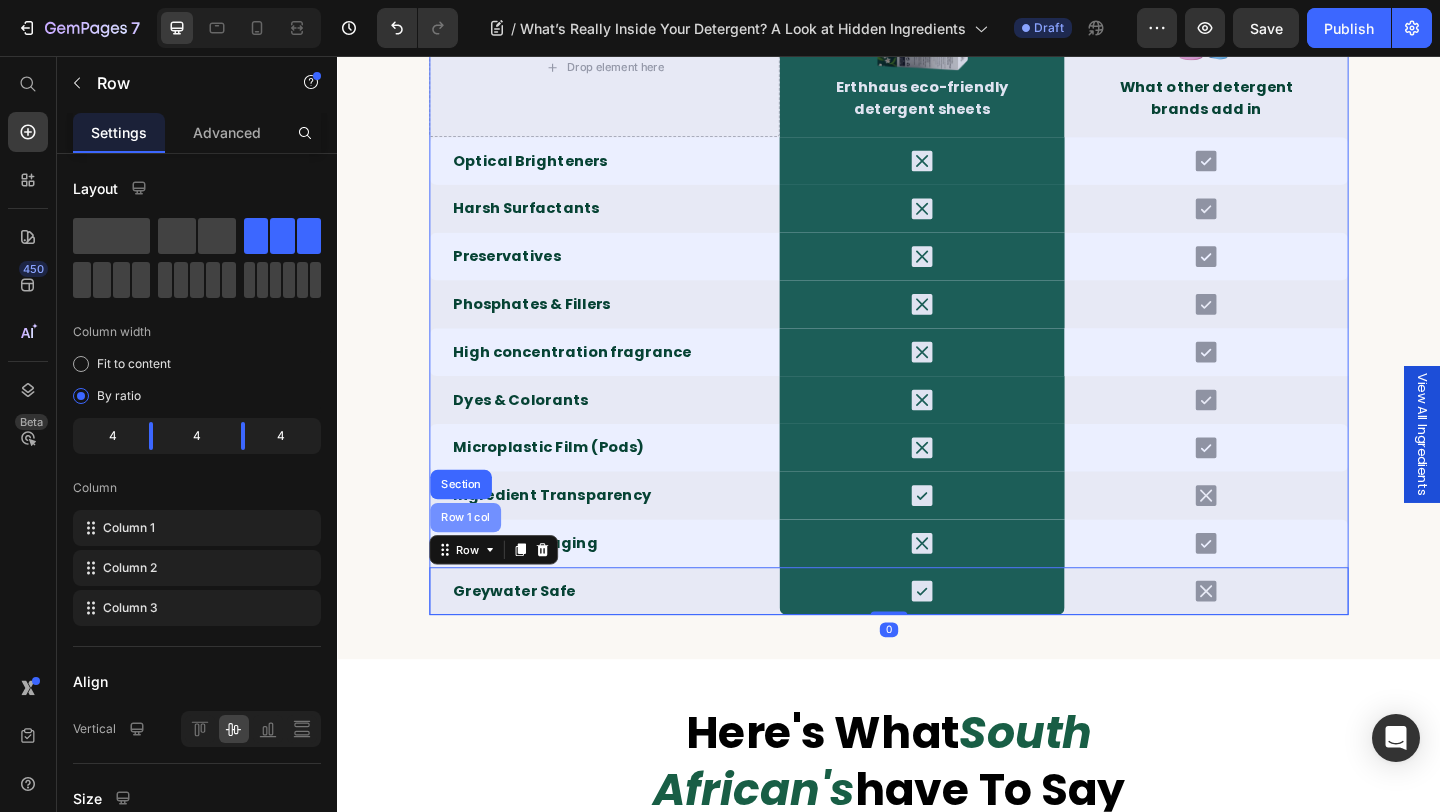 click on "Row 1 col" at bounding box center (476, 558) 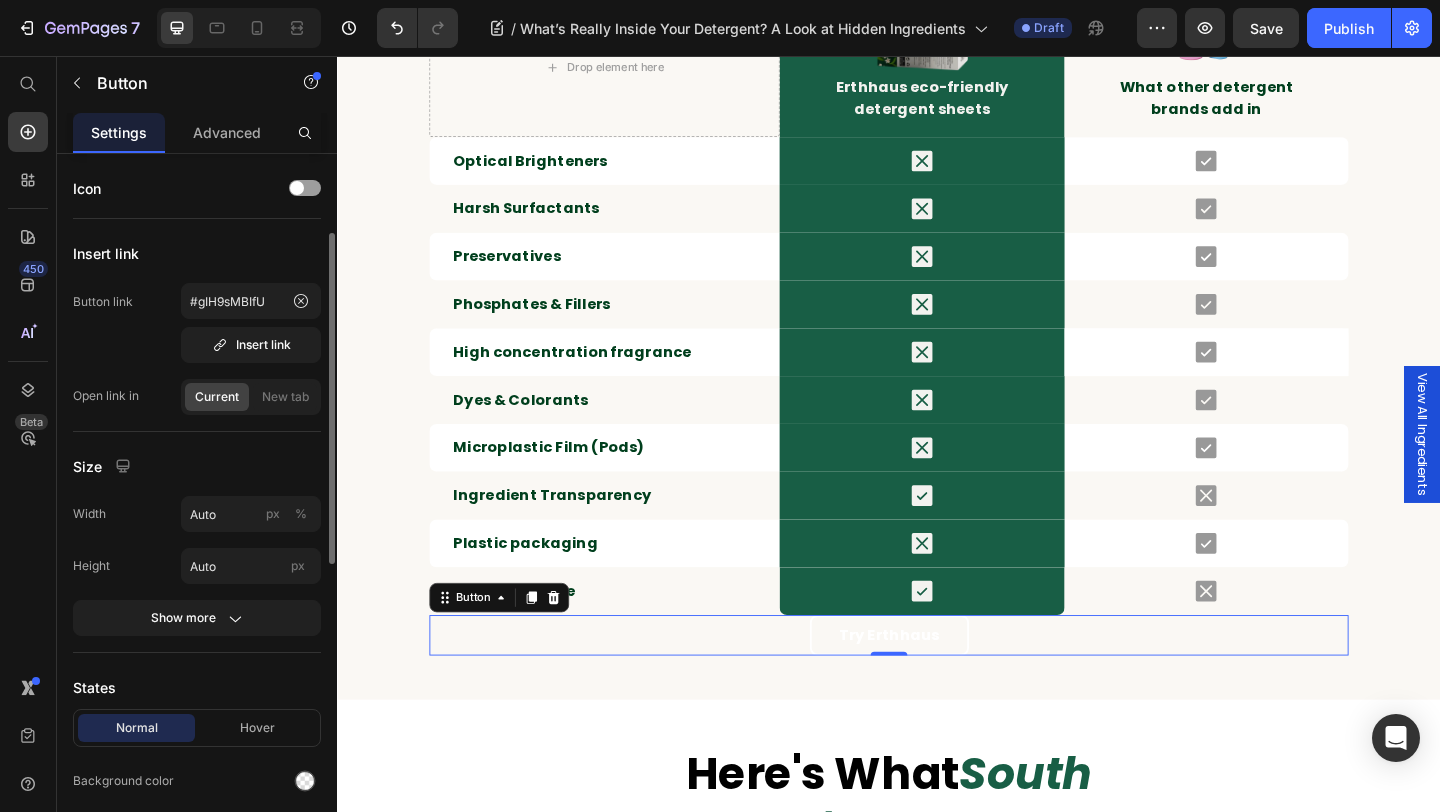 scroll, scrollTop: 295, scrollLeft: 0, axis: vertical 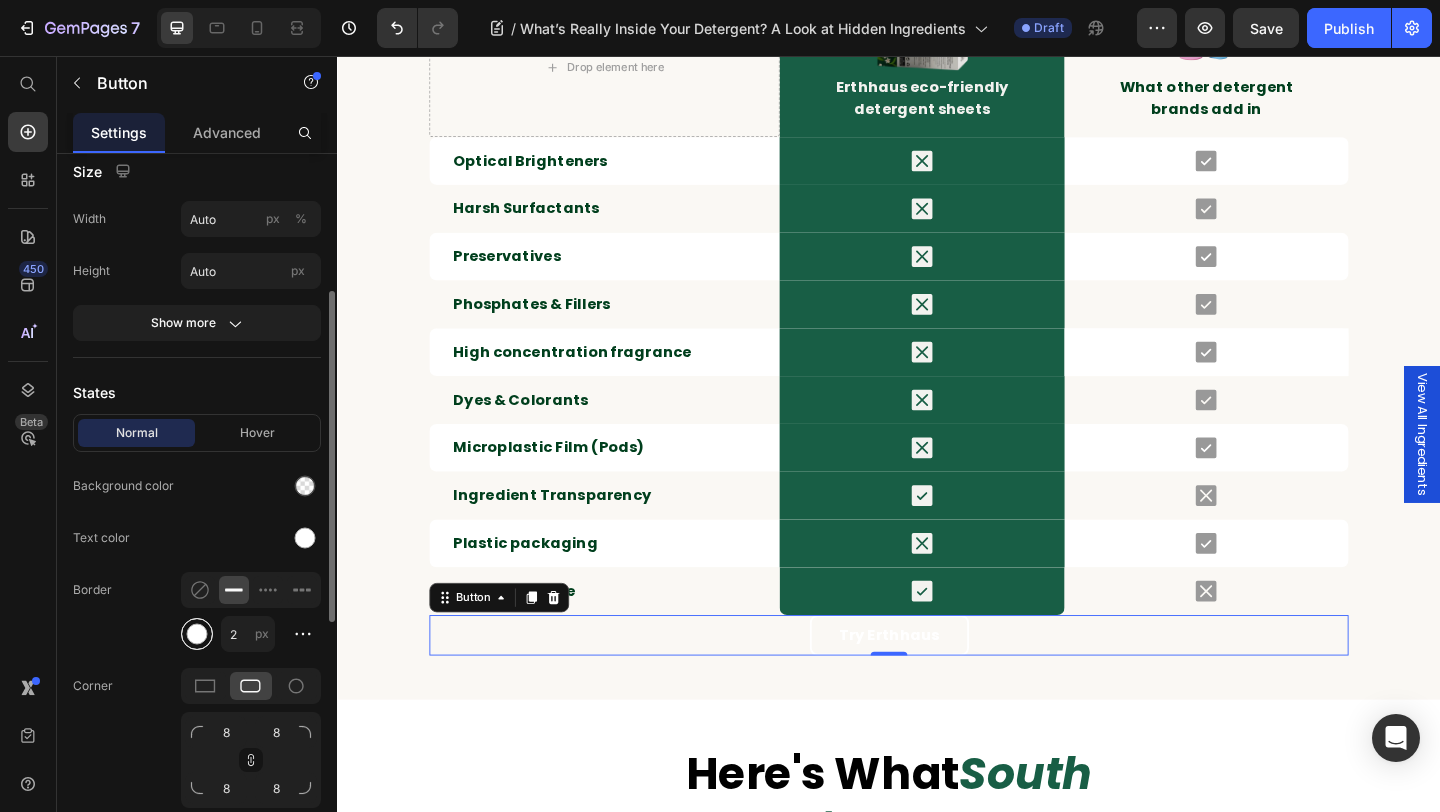 click at bounding box center (197, 634) 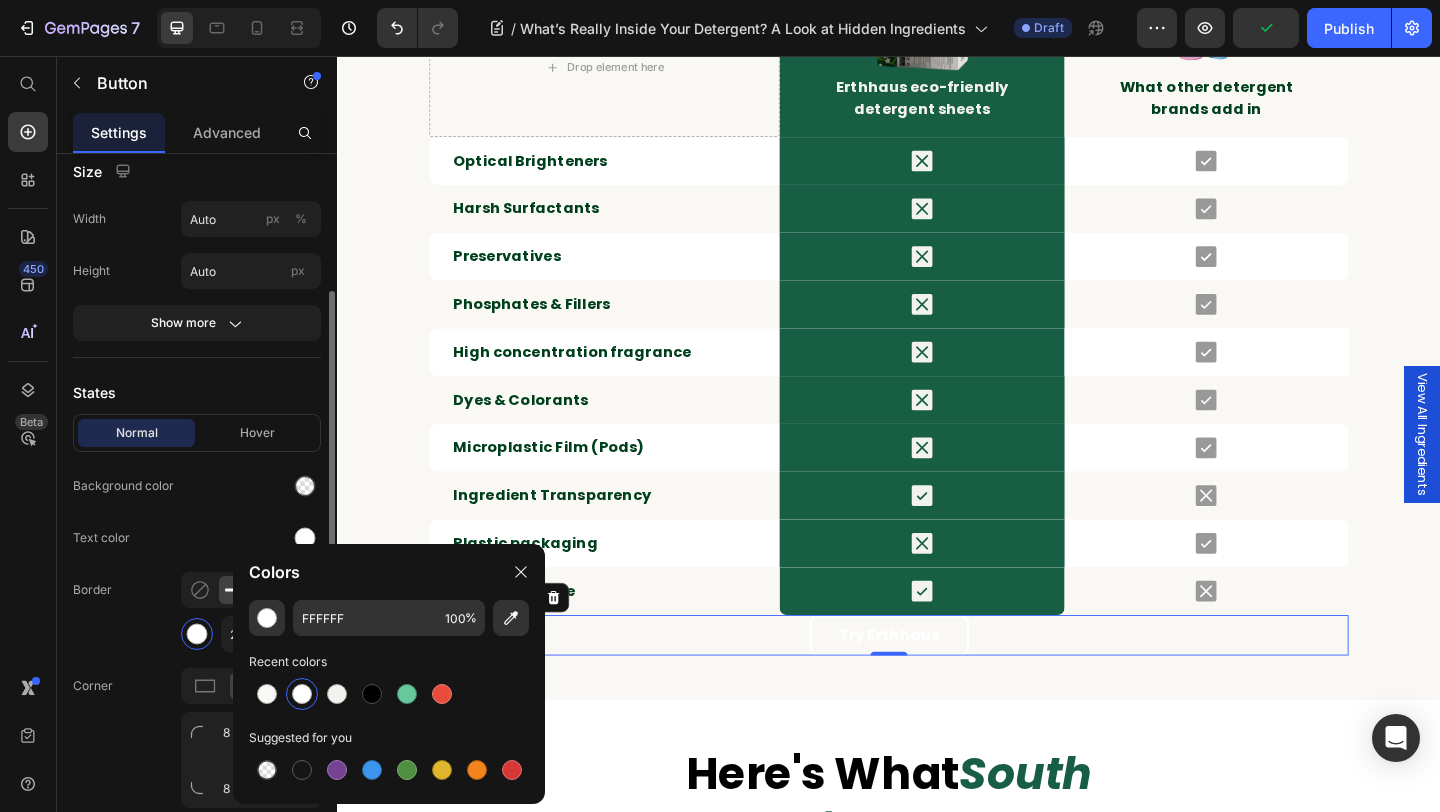 click at bounding box center (251, 486) 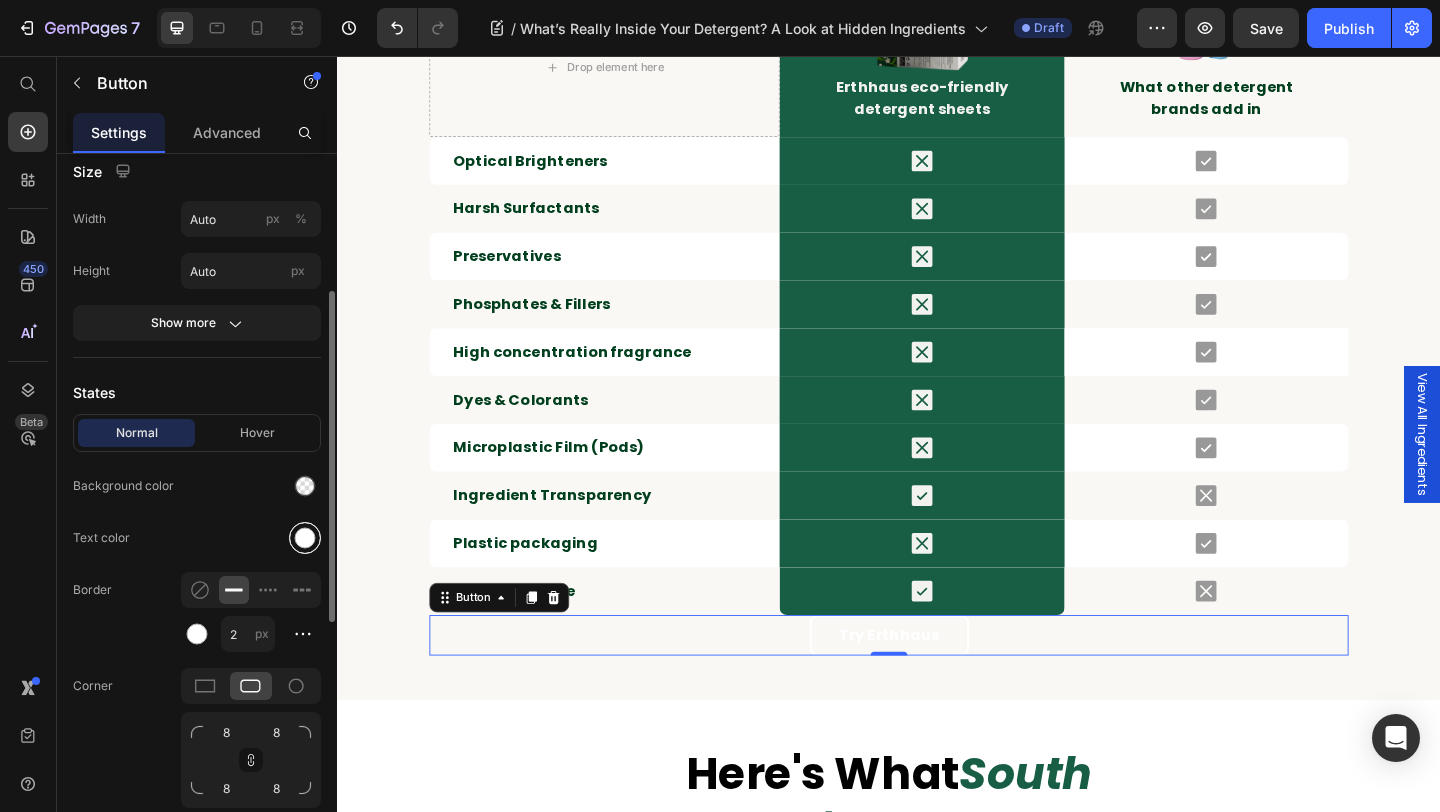 click at bounding box center (305, 538) 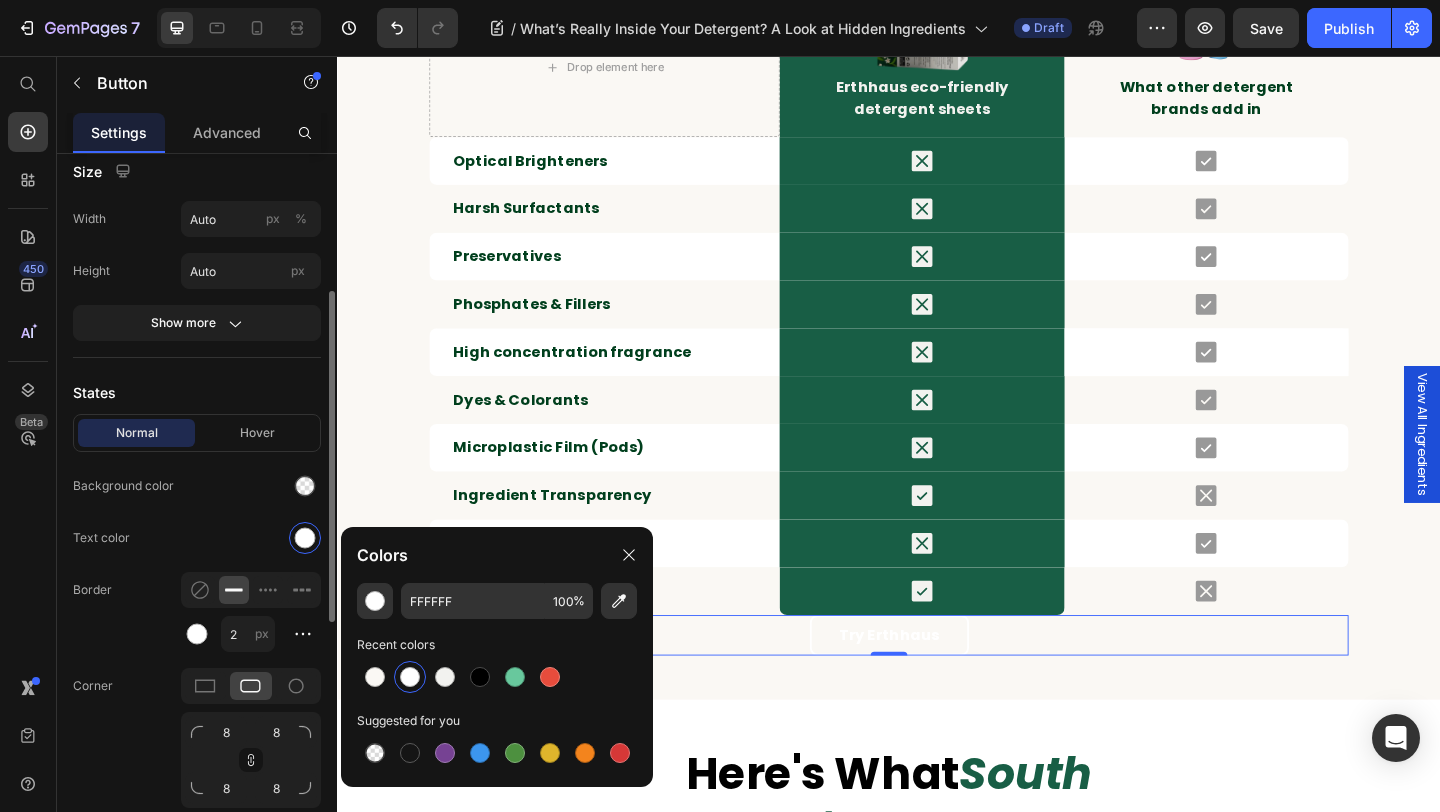 click on "Normal Hover Background color Text color Border 2 px Corner 8 8 8 8 Shadow" 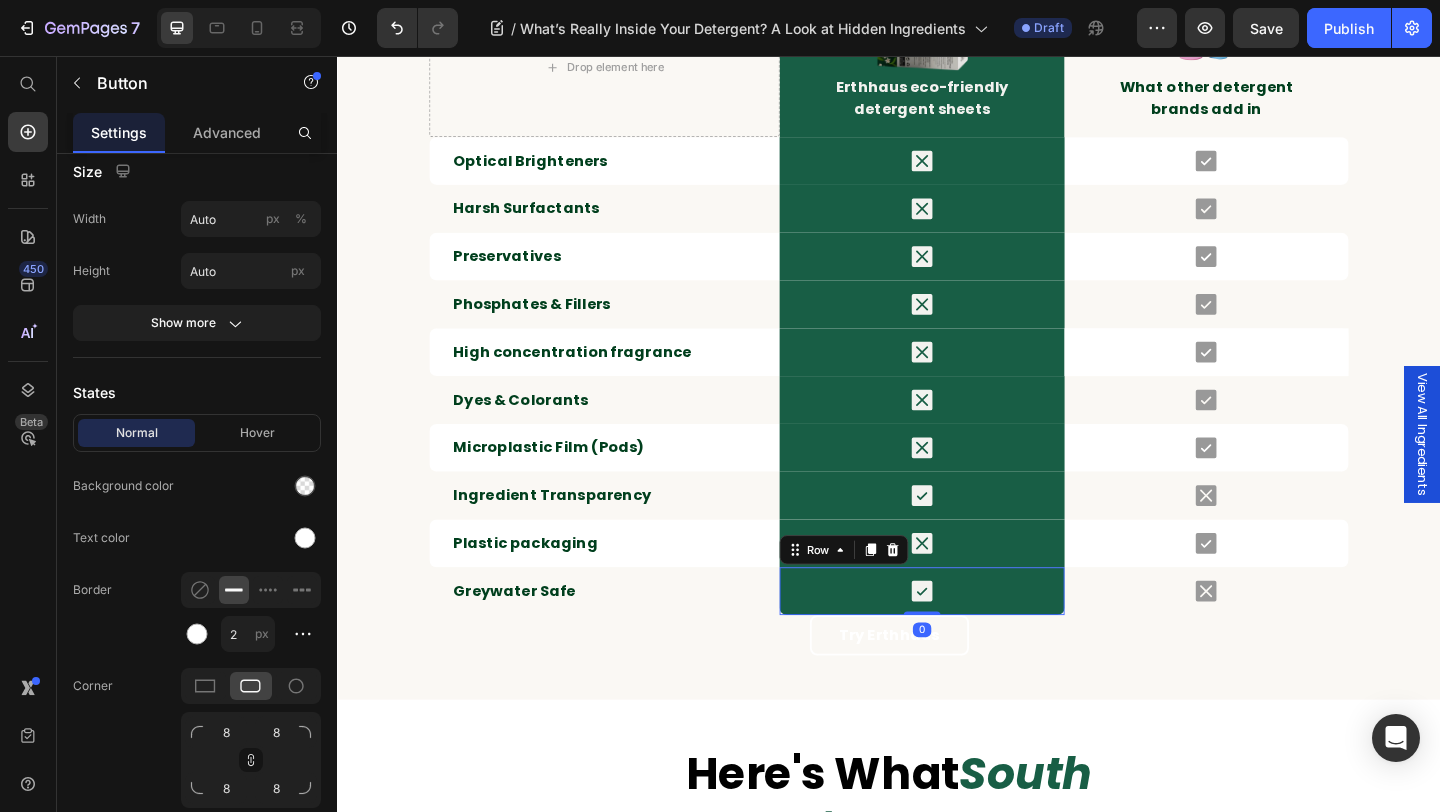 click on "Icon Row   0" at bounding box center (972, 638) 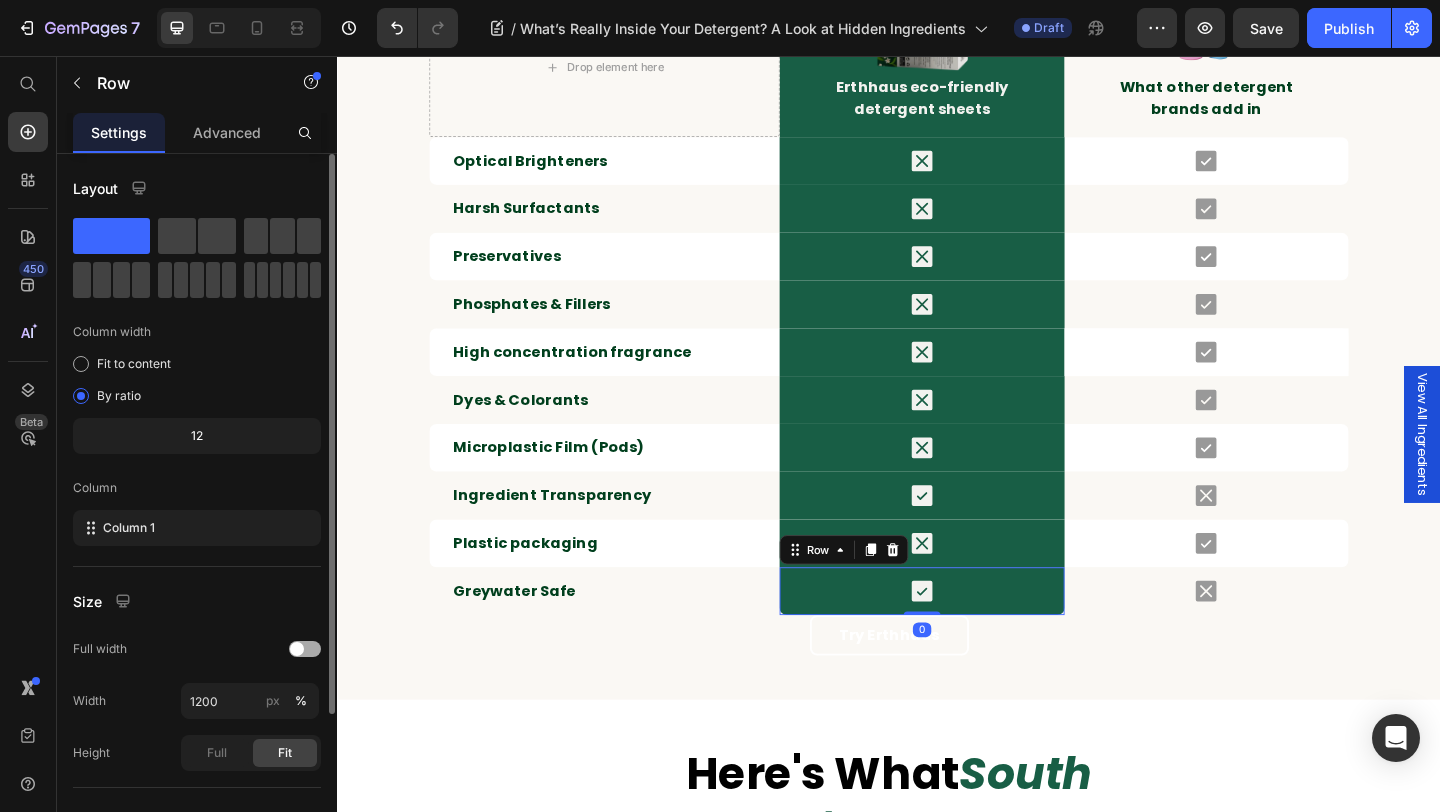 scroll, scrollTop: 197, scrollLeft: 0, axis: vertical 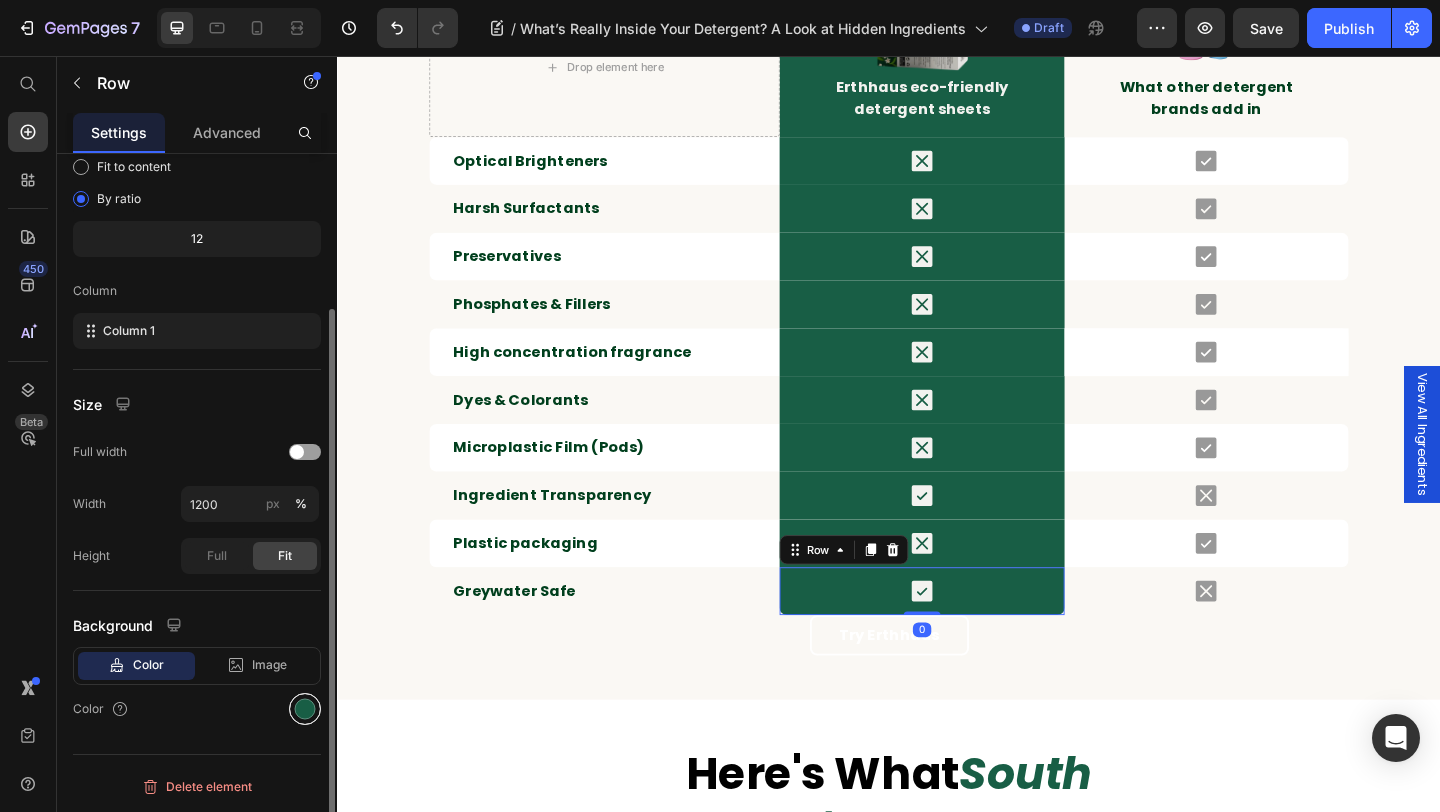 click at bounding box center (305, 709) 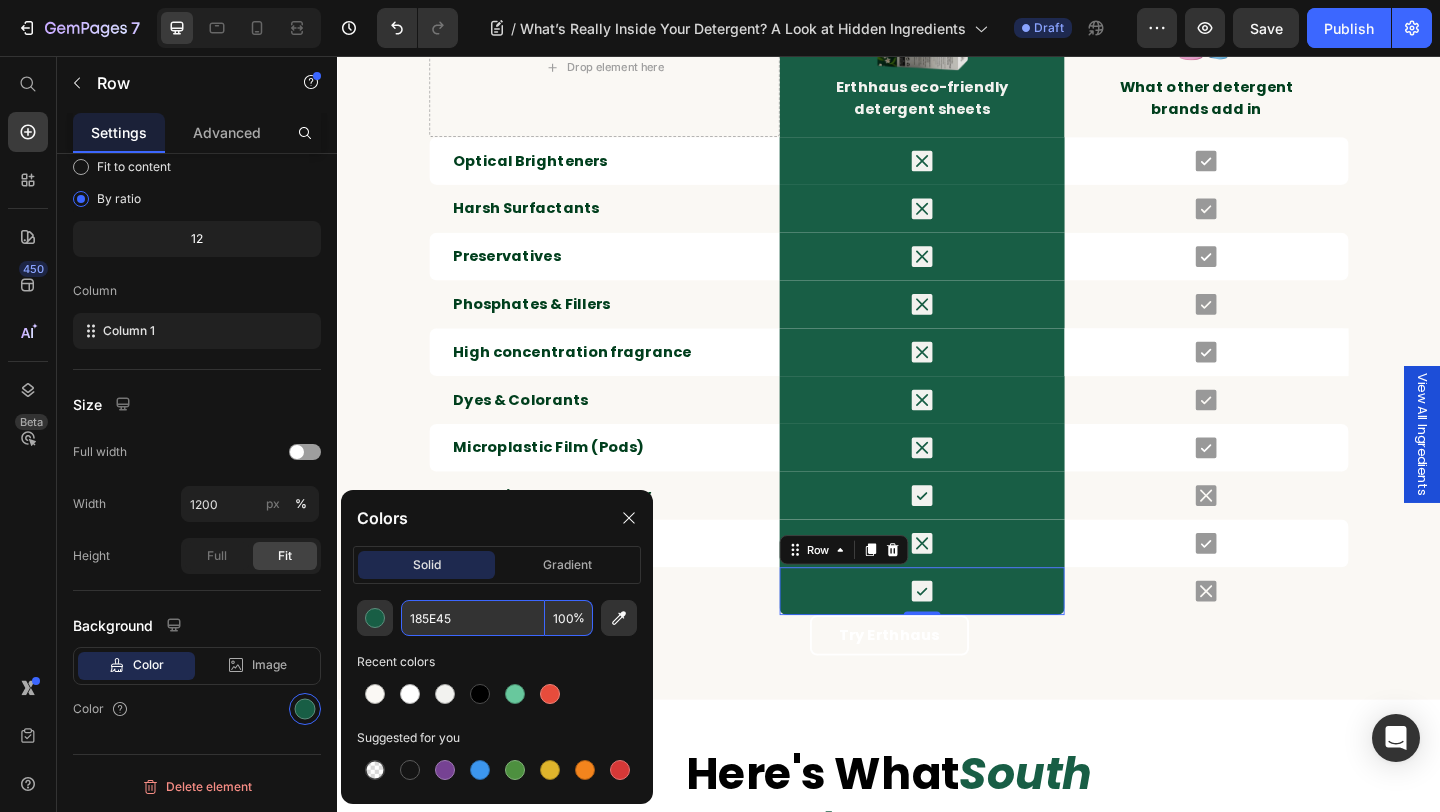 click on "185E45" at bounding box center (473, 618) 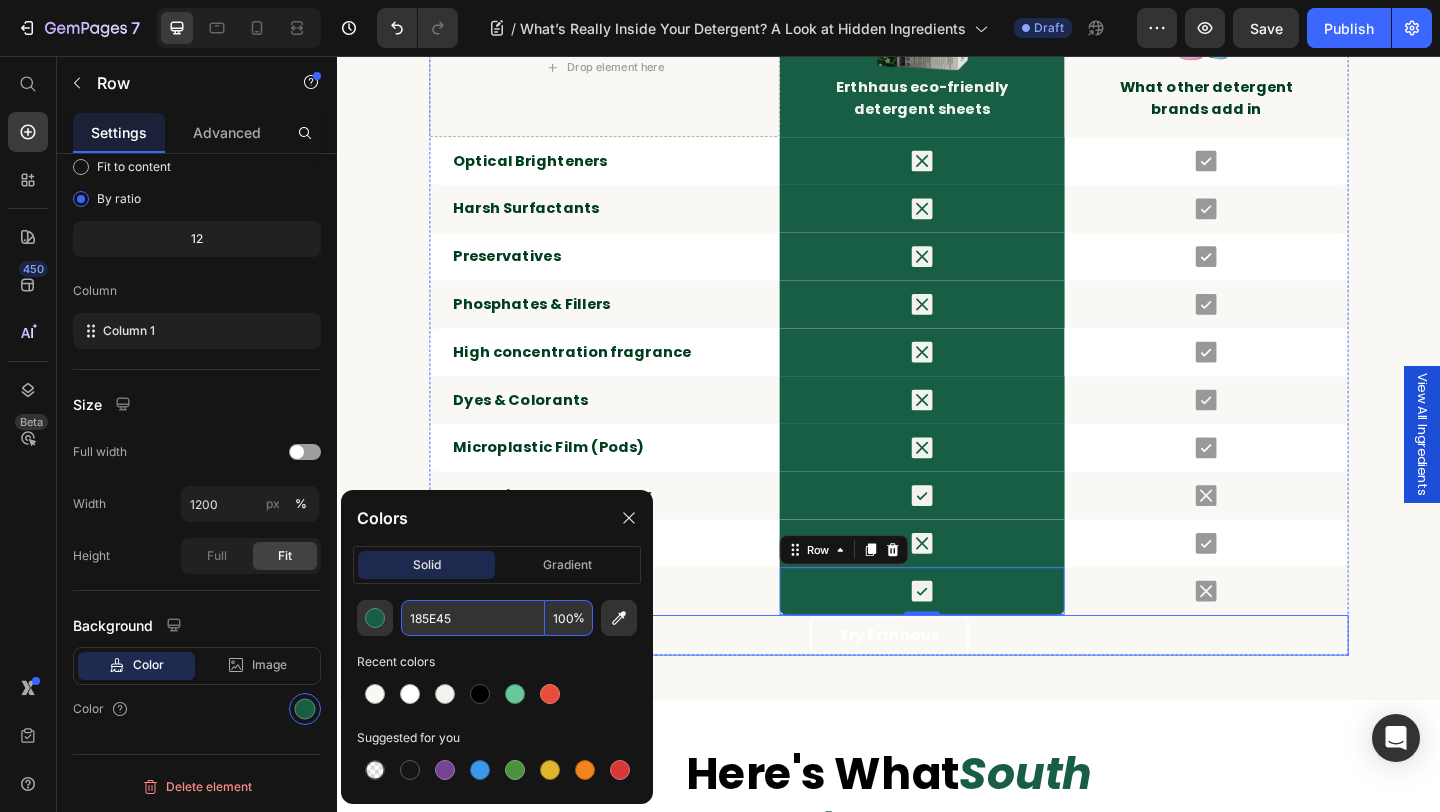 click on "Try Erthhaus Button" at bounding box center [937, 686] 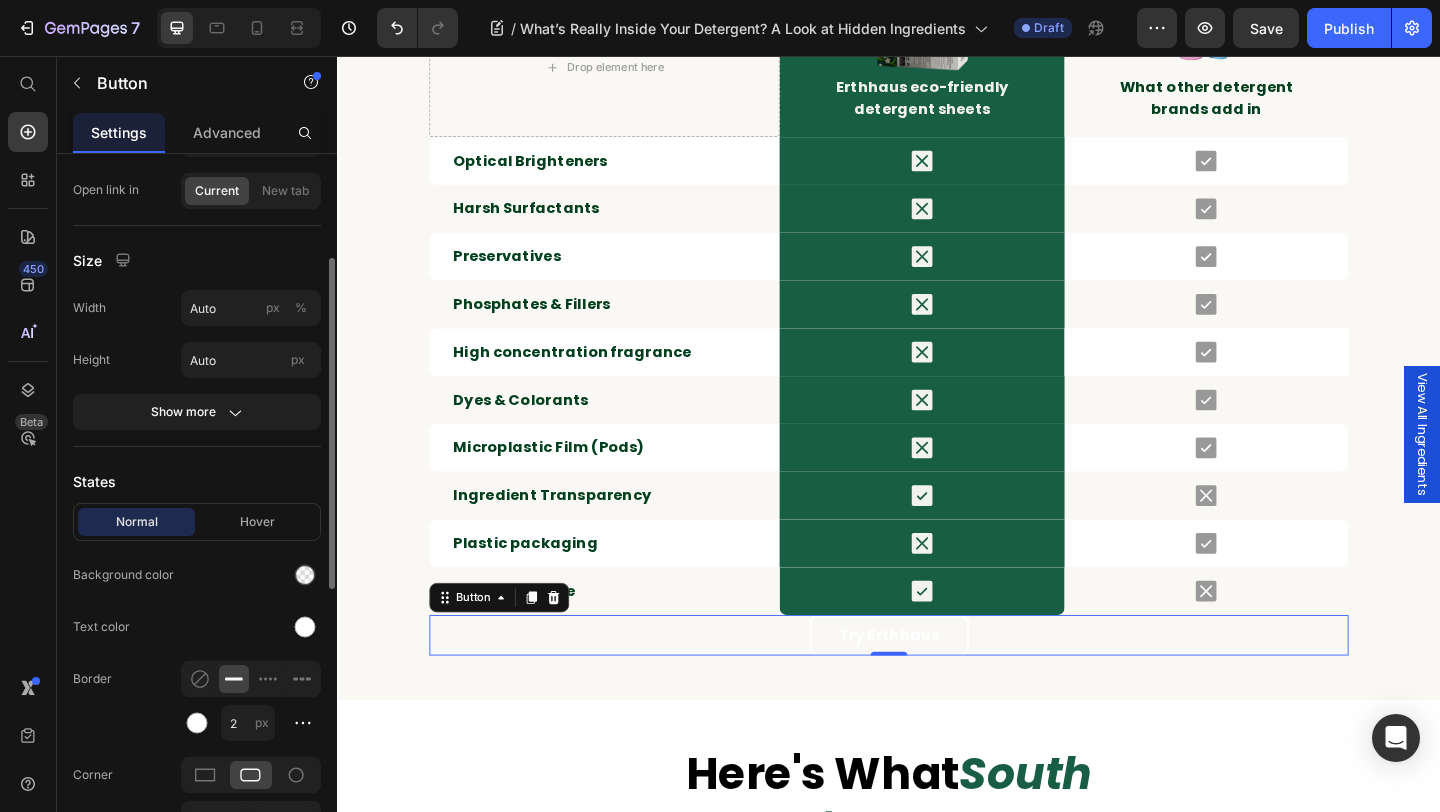scroll, scrollTop: 212, scrollLeft: 0, axis: vertical 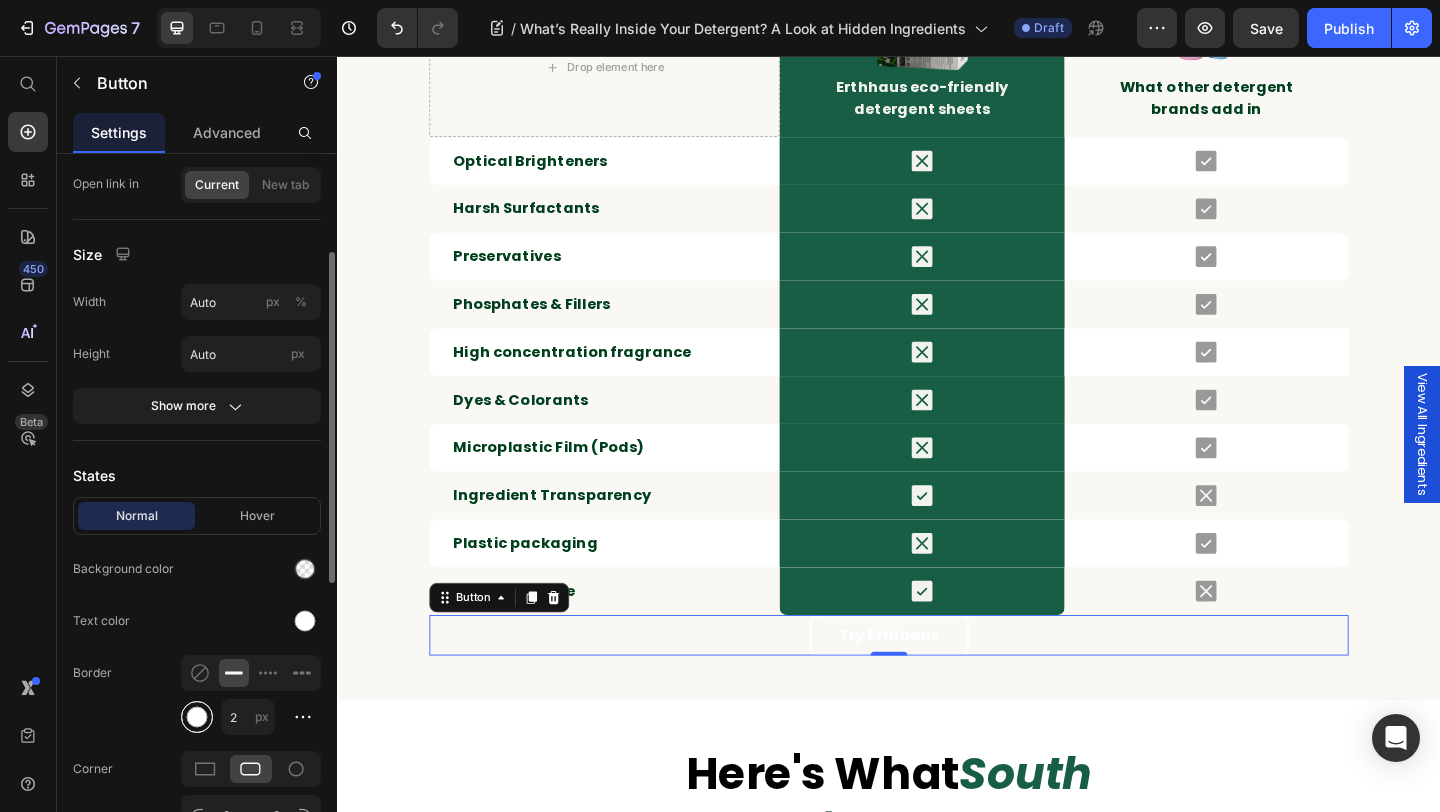 click at bounding box center (197, 717) 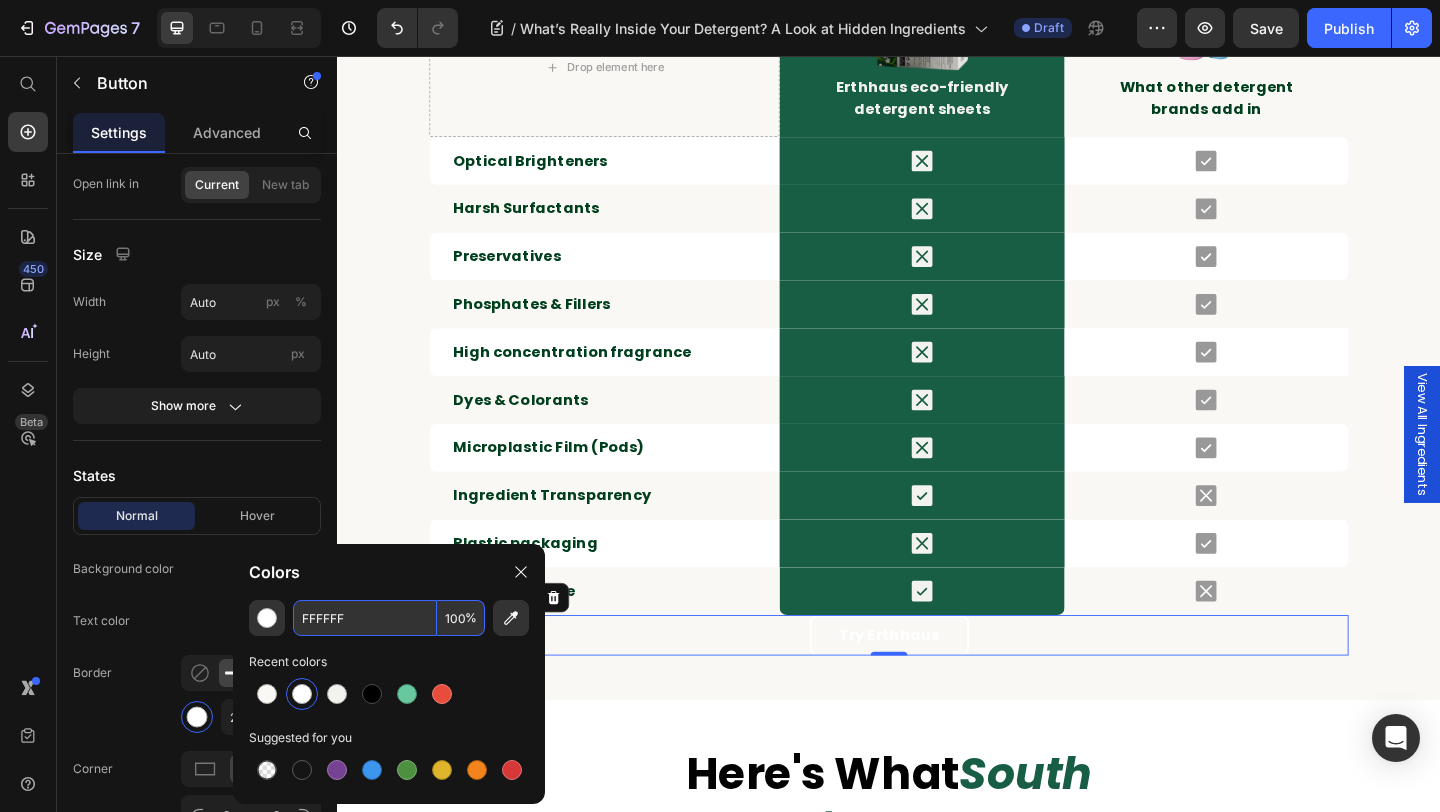 click on "FFFFFF" at bounding box center (365, 618) 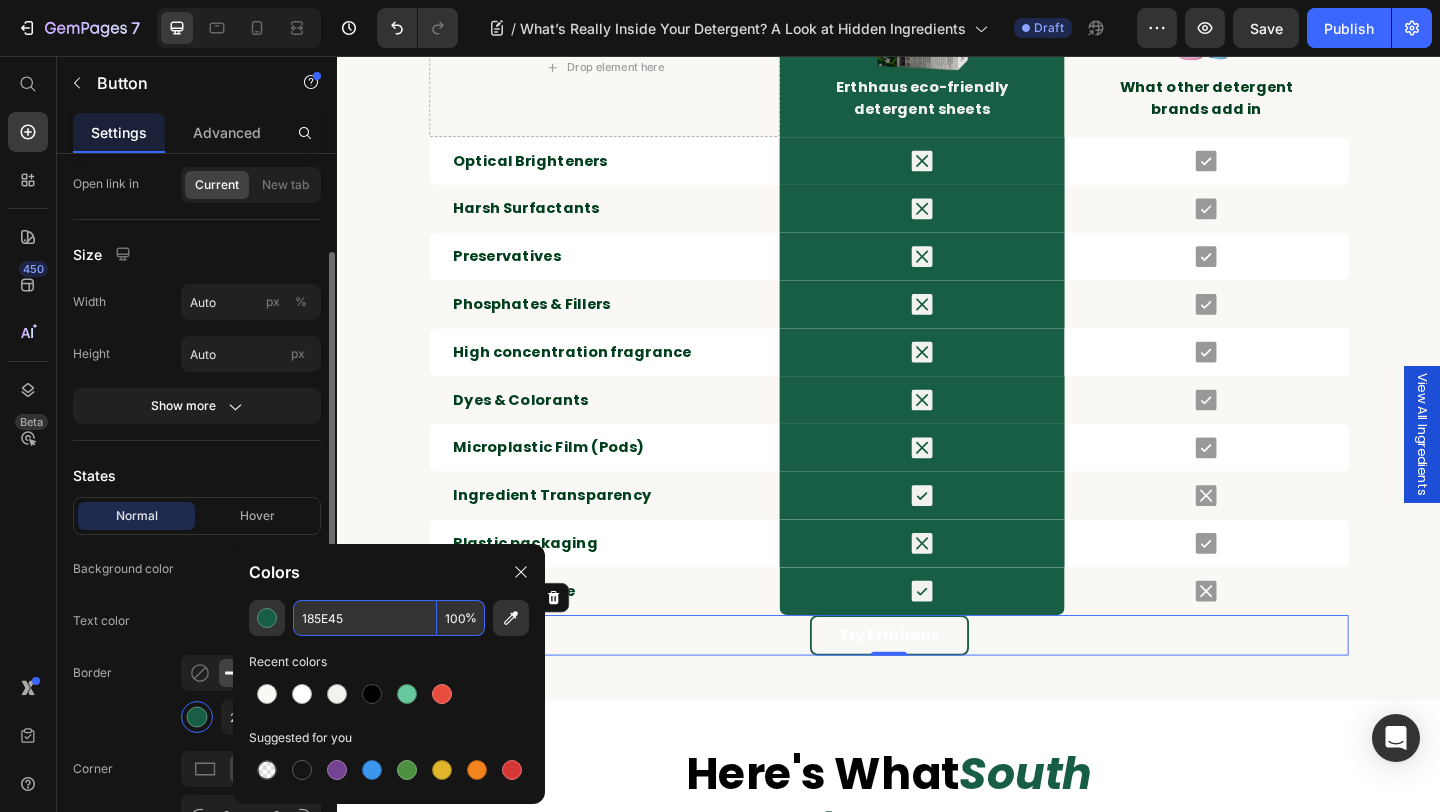 type on "185E45" 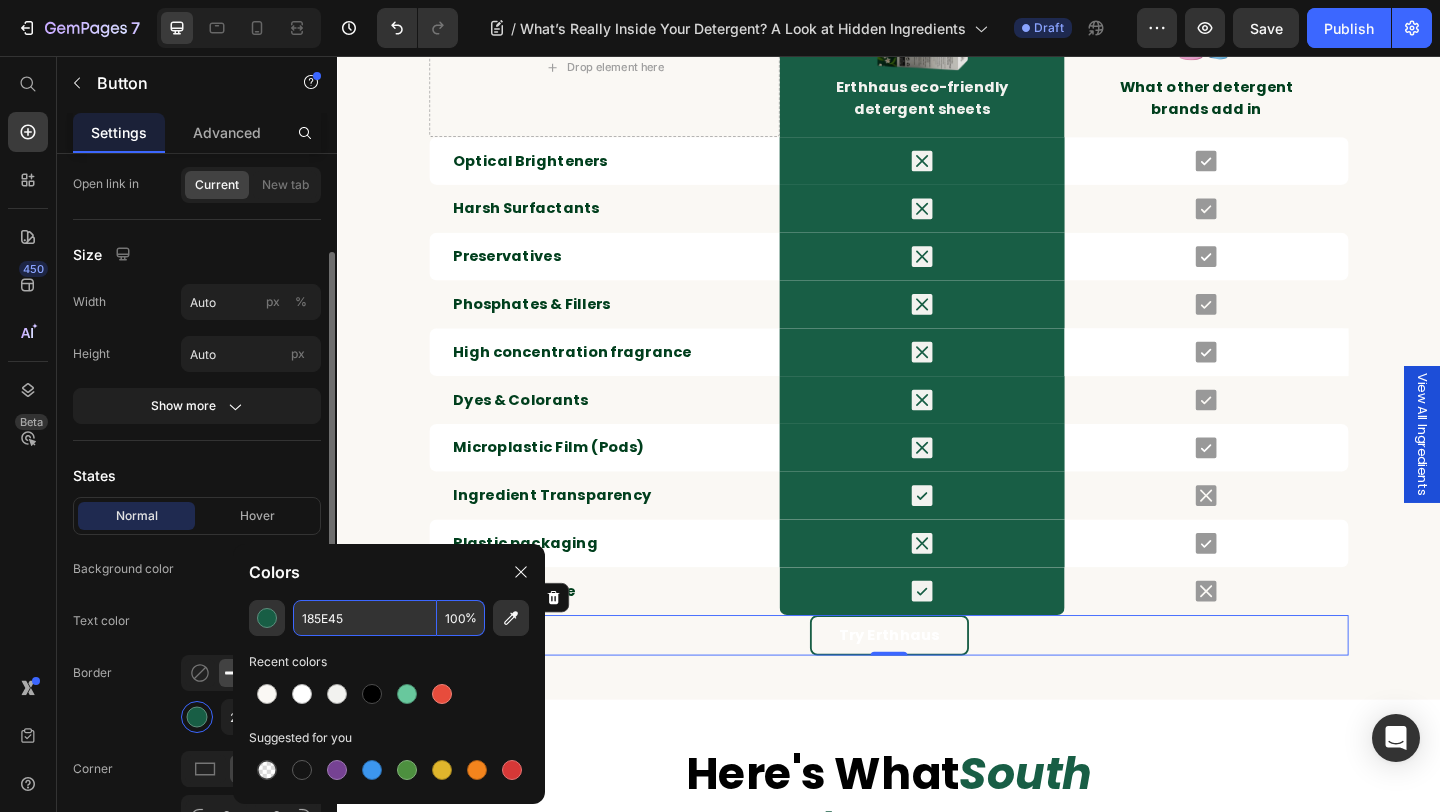 click on "Text color" 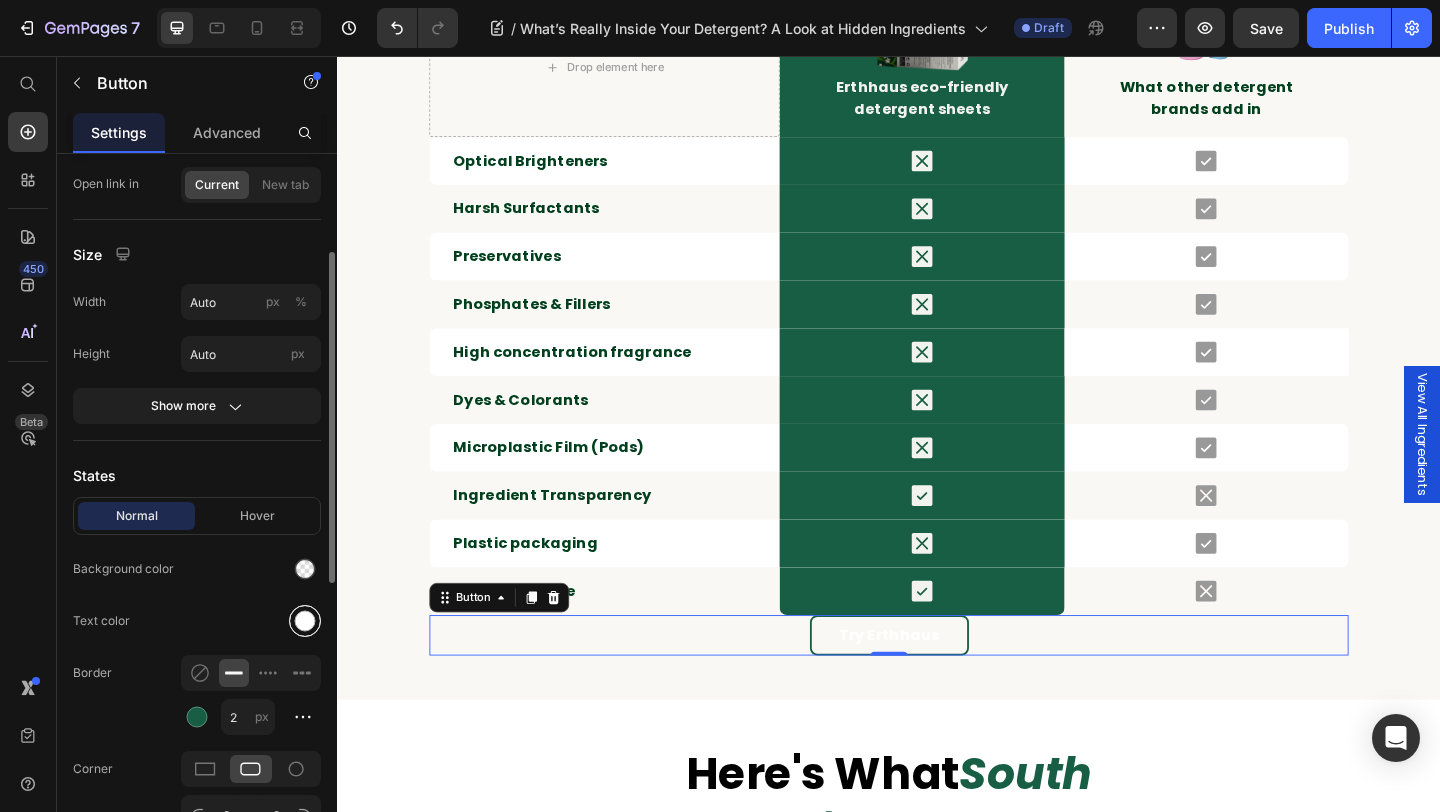 click at bounding box center (305, 621) 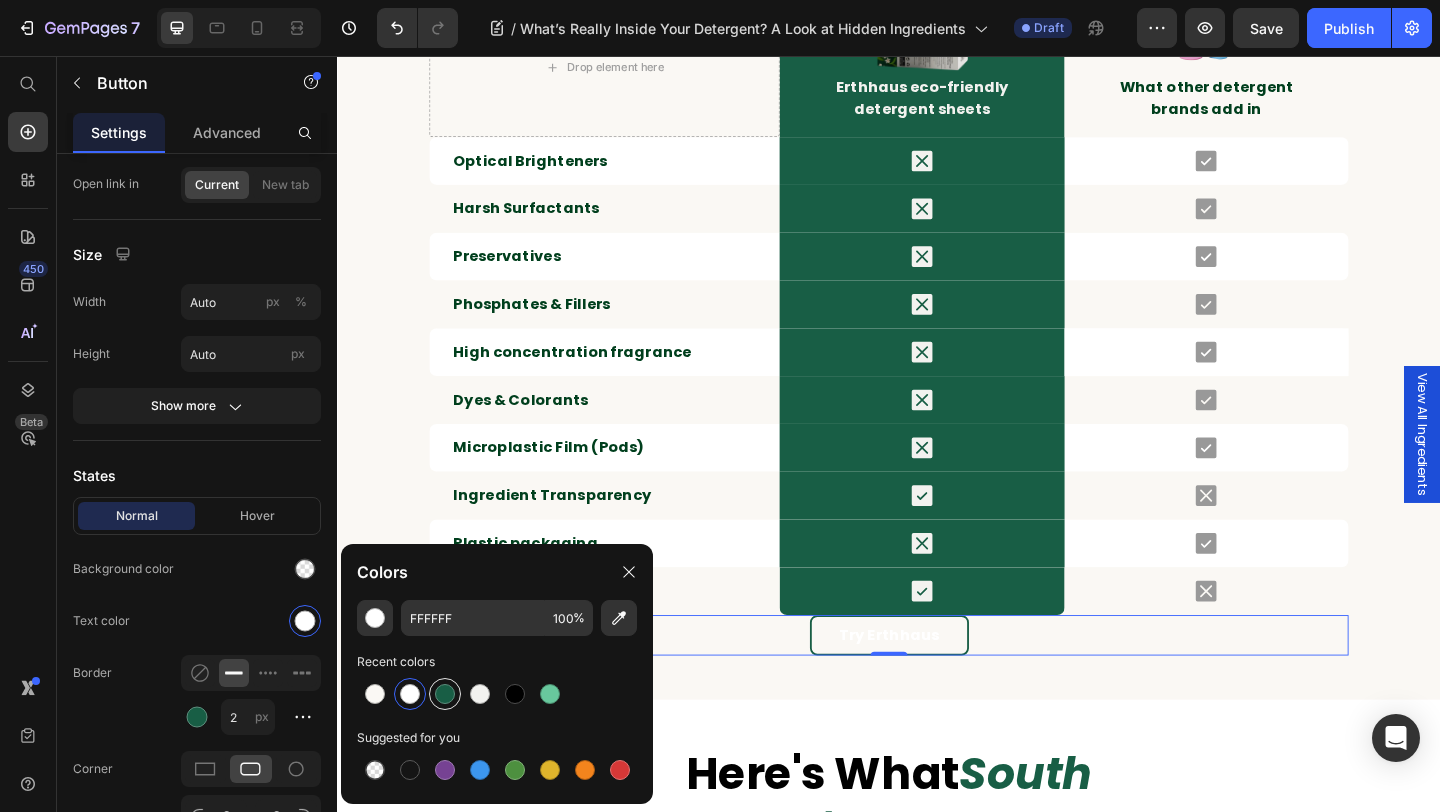 click at bounding box center [445, 694] 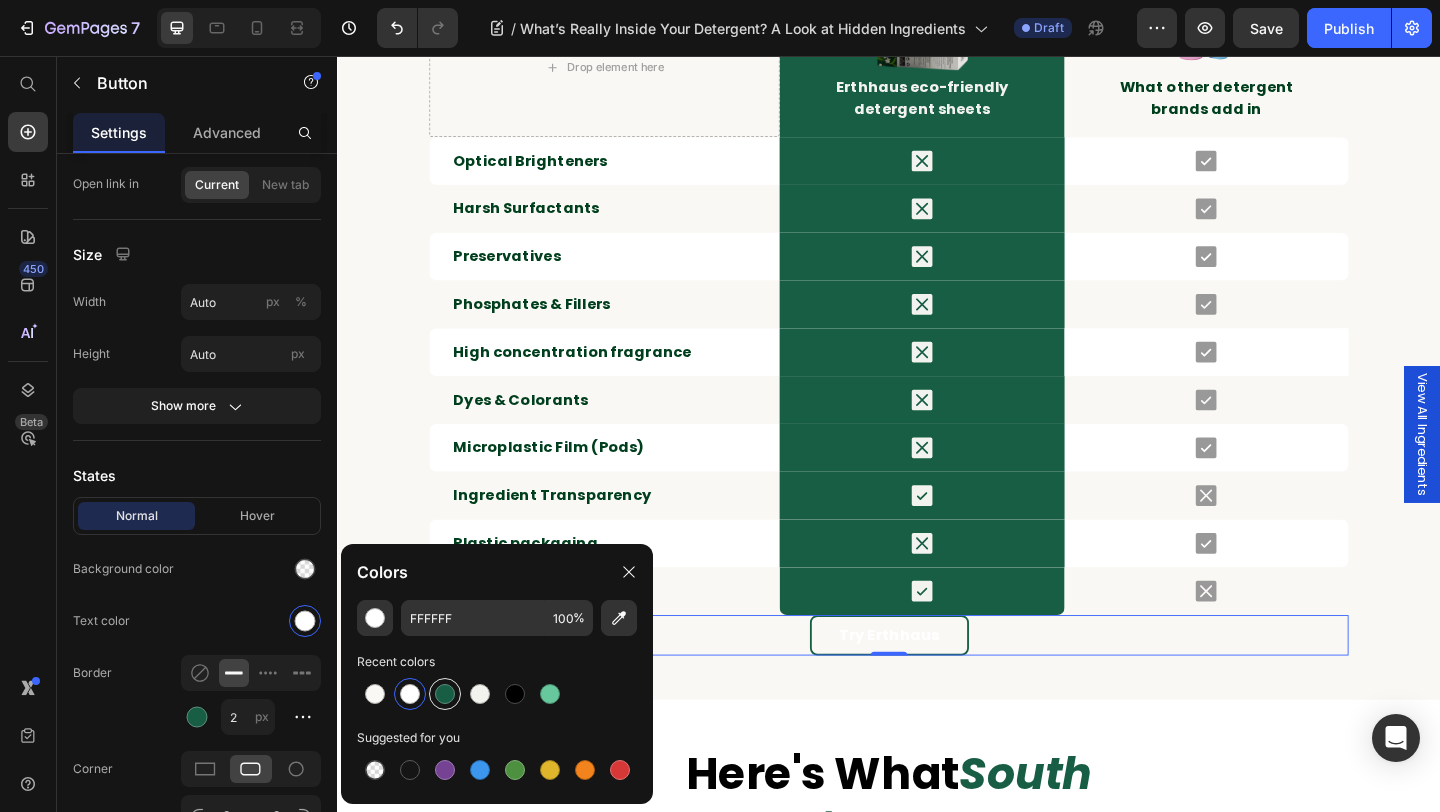 type on "185E45" 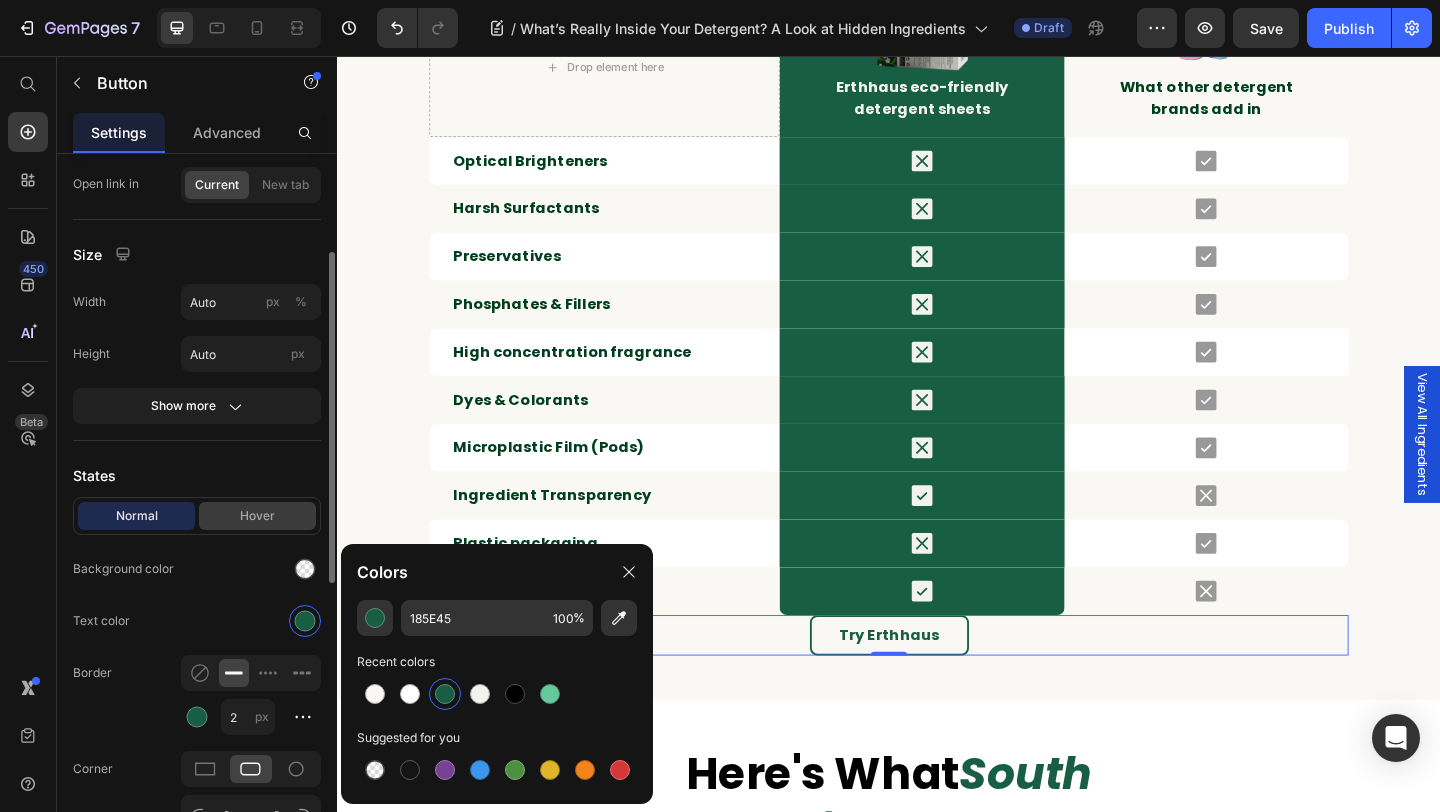 click on "Hover" at bounding box center (257, 516) 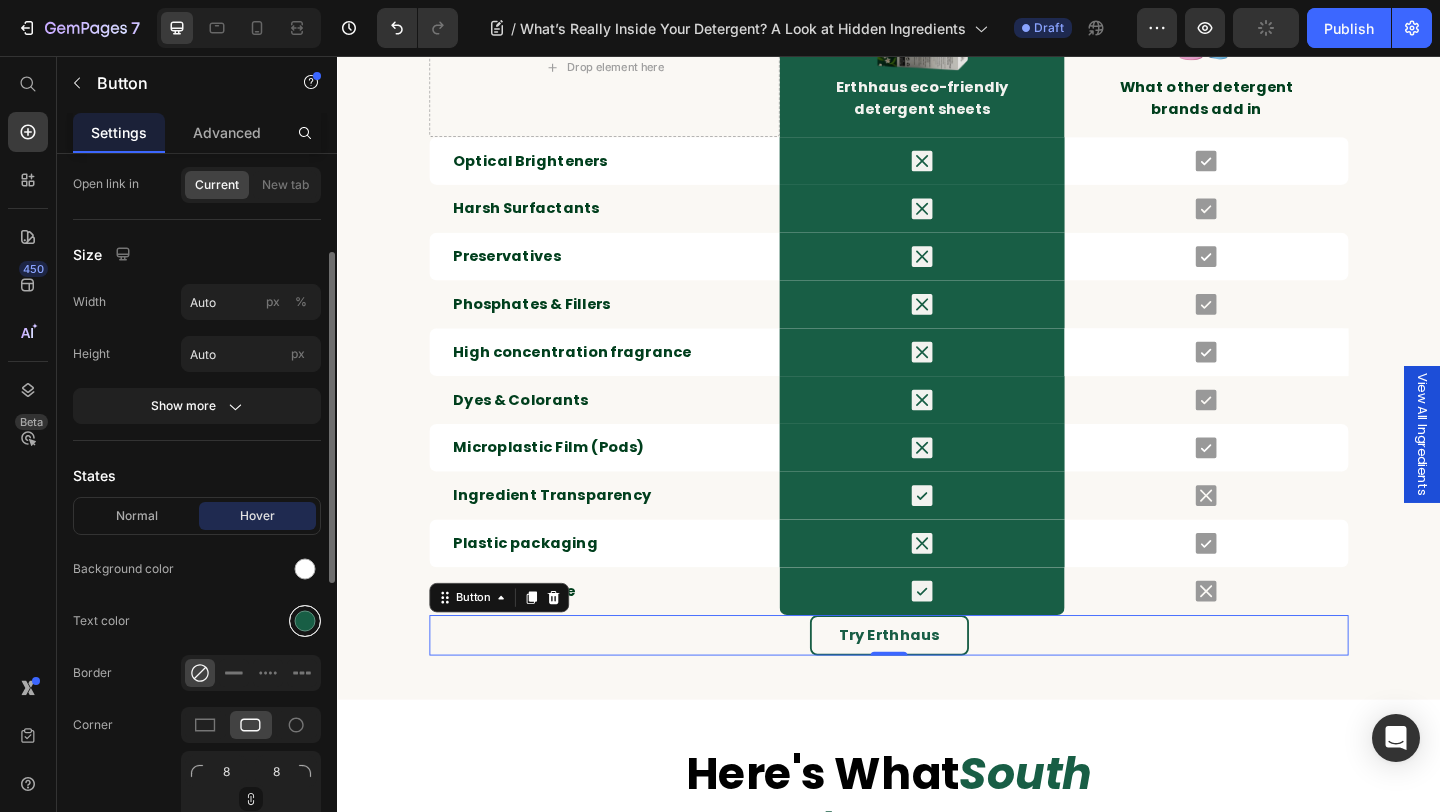 click at bounding box center (305, 621) 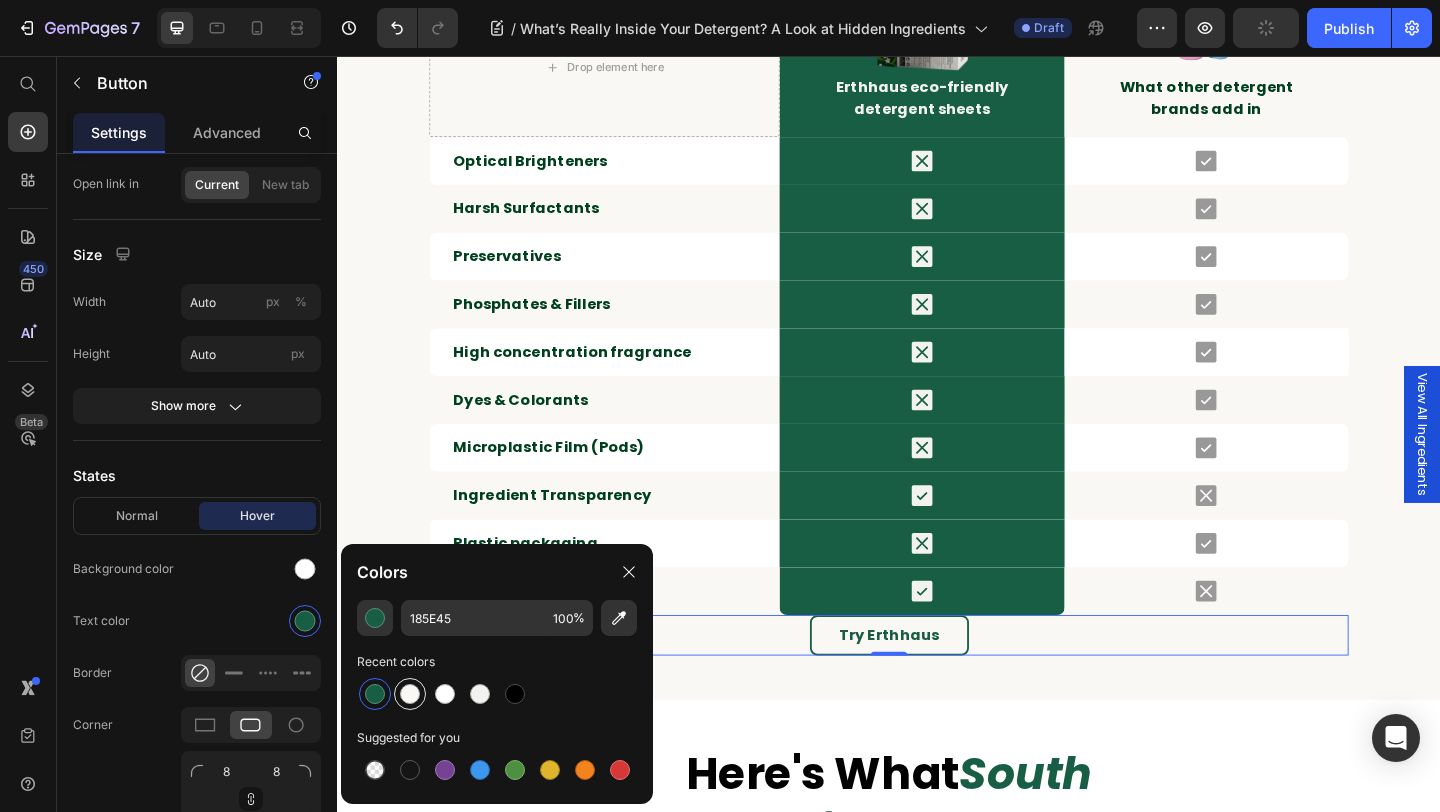 click at bounding box center [410, 694] 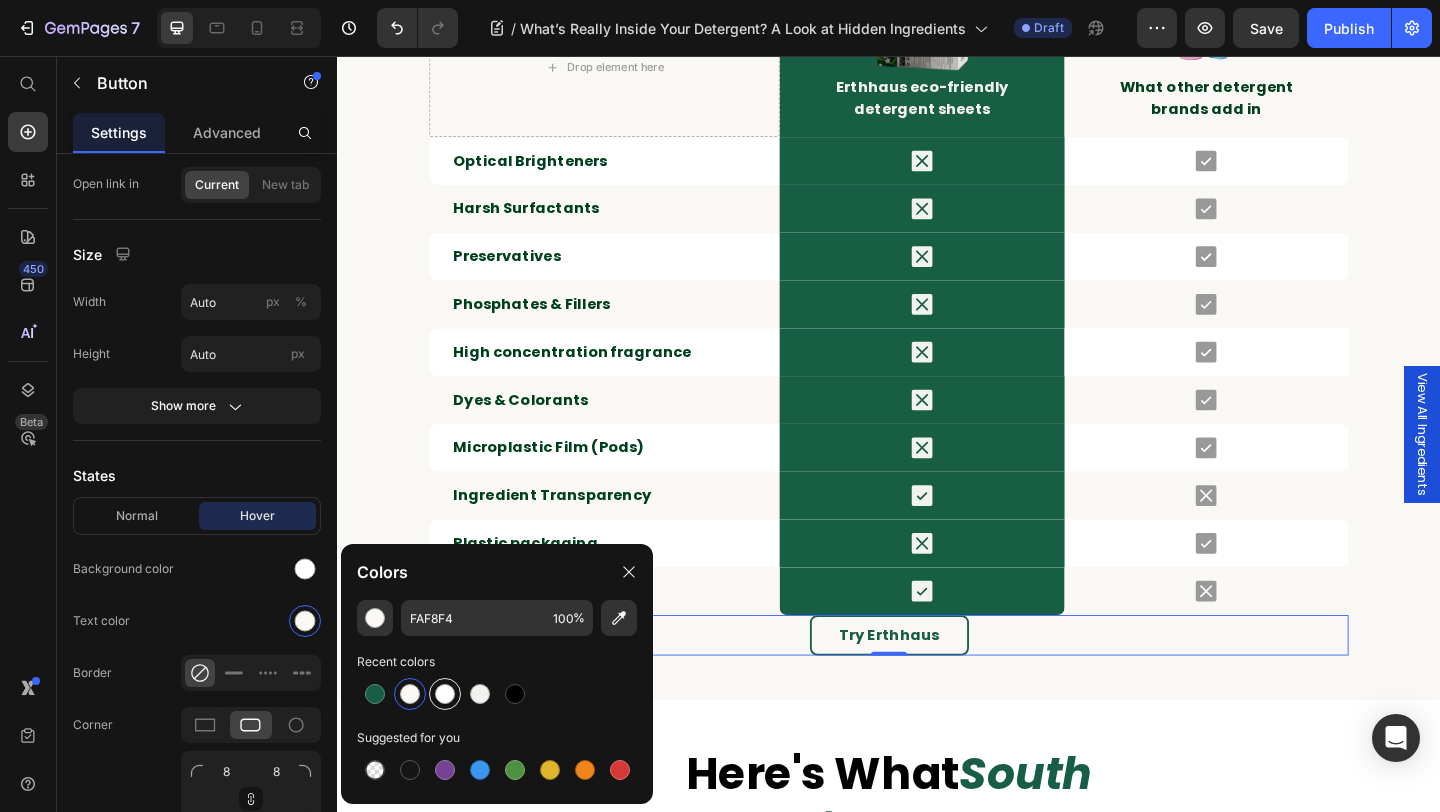 click at bounding box center (445, 694) 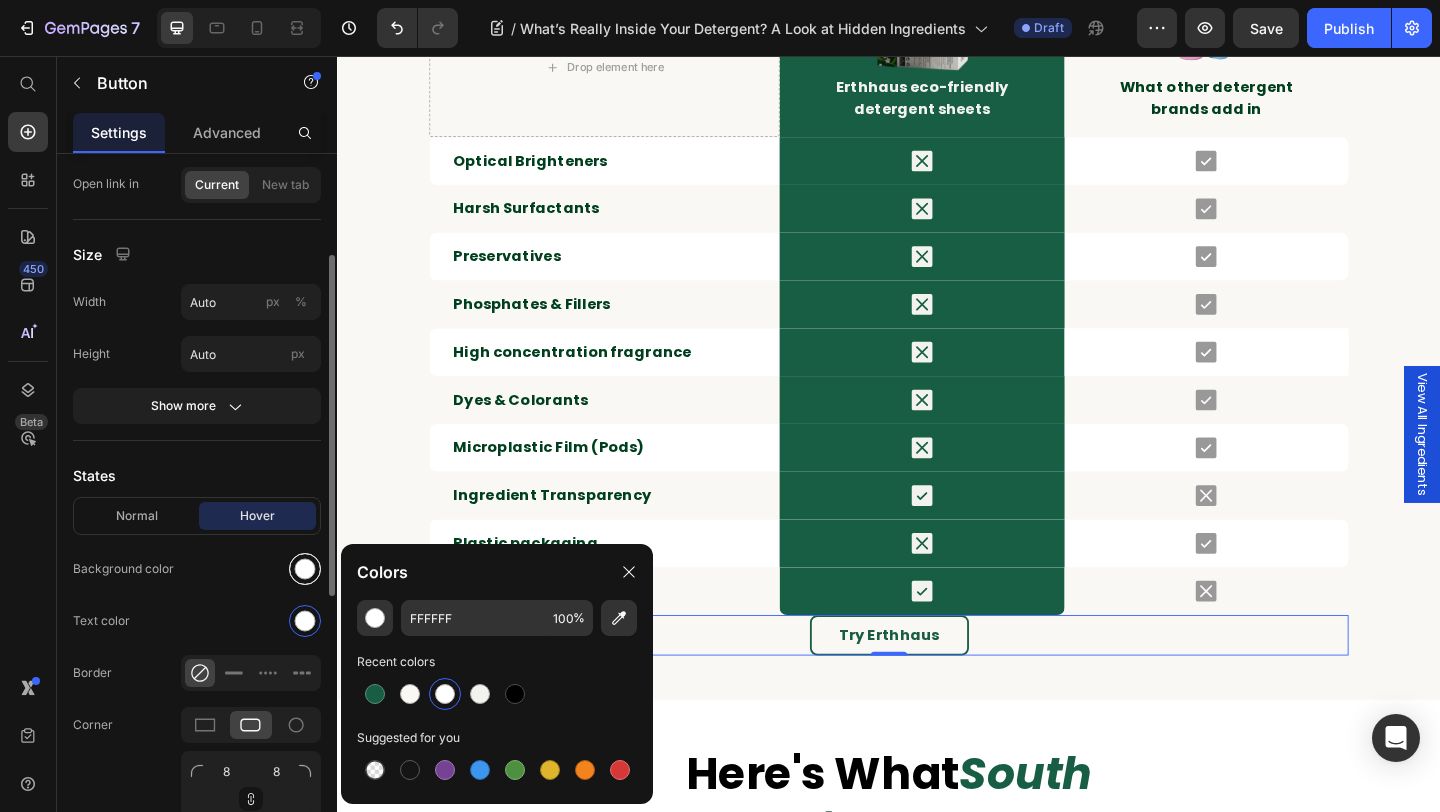 click at bounding box center [305, 569] 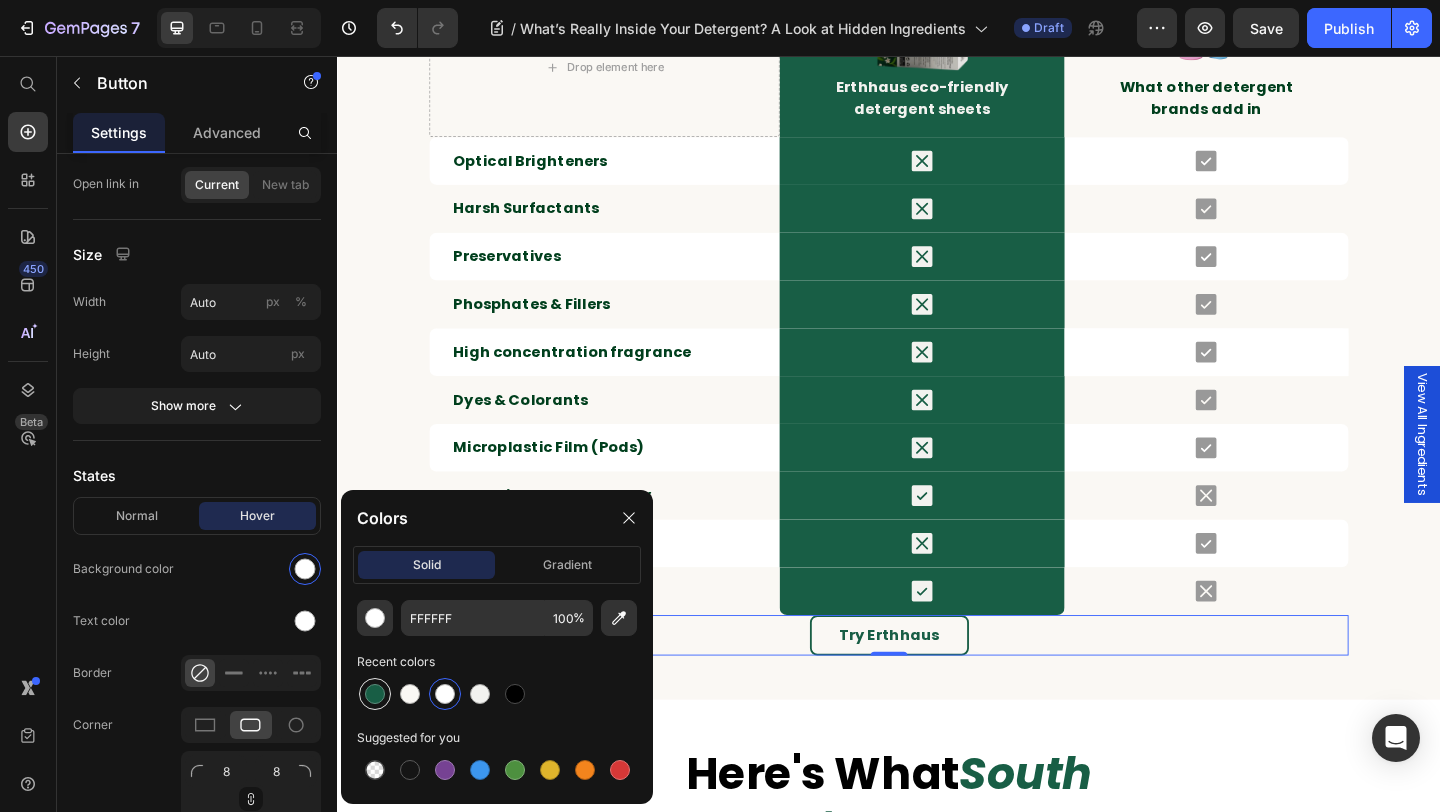 click at bounding box center [375, 694] 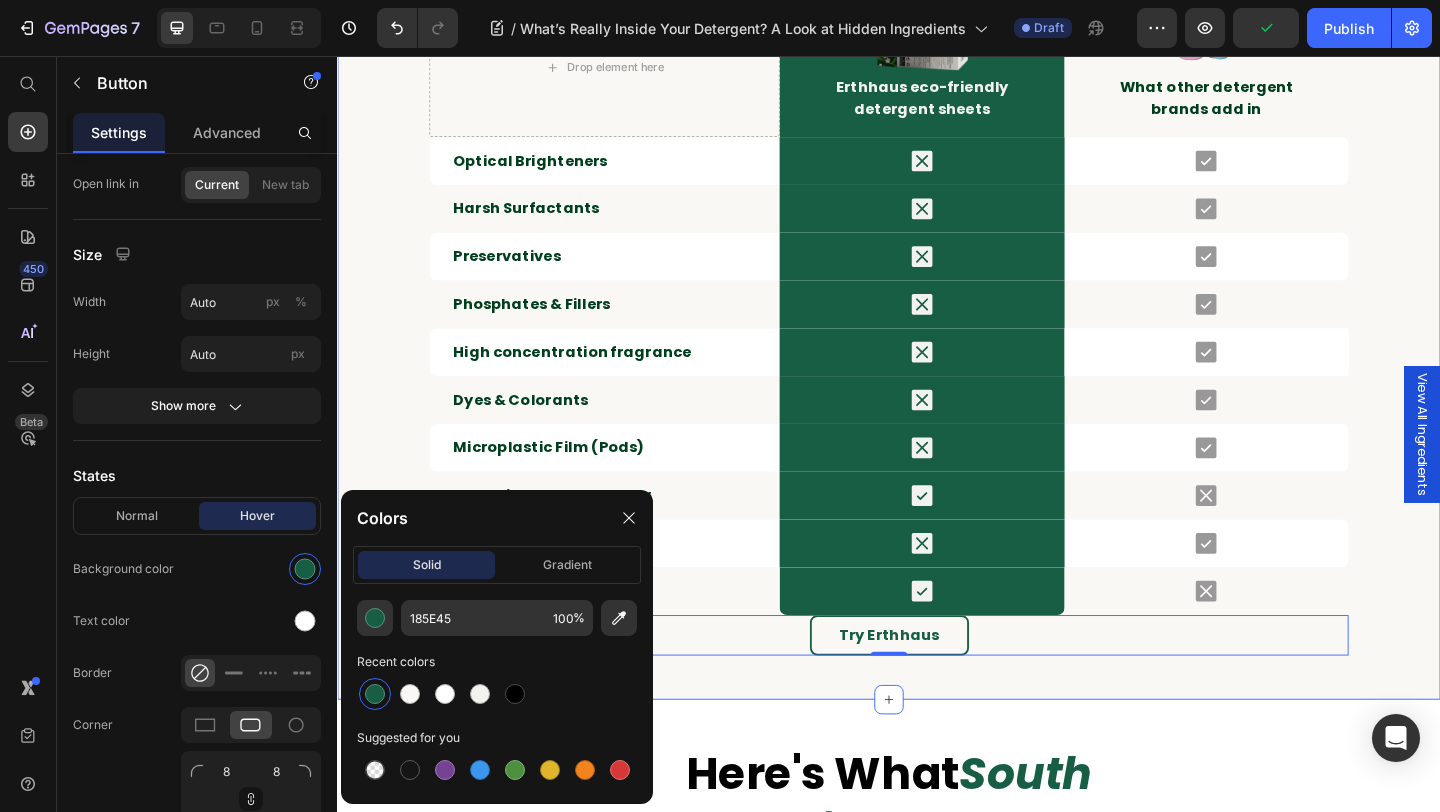 click on "What’s In Your  Detergent ? Heading Row
Drop element here Image Erthhaus eco-friendly detergent sheets Text block Row Image What other detergent brands add in Text block Row Optical Brighteners Text block
Icon Row
Icon Row Harsh Surfactants Text block
Icon Row
Icon Row Preservatives Text block
Icon Row
Icon Row Phosphates & Fillers Text block
Icon Row
Icon Row High concentration fragrance Text block
Icon Row
Icon Row Row Dyes & Colorants Text block
Icon Row
Icon Row Microplastic Film (Pods) Text block
Icon Row
Icon Row Ingredient Transparency Text block
Icon Row
Icon Row Plastic packaging Text block
Icon Row
Icon Row Greywater Safe Text block
Icon Row
Icon Row Try Erthhaus" at bounding box center (937, 264) 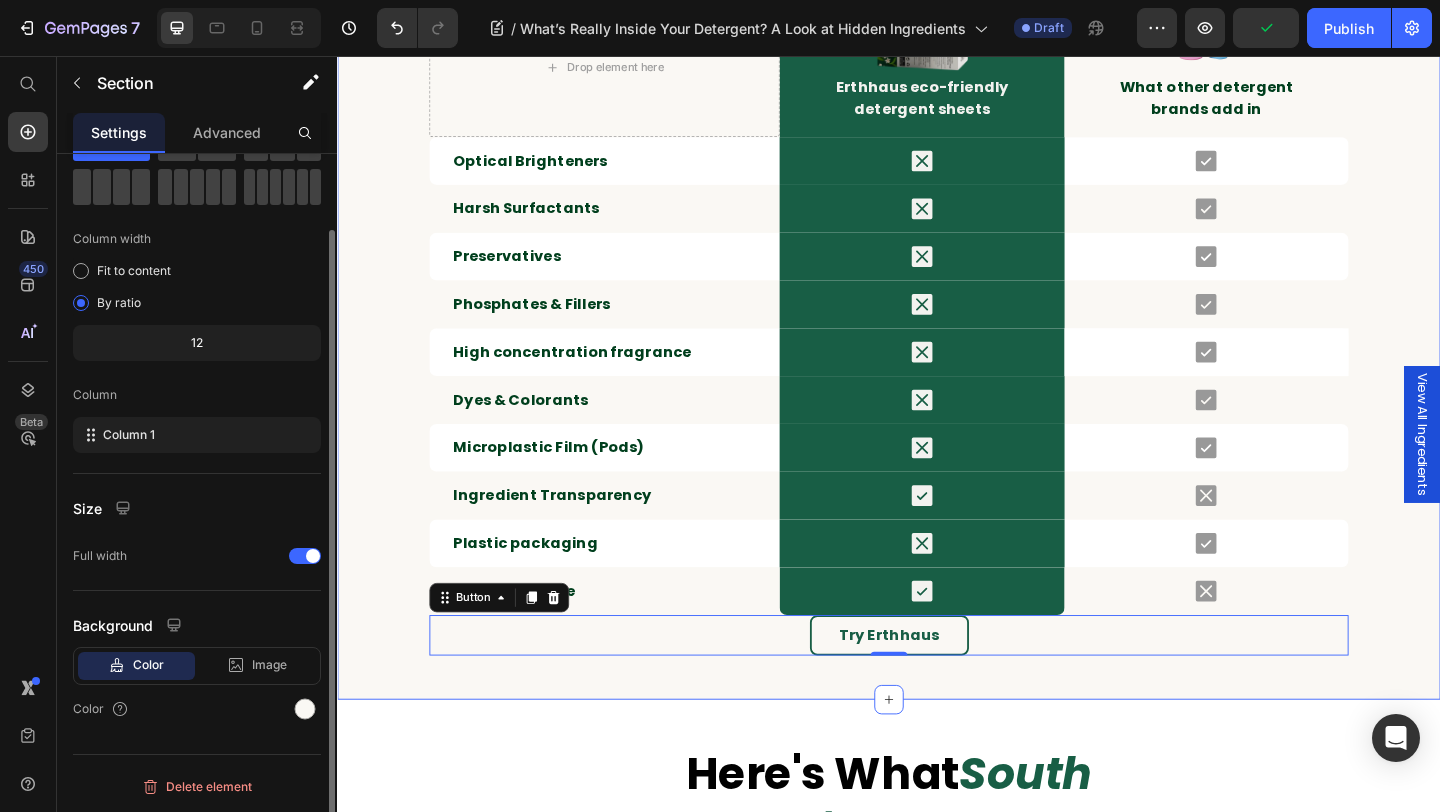 scroll, scrollTop: 0, scrollLeft: 0, axis: both 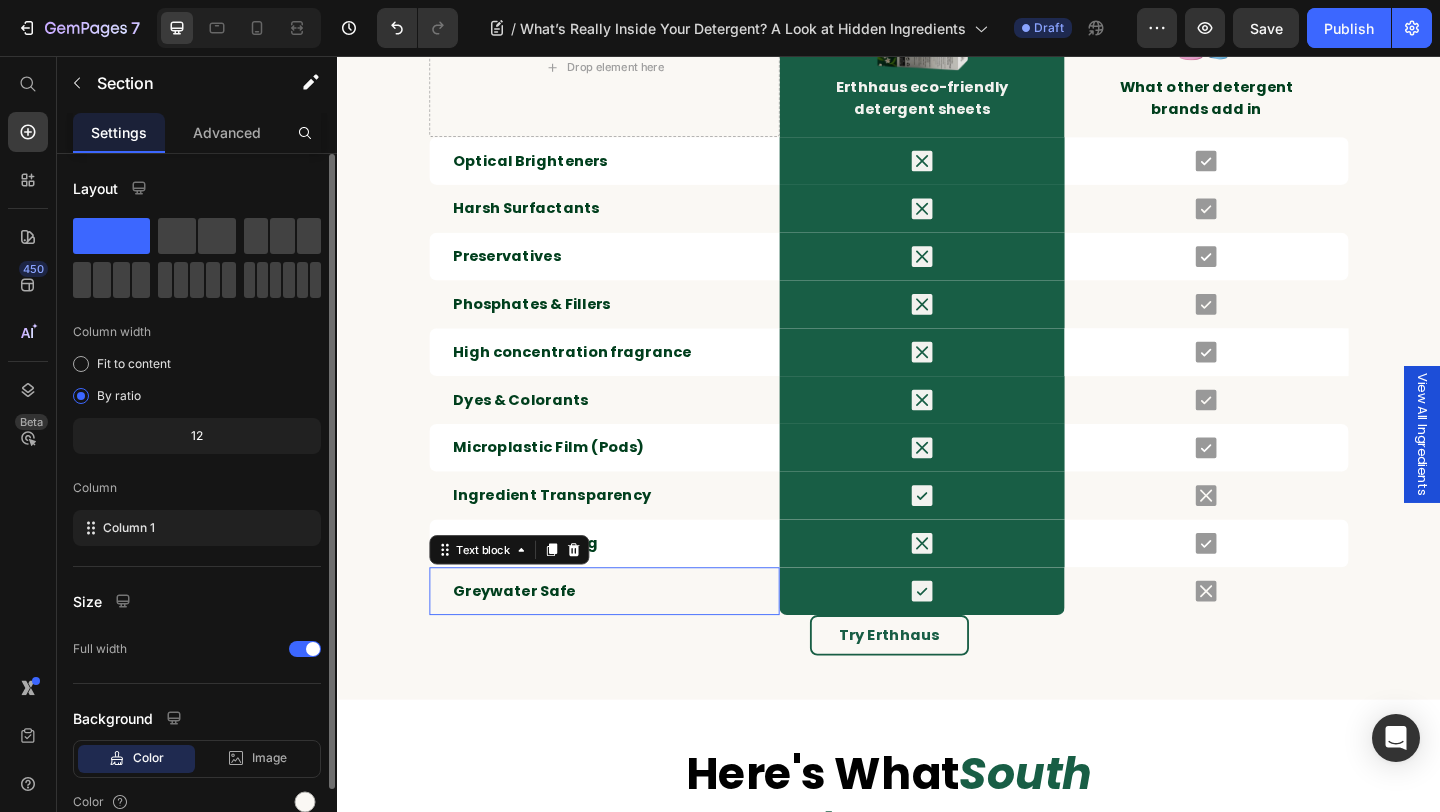 click on "Greywater Safe Text block   0" at bounding box center [627, 638] 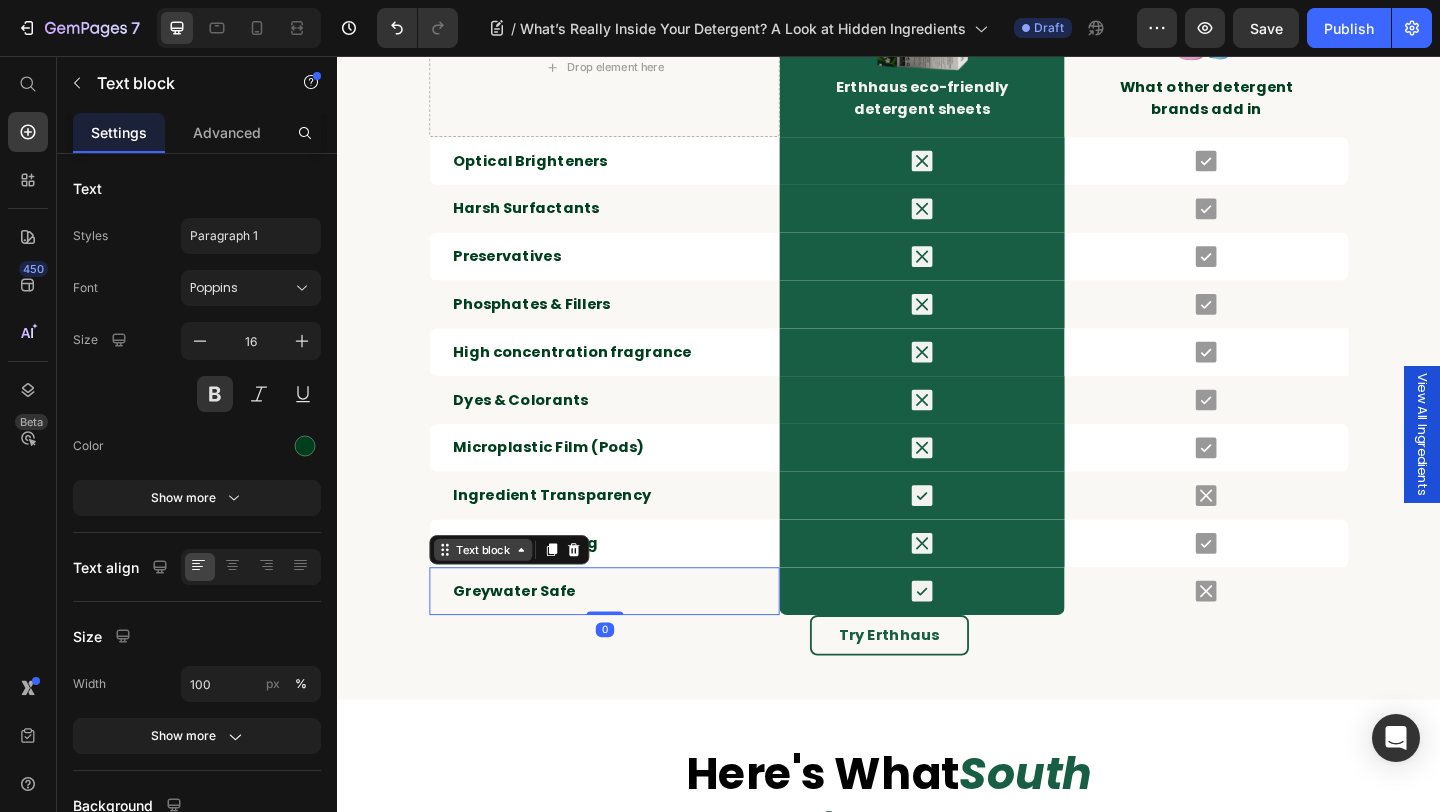 click on "Text block" at bounding box center [495, 593] 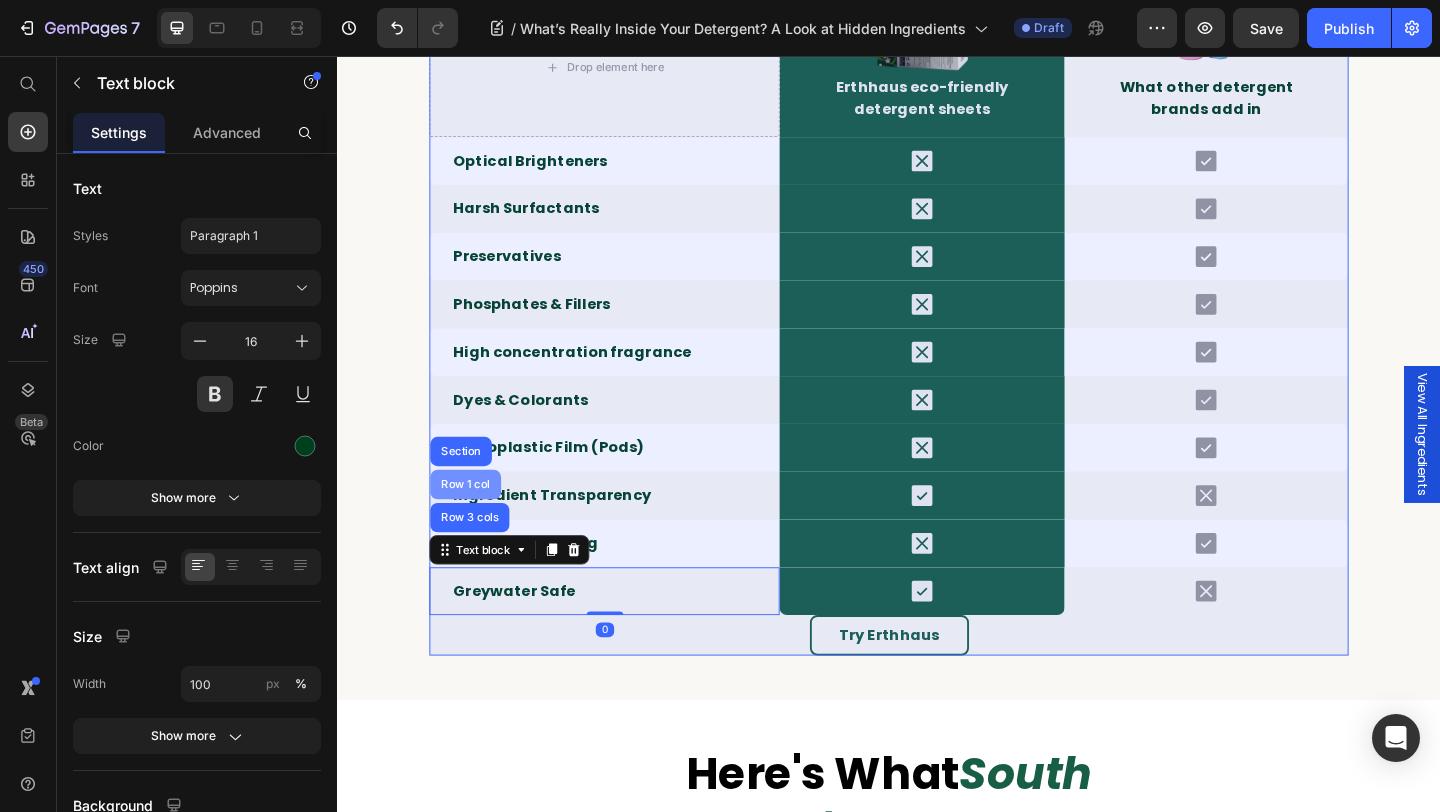 click on "Row 1 col" at bounding box center [476, 522] 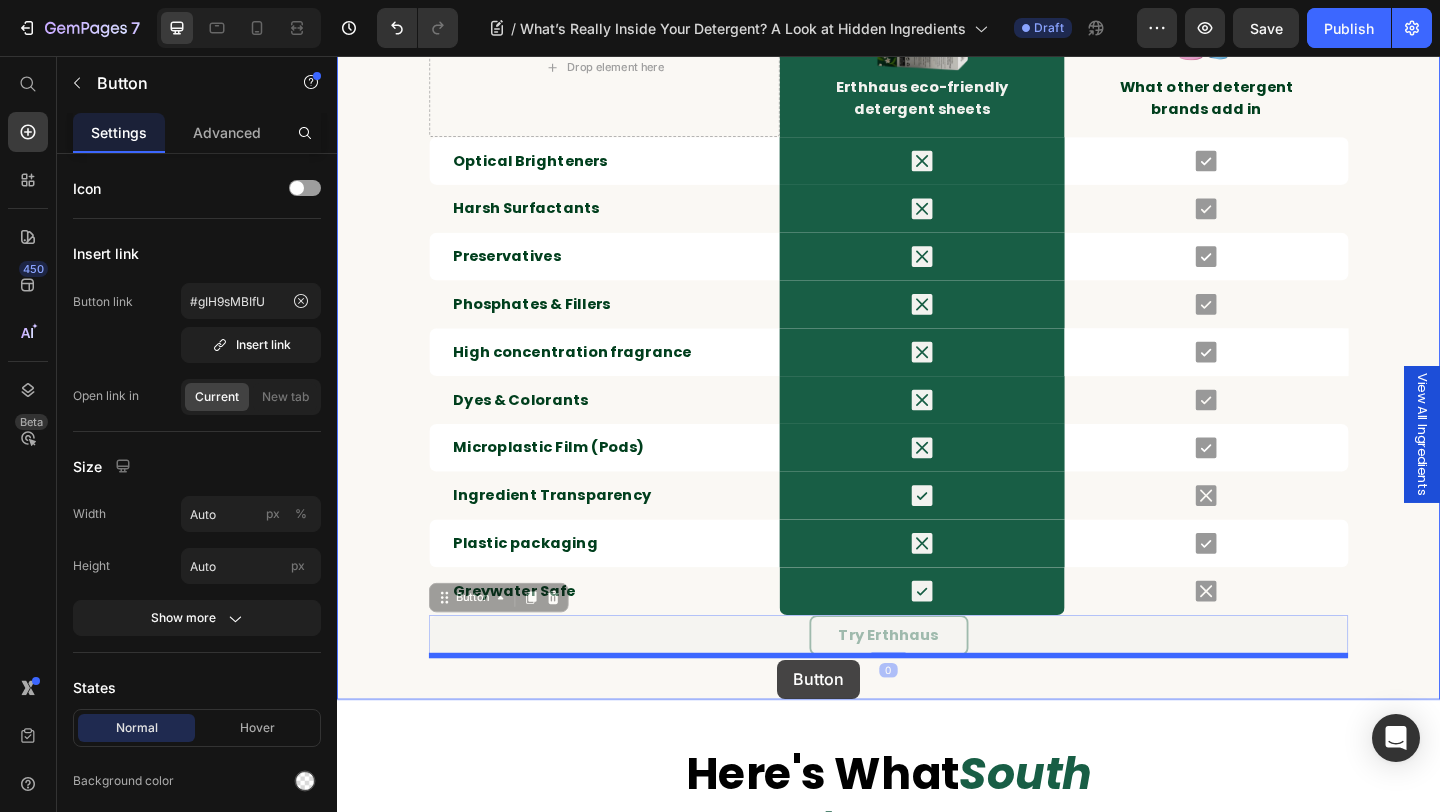 drag, startPoint x: 816, startPoint y: 686, endPoint x: 816, endPoint y: 713, distance: 27 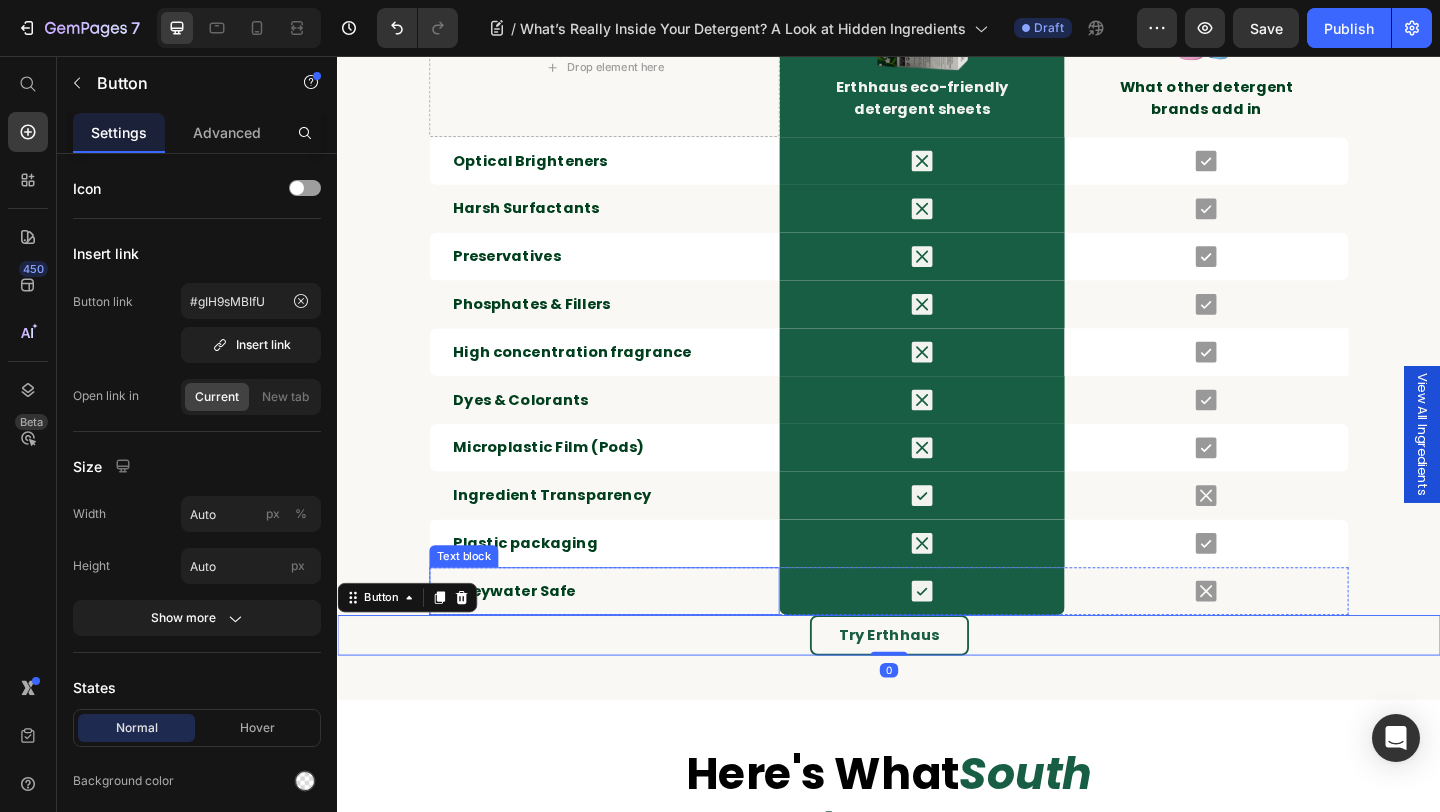 click on "Greywater Safe Text block" at bounding box center (627, 638) 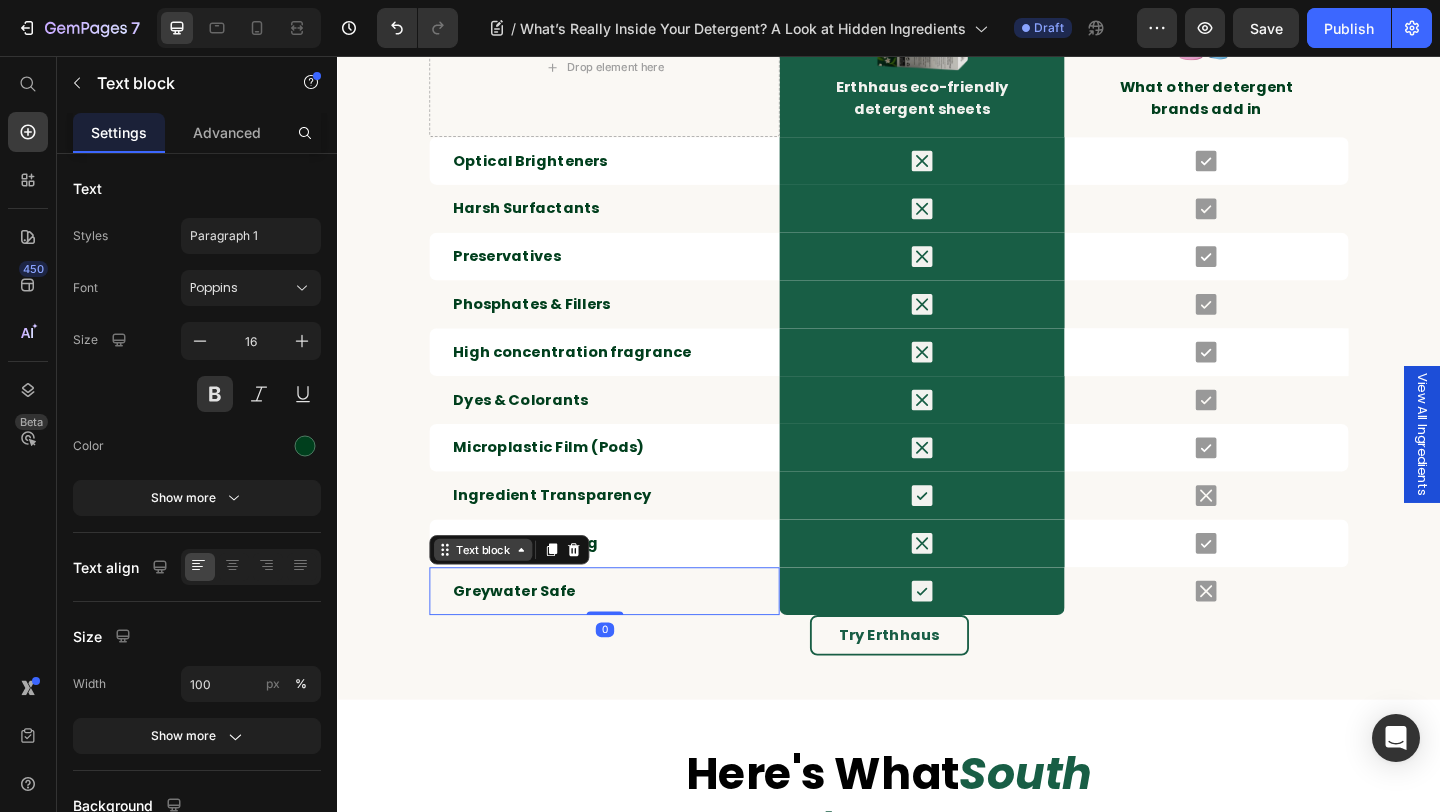 click 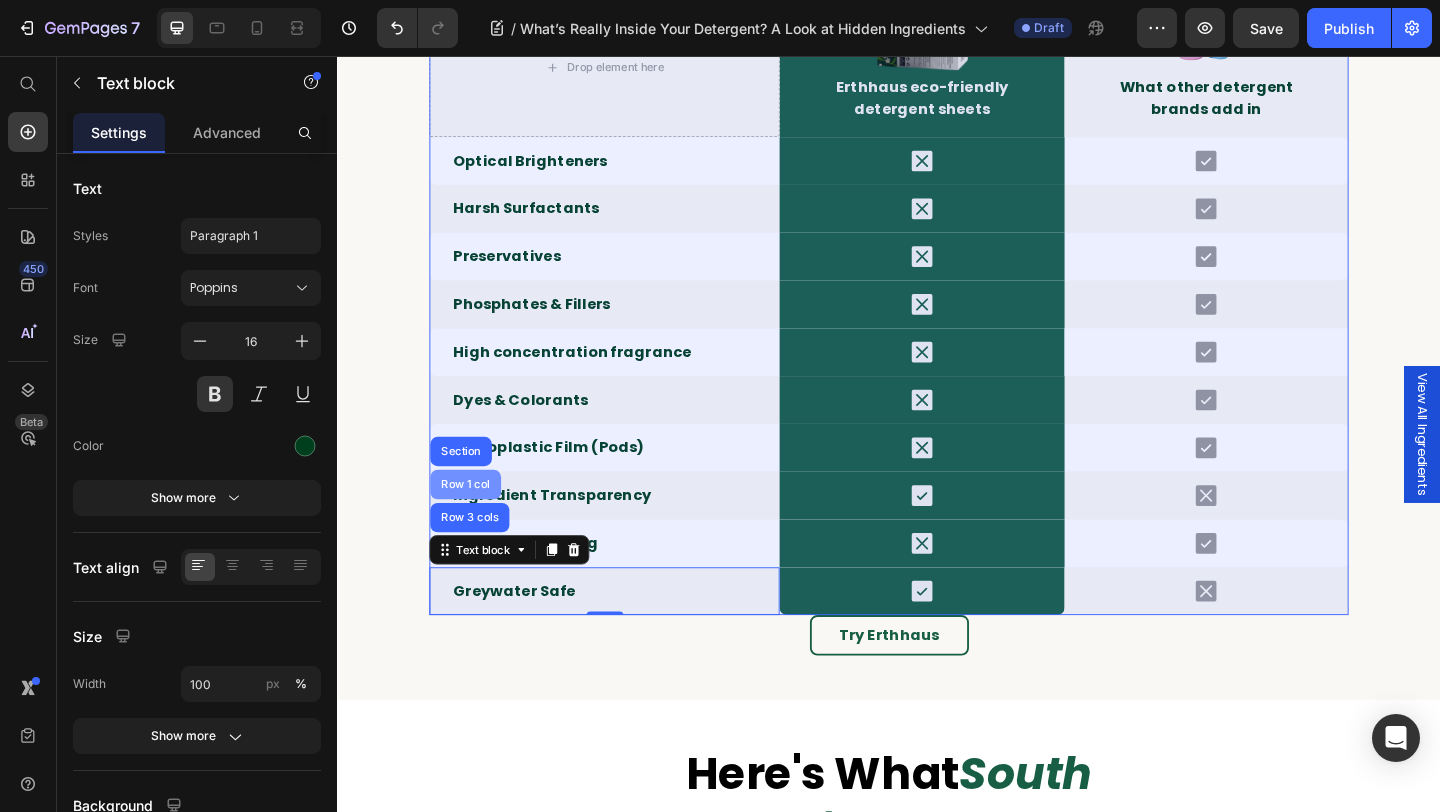 click on "Row 1 col" at bounding box center [476, 522] 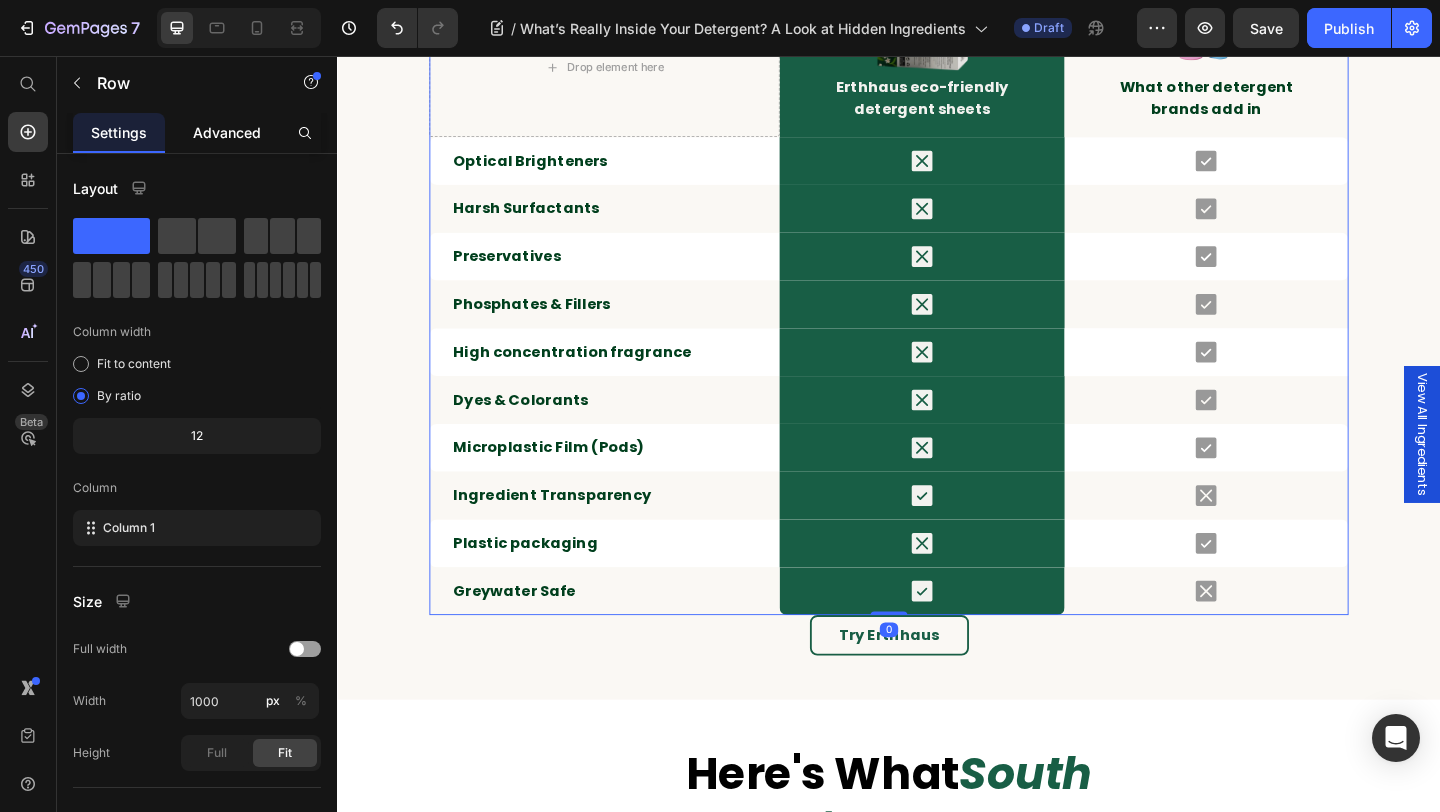 click on "Advanced" at bounding box center [227, 132] 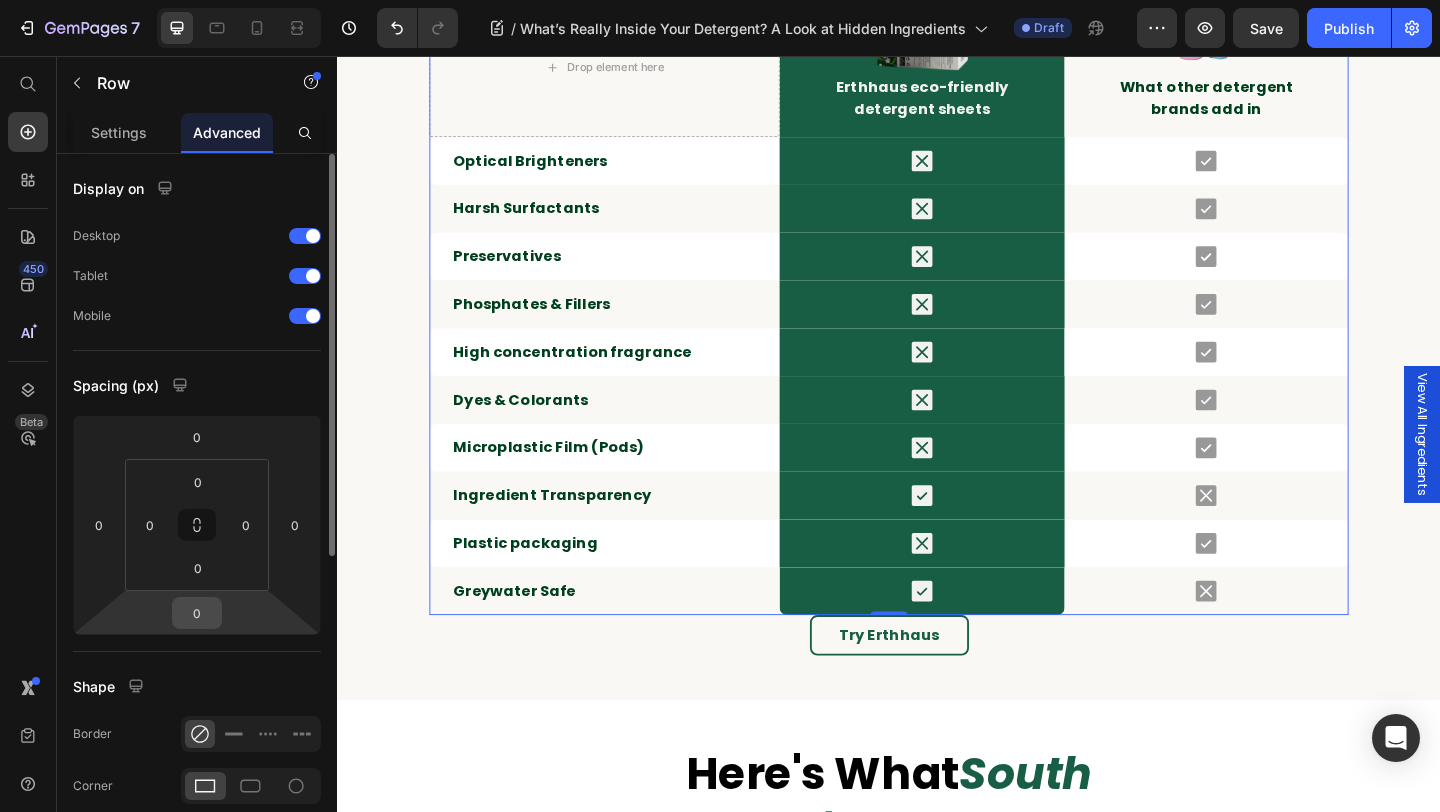 click on "0" at bounding box center (197, 613) 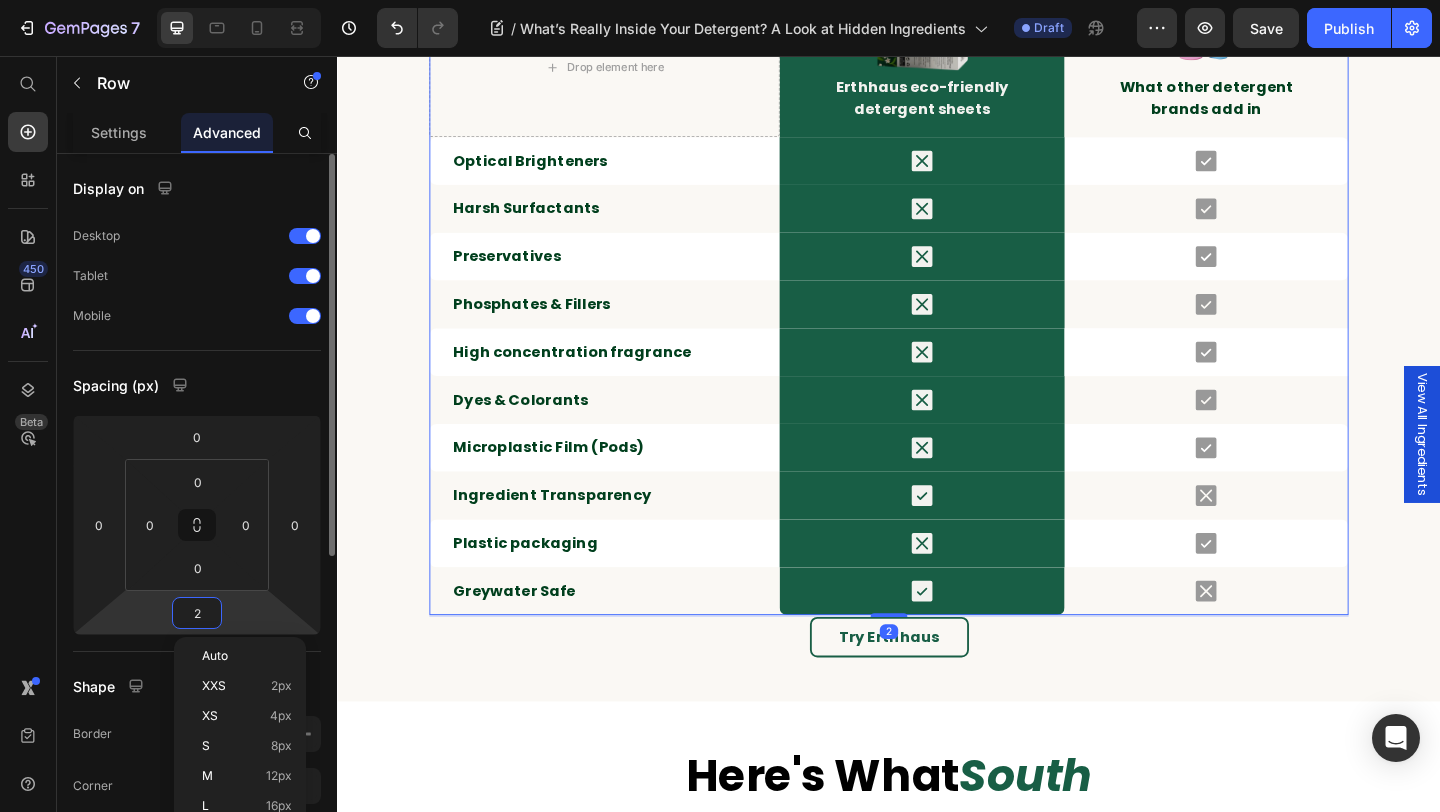 type on "24" 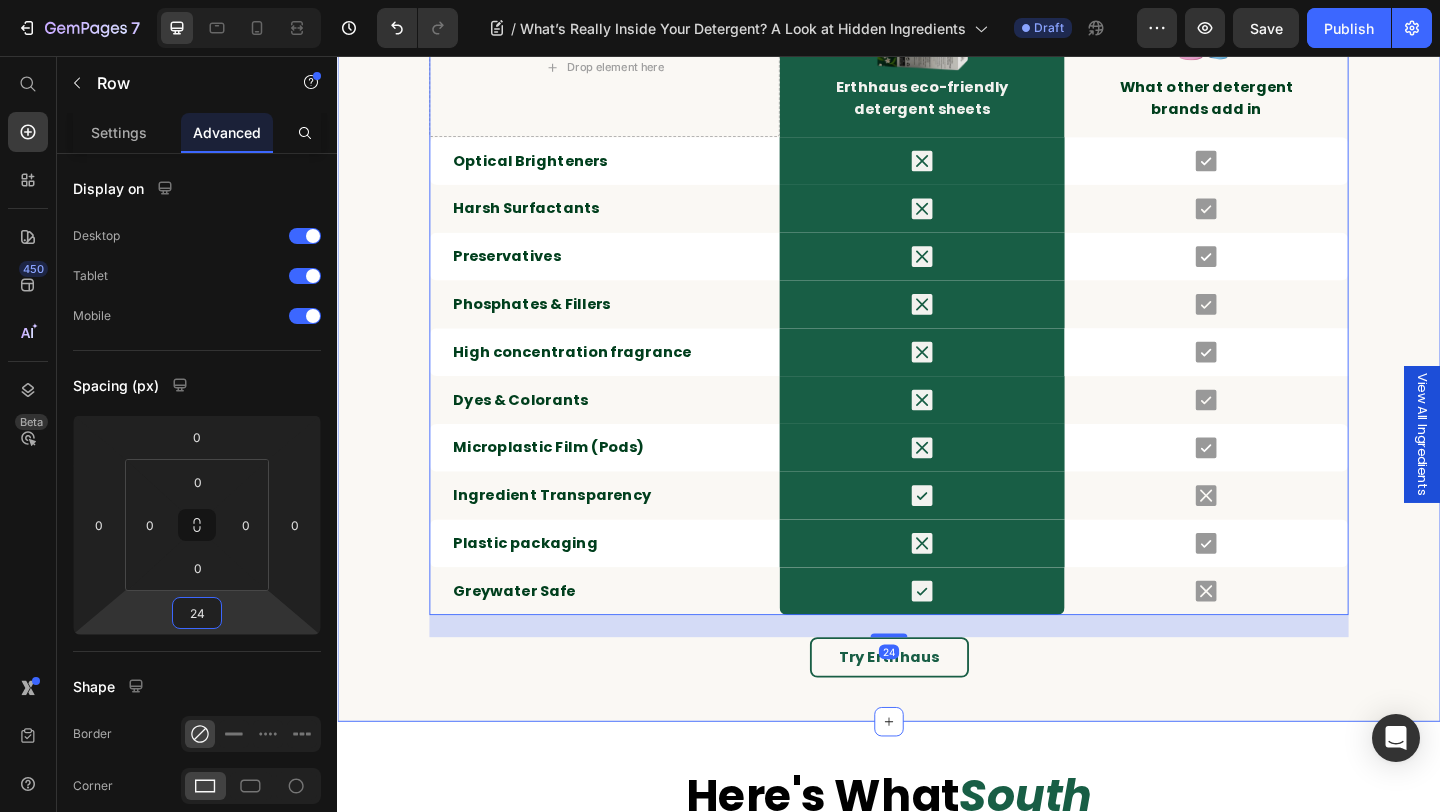click on "What’s In Your  Detergent ? Heading Row
Drop element here Image Erthhaus eco-friendly detergent sheets Text block Row Image What other detergent brands add in Text block Row Optical Brighteners Text block
Icon Row
Icon Row Harsh Surfactants Text block
Icon Row
Icon Row Preservatives Text block
Icon Row
Icon Row Phosphates & Fillers Text block
Icon Row
Icon Row High concentration fragrance Text block
Icon Row
Icon Row Row Dyes & Colorants Text block
Icon Row
Icon Row Microplastic Film (Pods) Text block
Icon Row
Icon Row Ingredient Transparency Text block
Icon Row
Icon Row Plastic packaging Text block
Icon Row
Icon Row Greywater Safe Text block
Icon Row
Icon Row Row   24 Button" at bounding box center [937, 276] 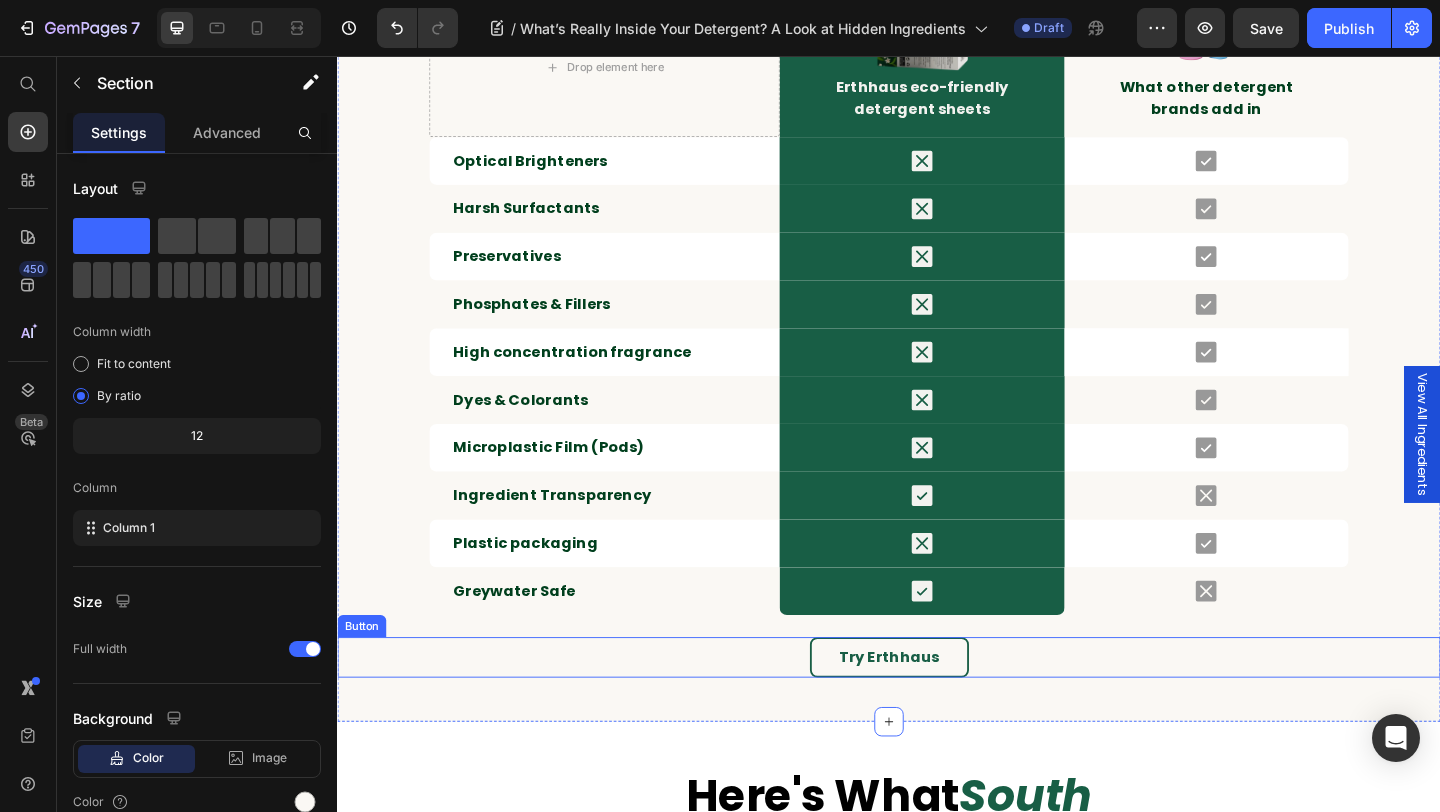click on "Try Erthhaus Button" at bounding box center [937, 710] 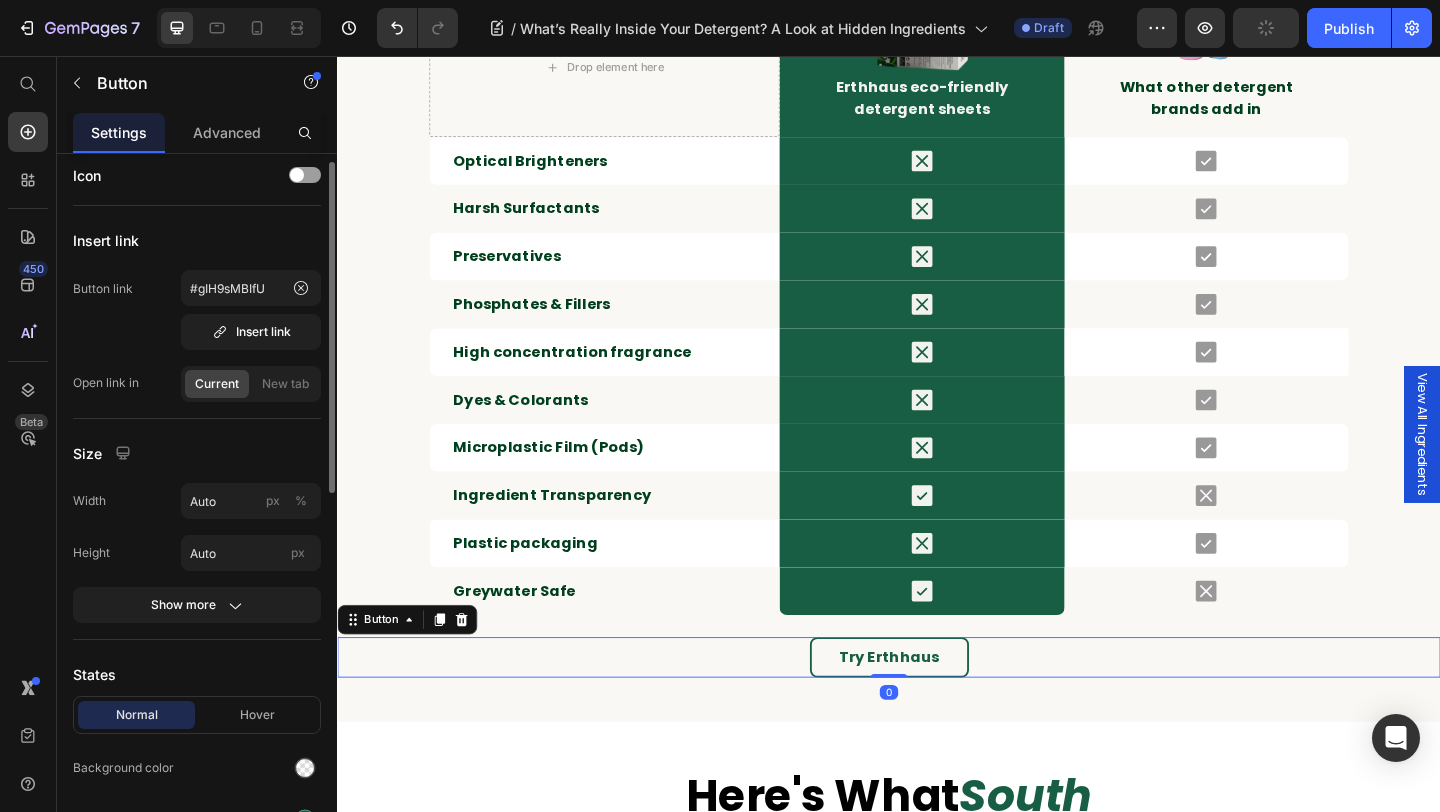 scroll, scrollTop: 15, scrollLeft: 0, axis: vertical 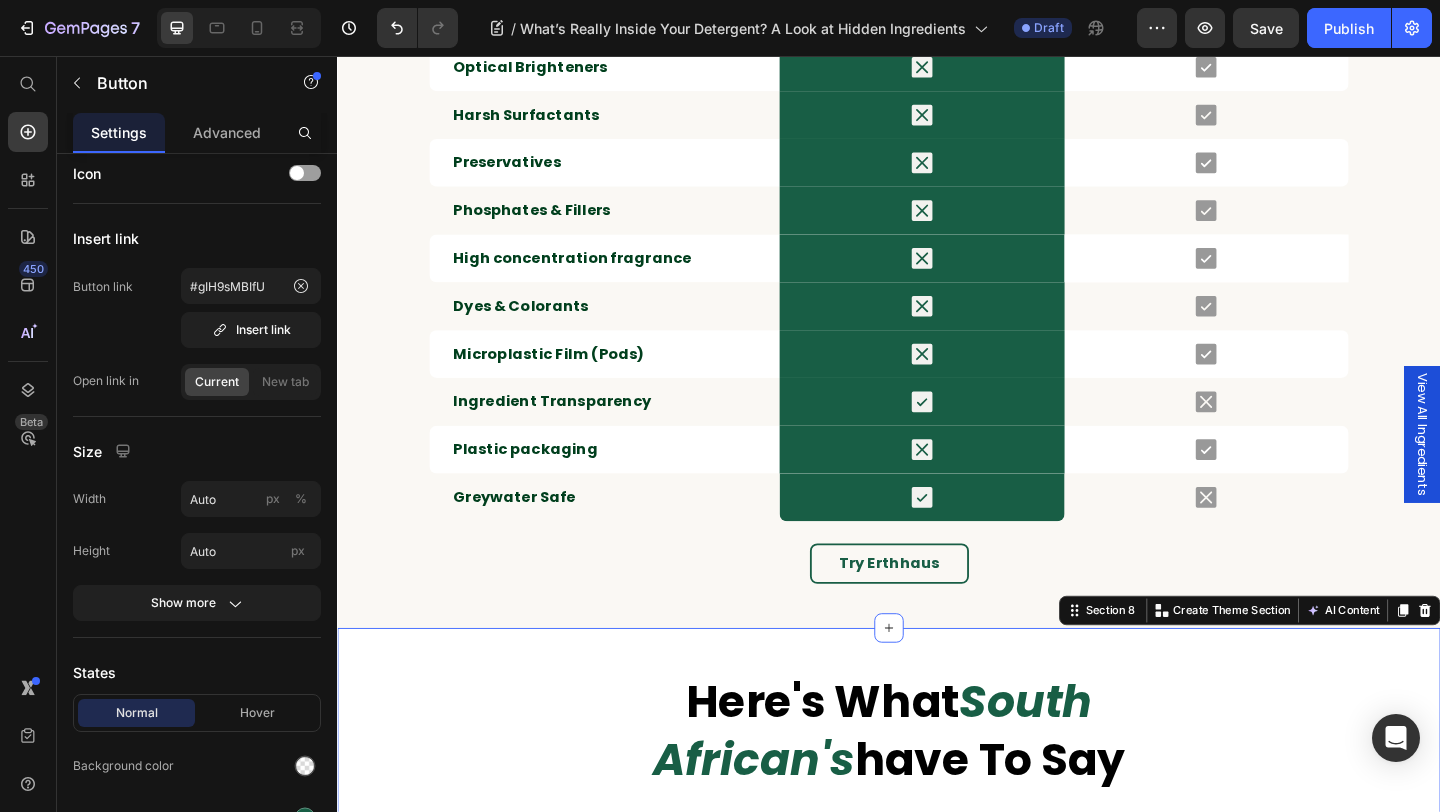 click on "Here's what  South African's  have to say Heading Row LAI Product Reviews - Advanced - Card Carousel LAI Product Reviews Row Section 8   Create Theme Section AI Content Write with GemAI What would you like to describe here? Tone and Voice Persuasive Product Laundry Detergent Sheets 6 Pack Show more Generate" at bounding box center (937, 846) 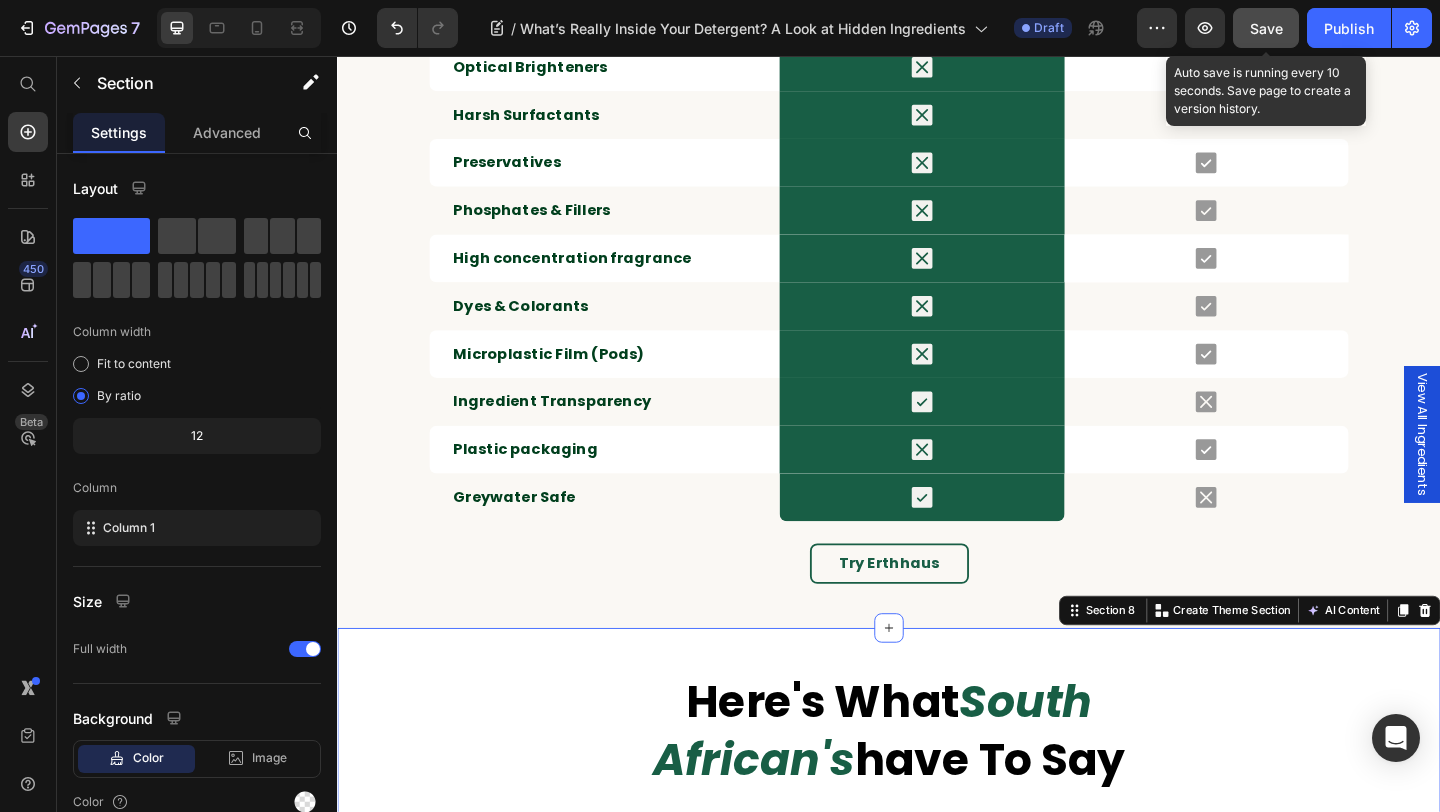 click on "Save" at bounding box center (1266, 28) 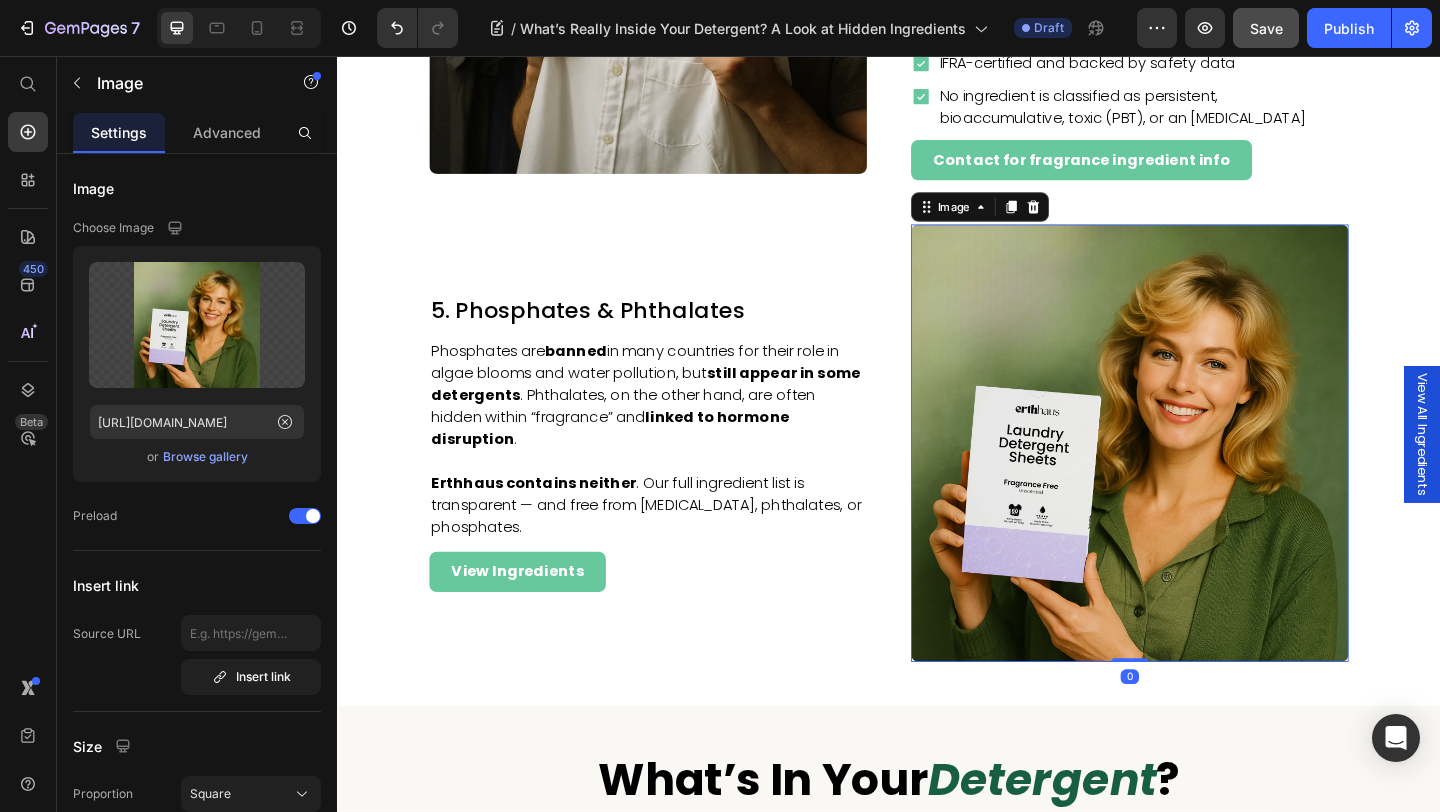 scroll, scrollTop: 3144, scrollLeft: 0, axis: vertical 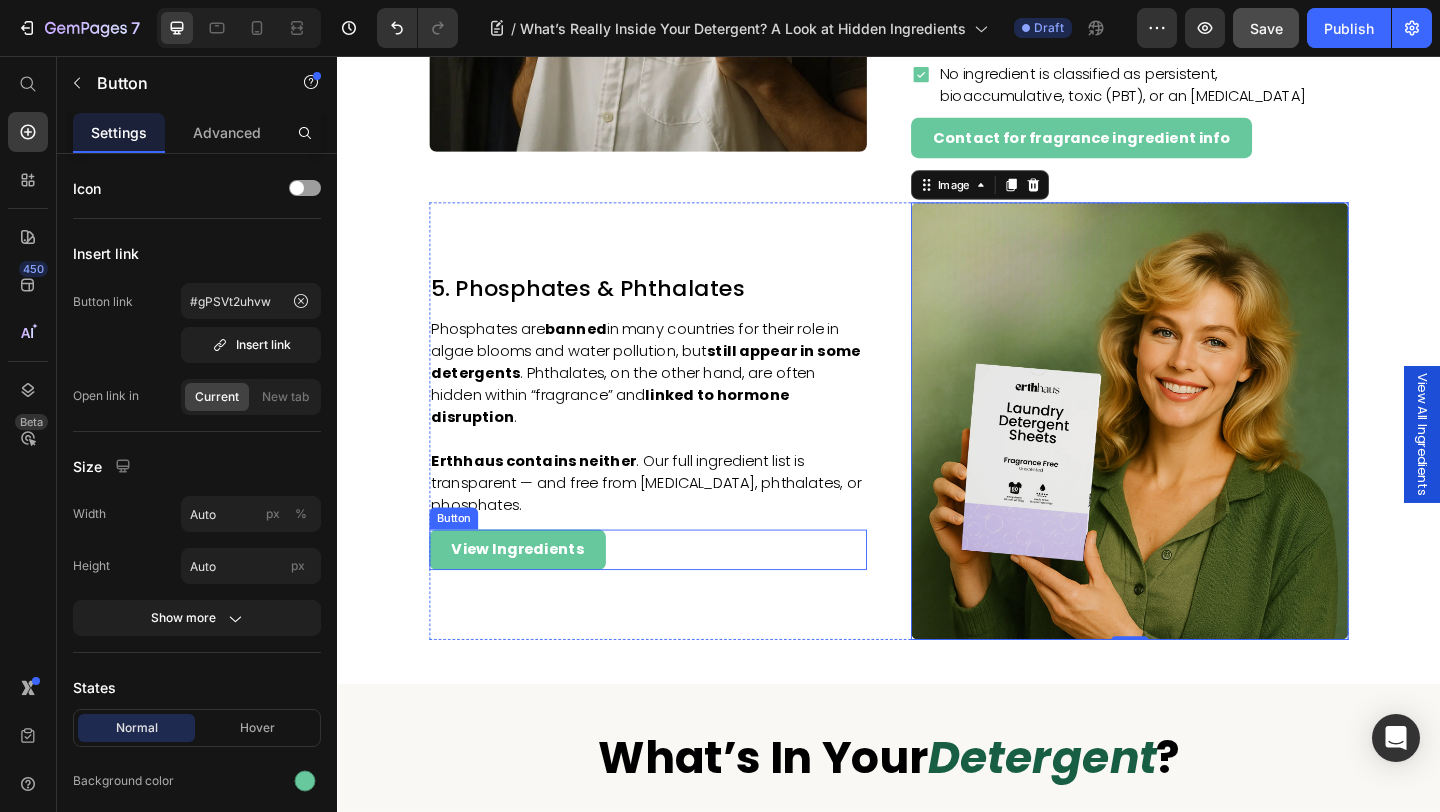 click on "View Ingredients Button" at bounding box center (675, 593) 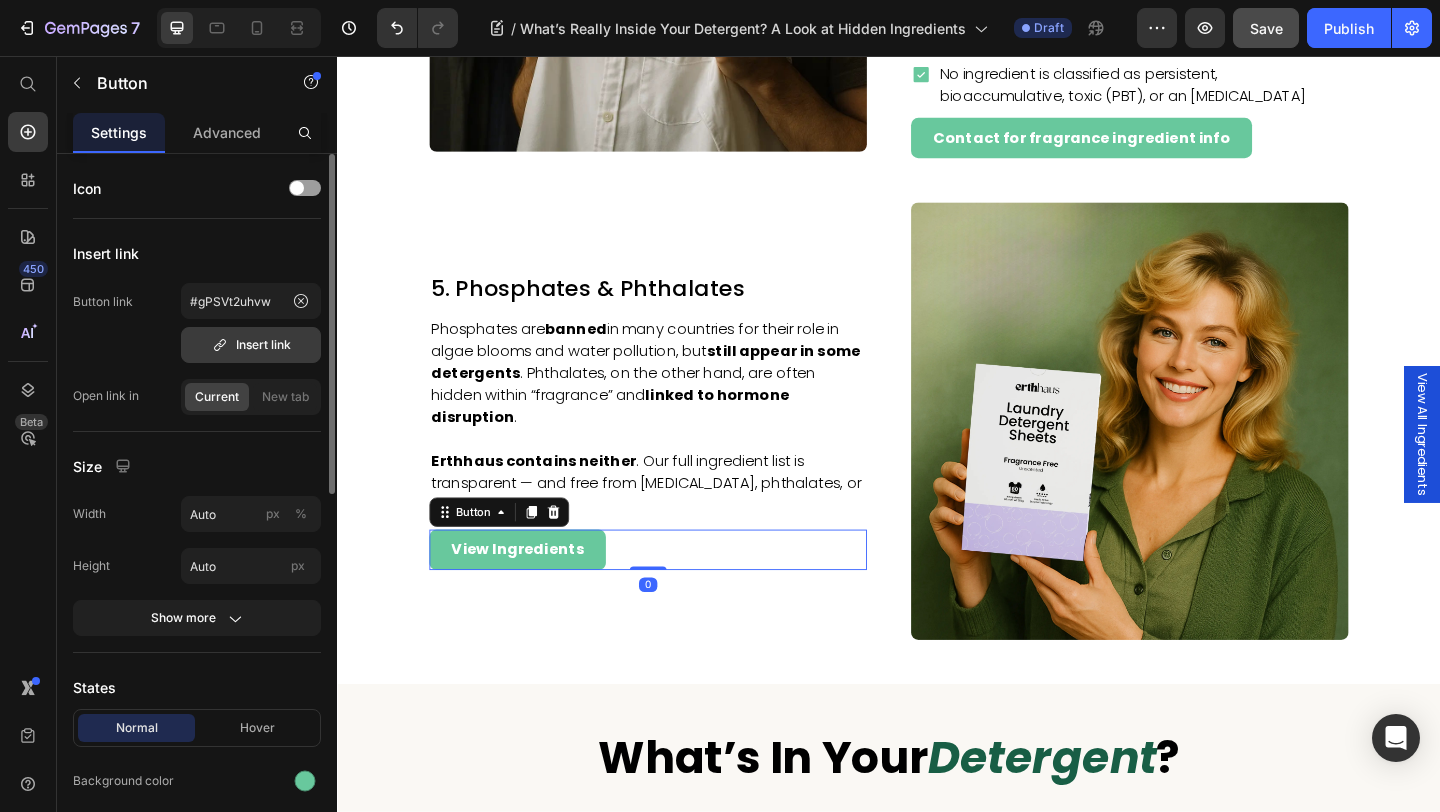 click on "Insert link" at bounding box center (251, 345) 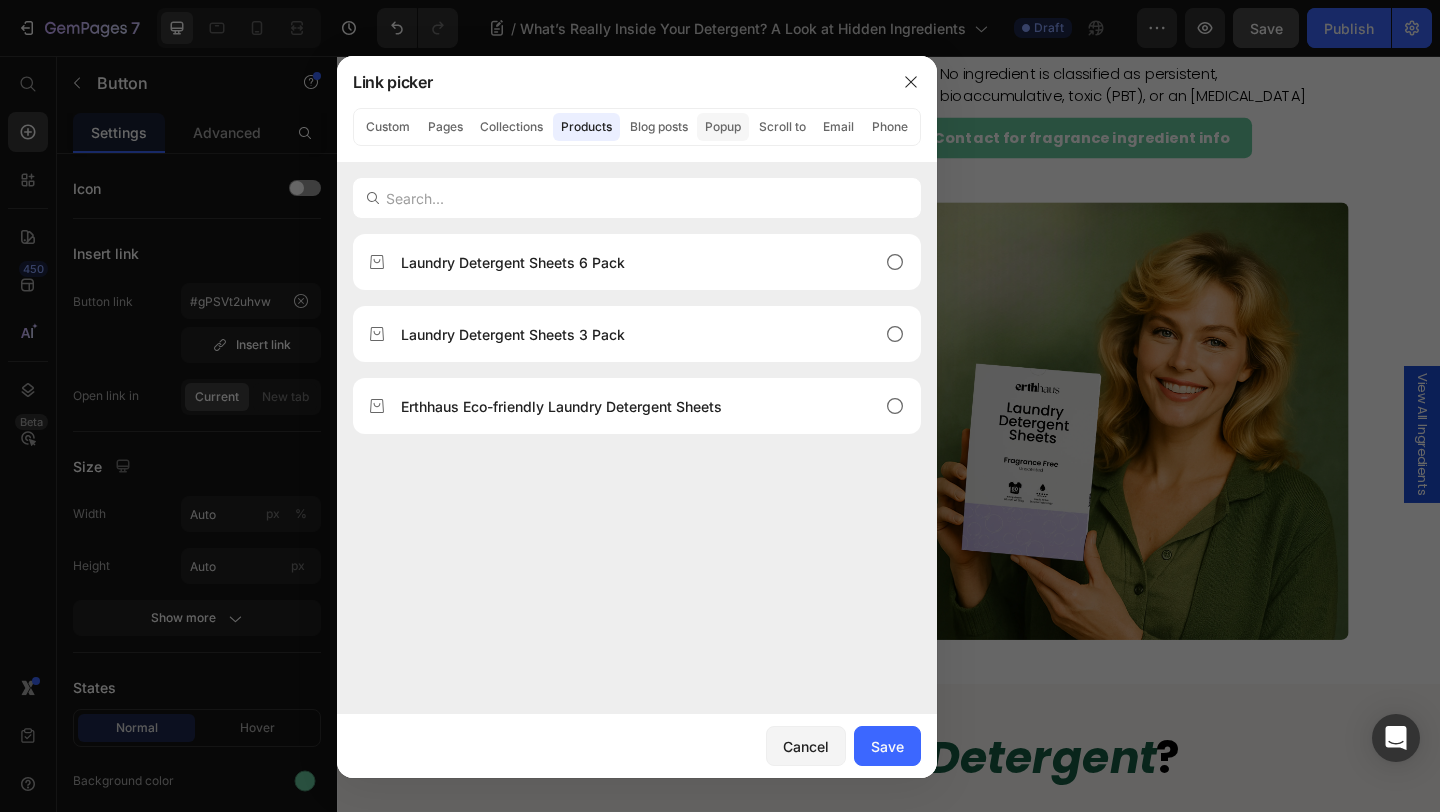 click on "Popup" 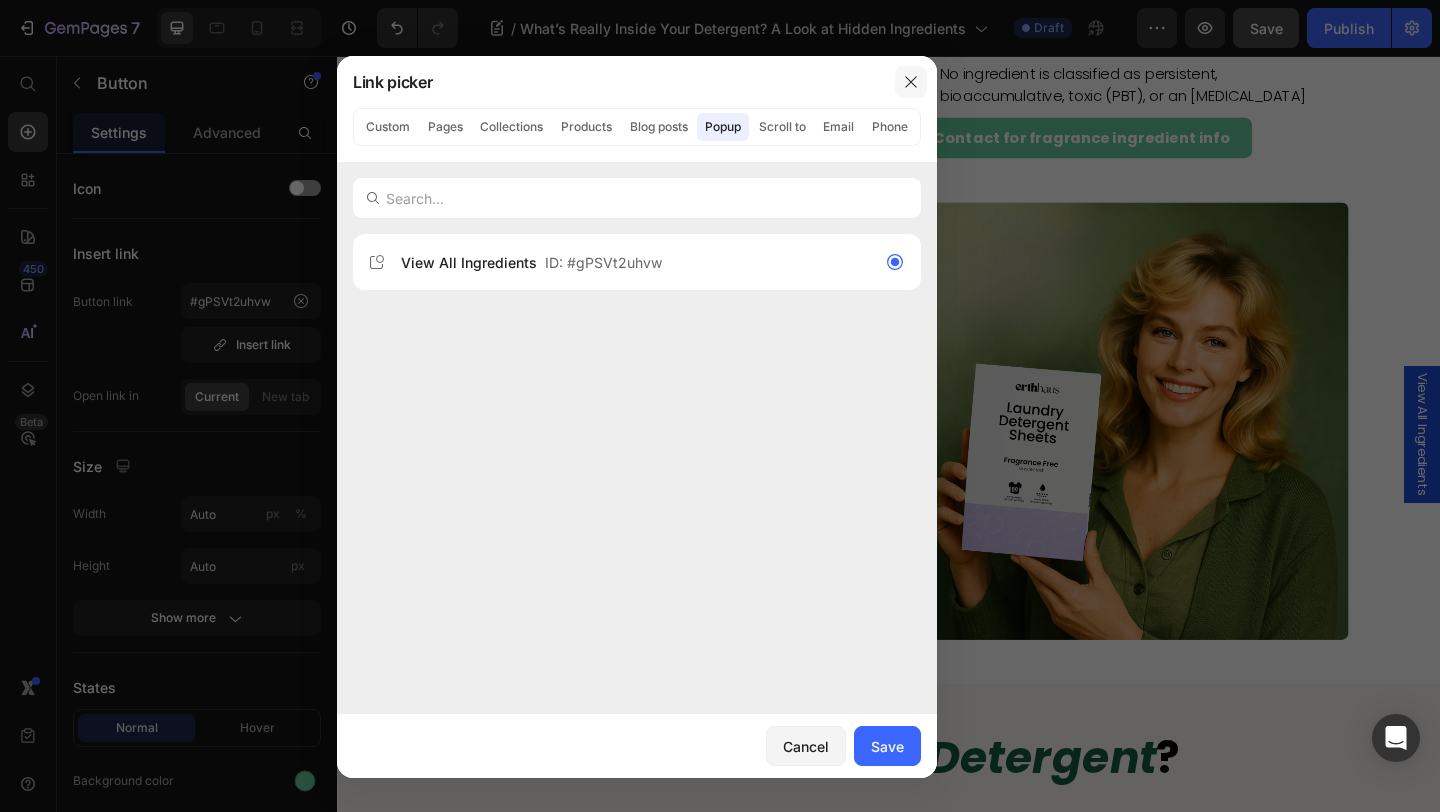 click 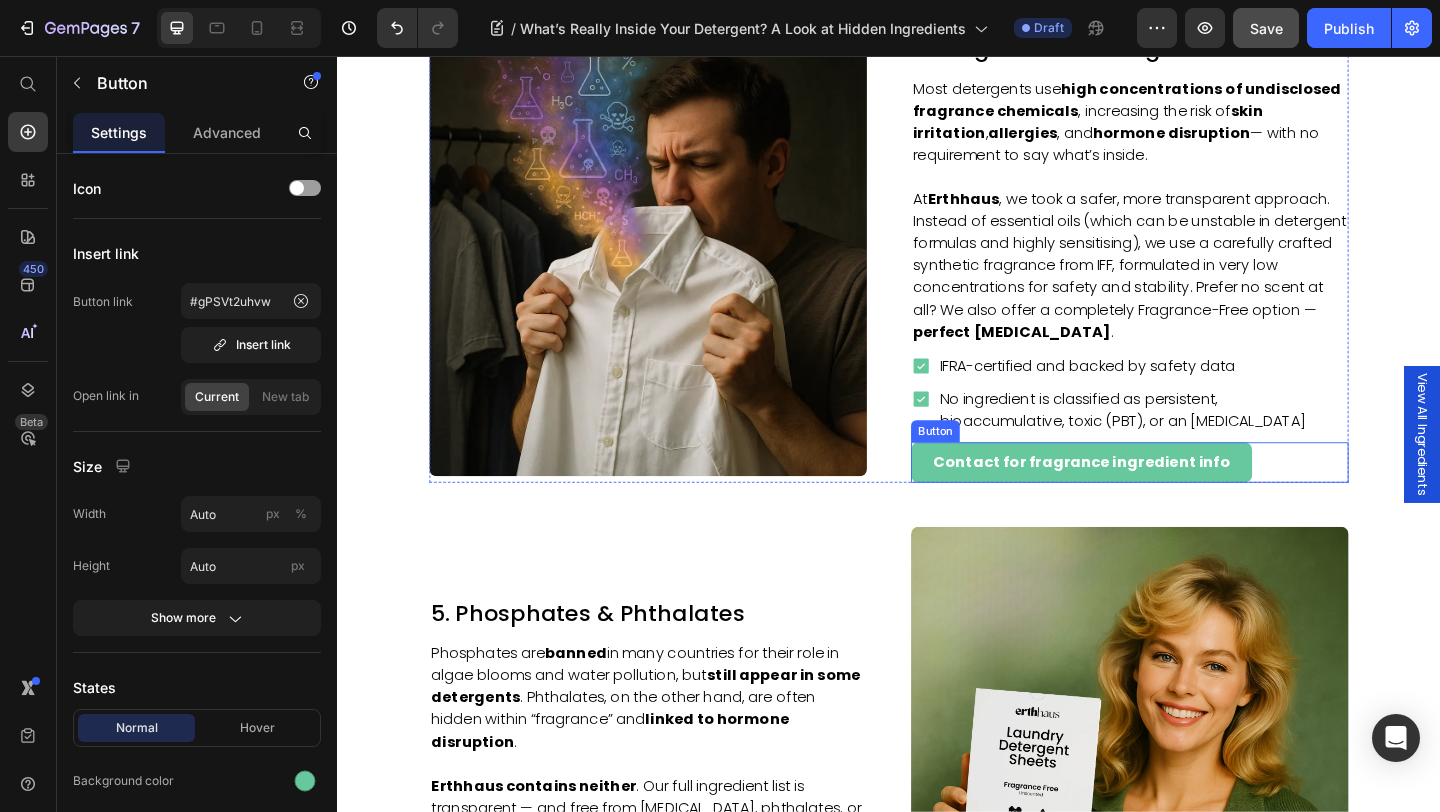 scroll, scrollTop: 2790, scrollLeft: 0, axis: vertical 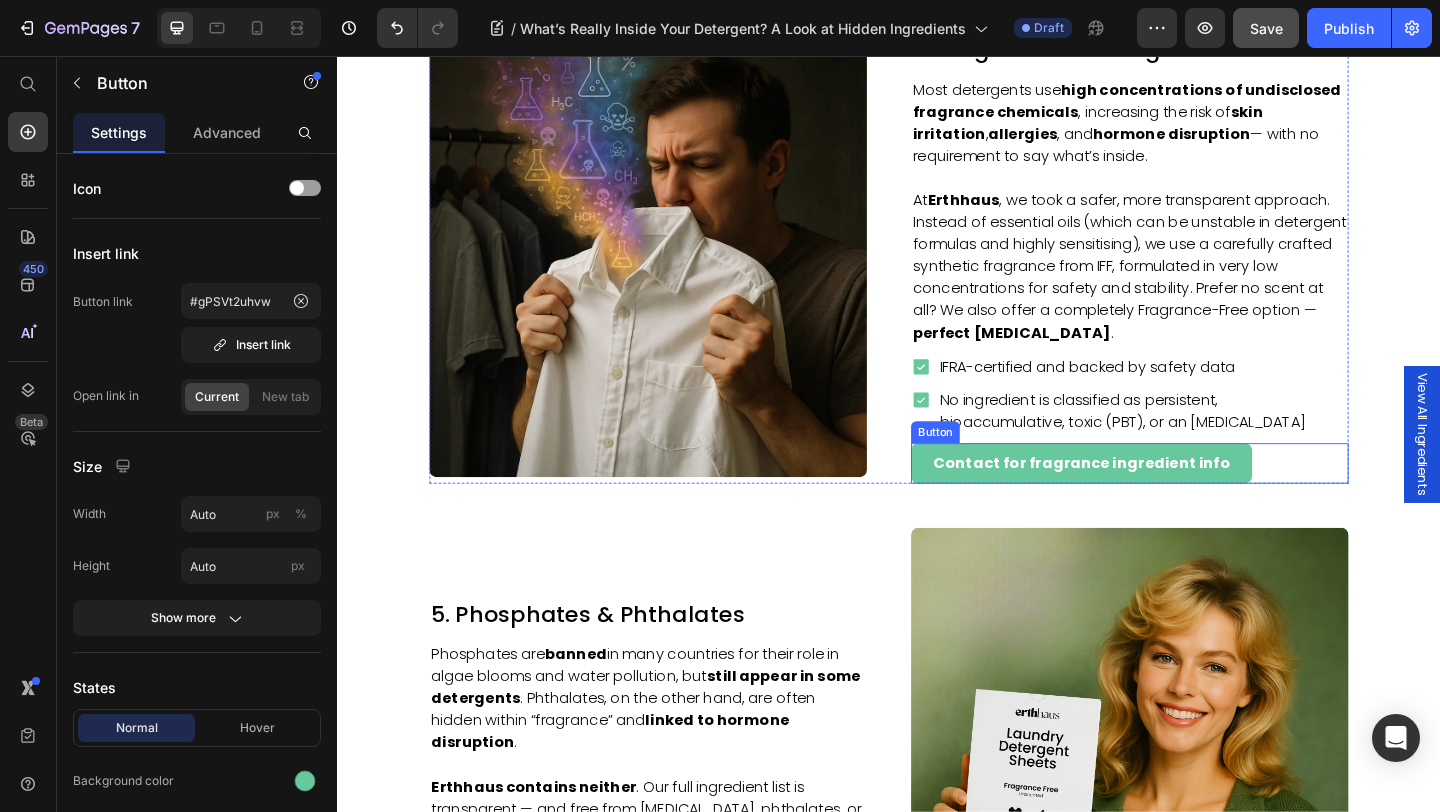 click on "Contact for fragrance ingredient info Button" at bounding box center [1199, 499] 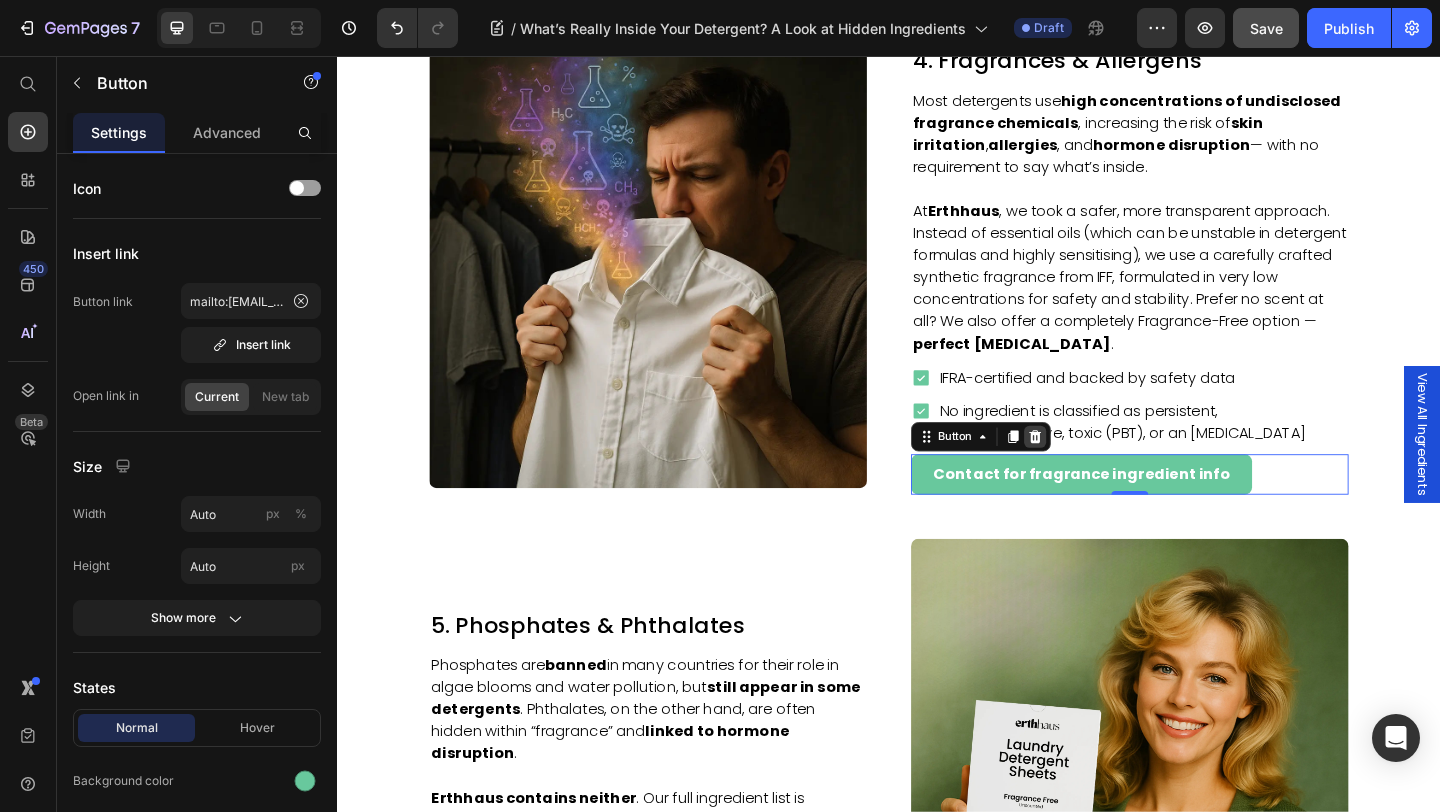 scroll, scrollTop: 2774, scrollLeft: 0, axis: vertical 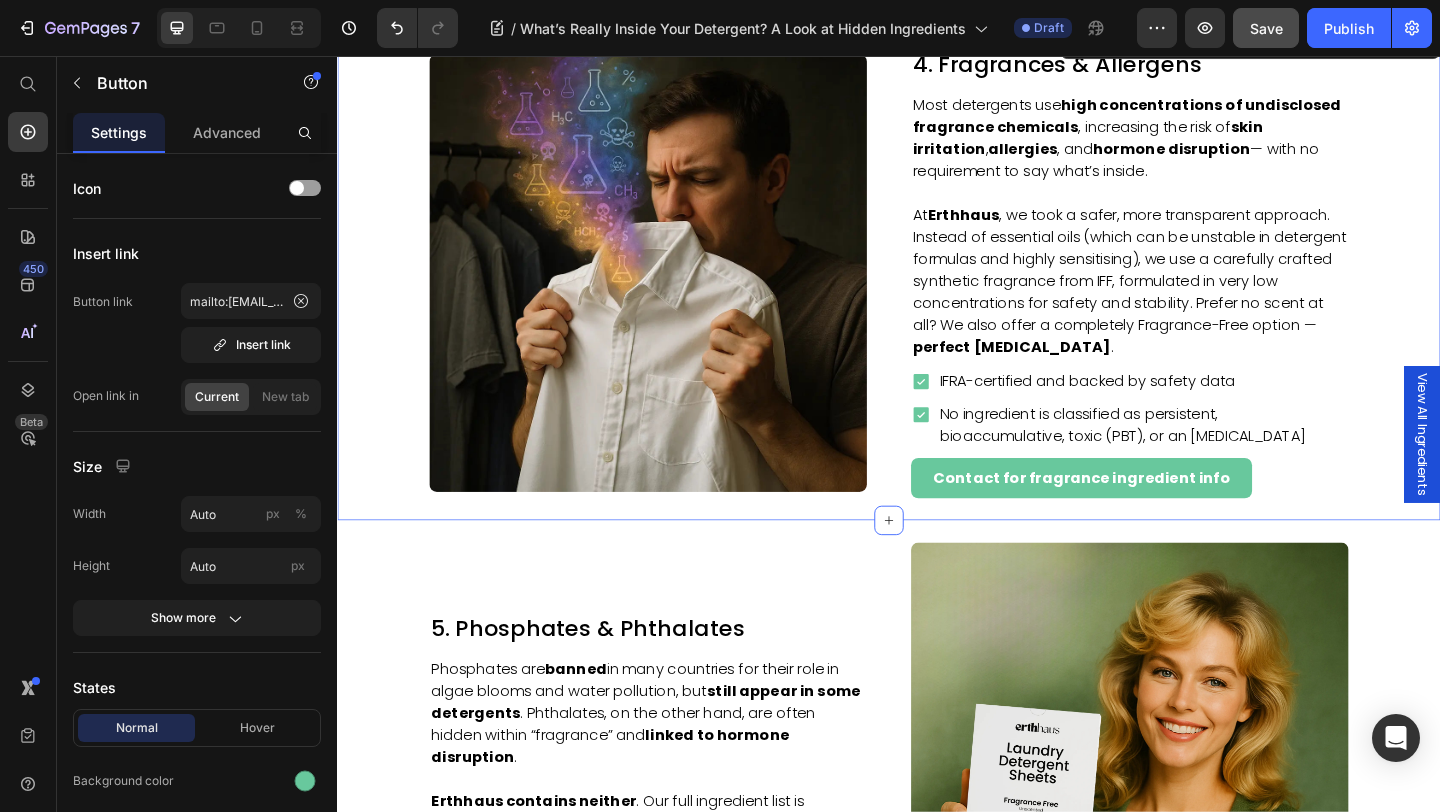 click on "4. Fragrances & Allergens Heading Most detergents use  high concentrations of undisclosed fragrance chemicals , increasing the risk of  skin irritation ,  [MEDICAL_DATA] , and  hormone disruption  — with no requirement to say what’s inside.    At  [GEOGRAPHIC_DATA] , we took a safer, more transparent approach. Instead of essential oils (which can be unstable in detergent formulas and highly sensitising), we use a carefully crafted synthetic fragrance from IFF, formulated in very low concentrations for safety and stability. Prefer no scent at all? We also offer a completely Fragrance-Free option —  perfect [MEDICAL_DATA] . Text block
IFRA-certified and backed by safety data
No ingredient is classified as persistent, bioaccumulative, toxic (PBT), or an [MEDICAL_DATA] Item list Contact for fragrance ingredient info Button Image Row Section 5   Create Theme Section AI Content Write with GemAI What would you like to describe here? Tone and Voice Persuasive Product Show more" at bounding box center [937, 292] 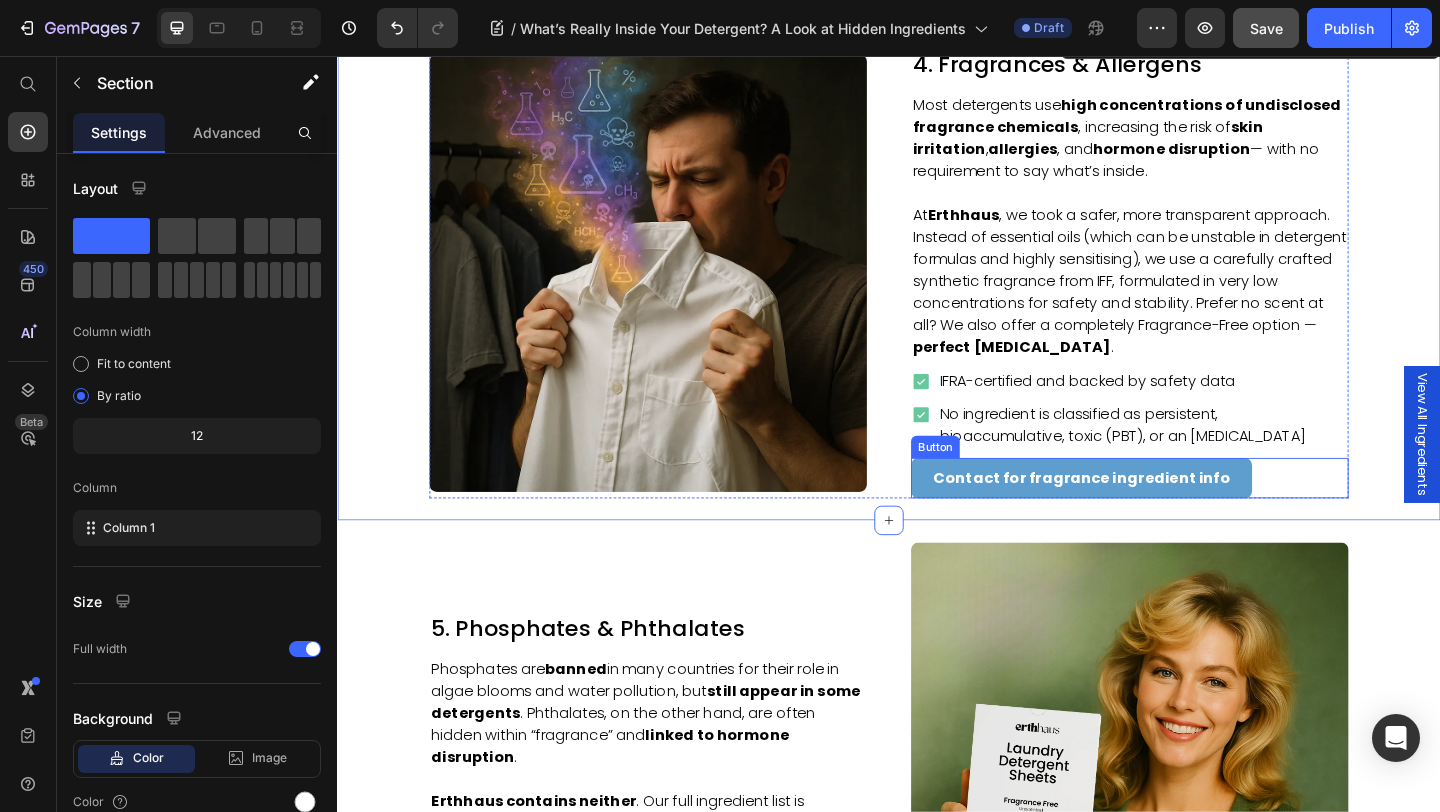 click on "Contact for fragrance ingredient info" at bounding box center (1146, 515) 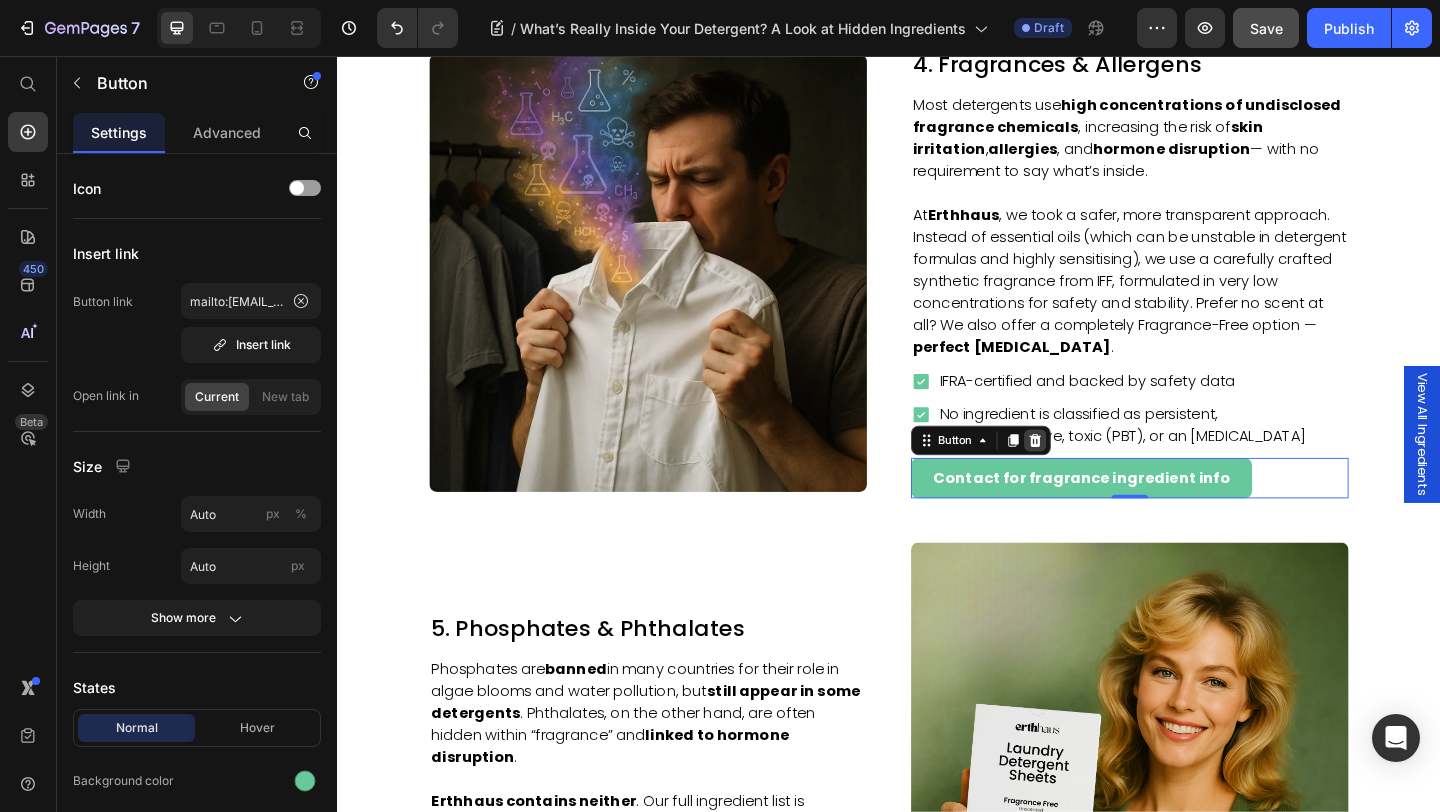 click at bounding box center (1096, 474) 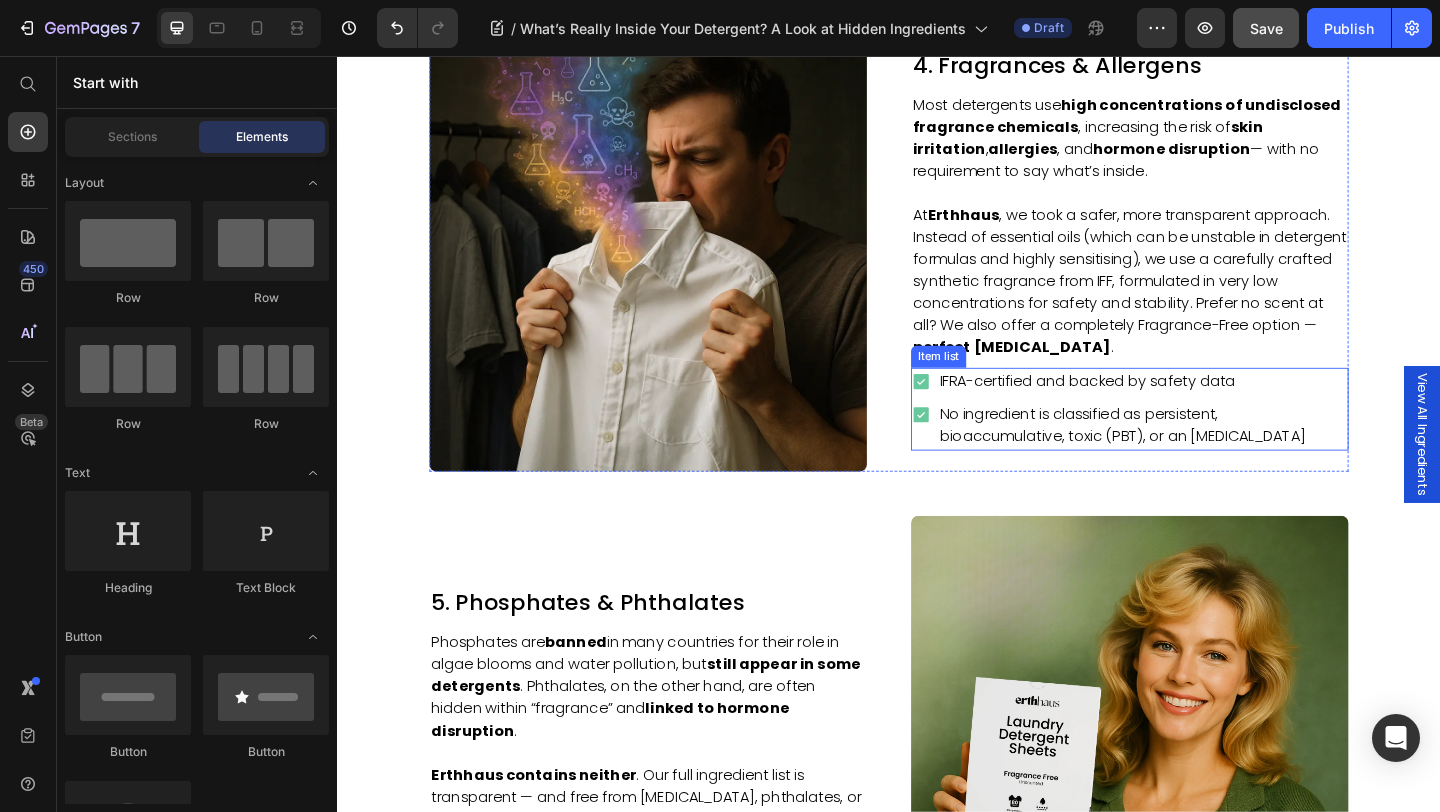 click on "No ingredient is classified as persistent, bioaccumulative, toxic (PBT), or an [MEDICAL_DATA]" at bounding box center [1199, 458] 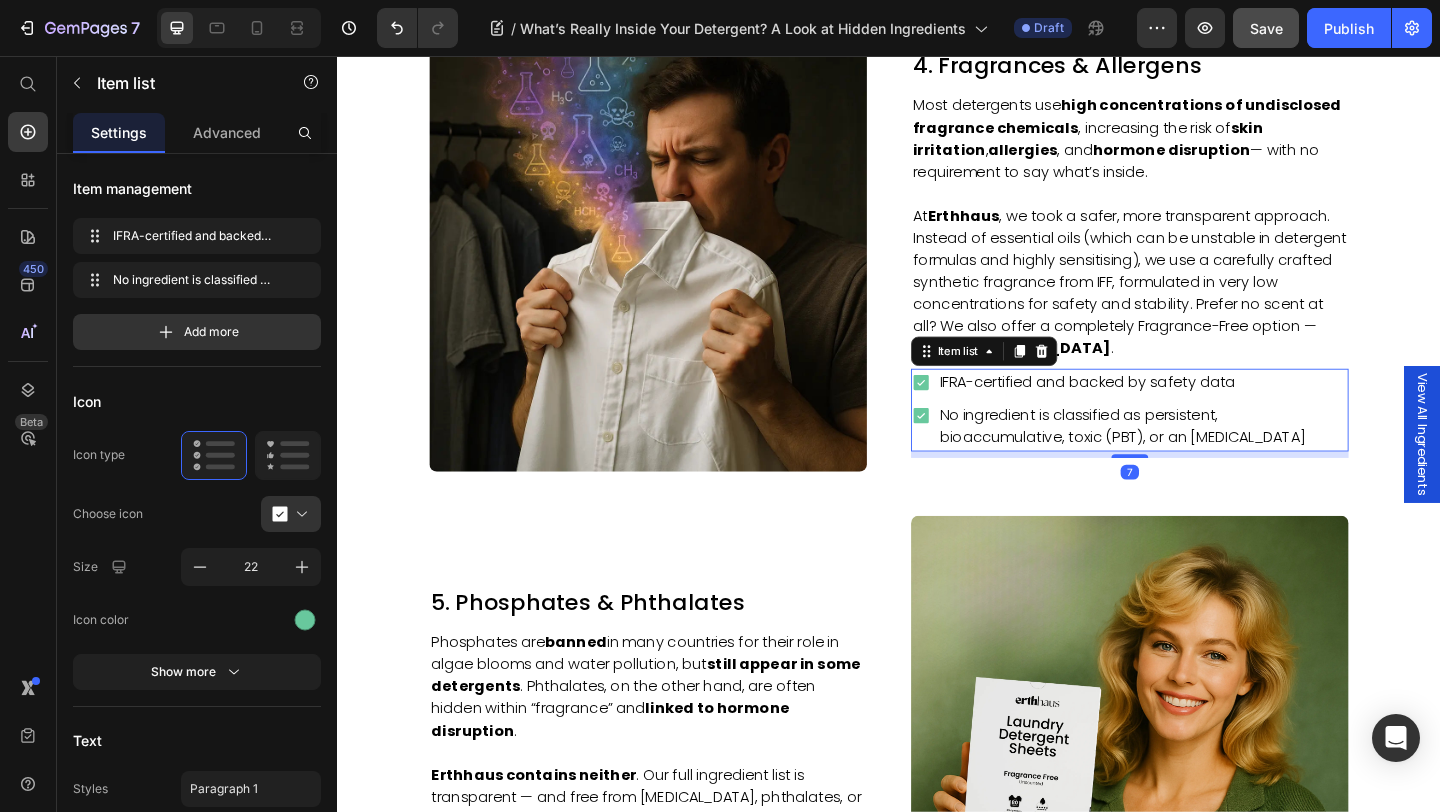 scroll, scrollTop: 2793, scrollLeft: 0, axis: vertical 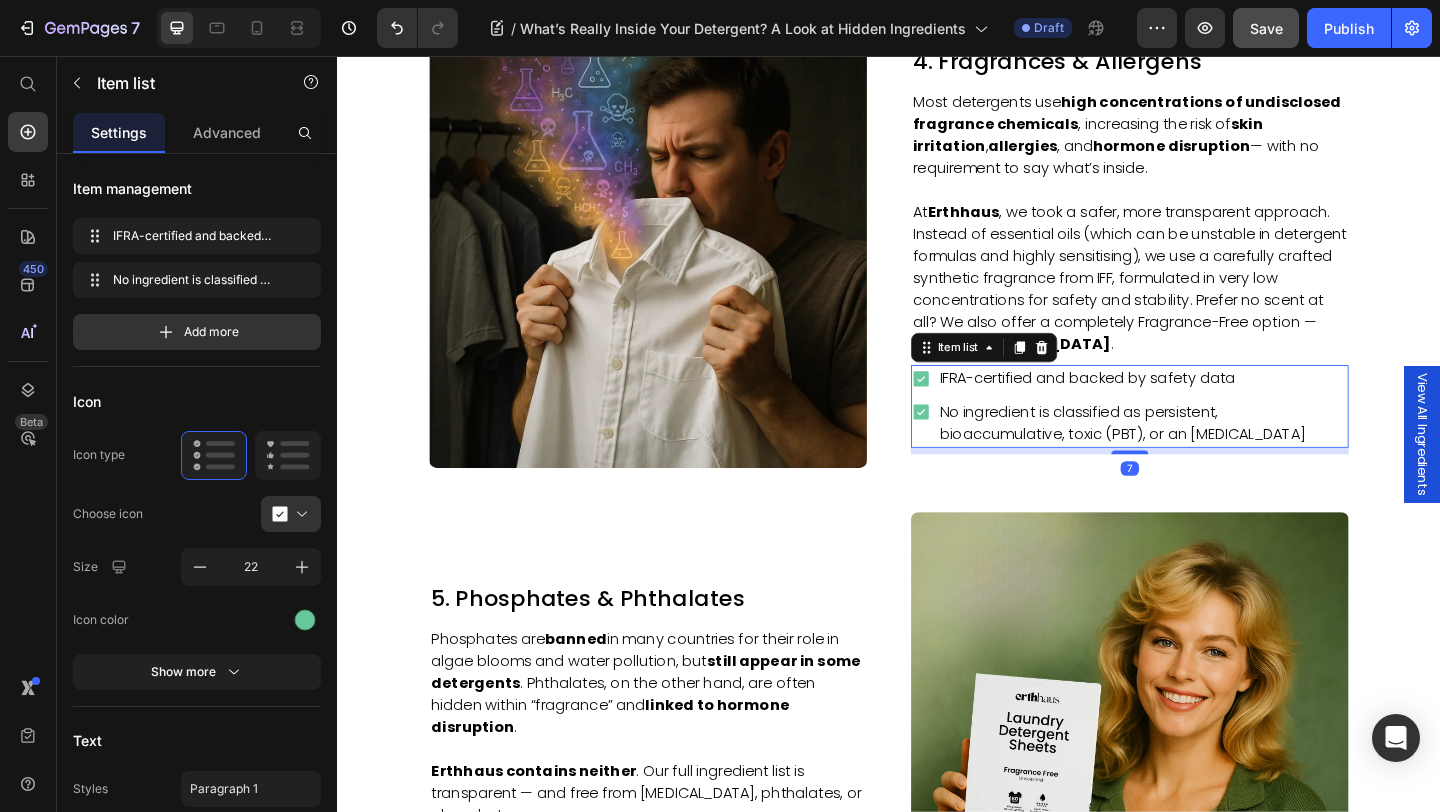 drag, startPoint x: 1211, startPoint y: 469, endPoint x: 1211, endPoint y: 428, distance: 41 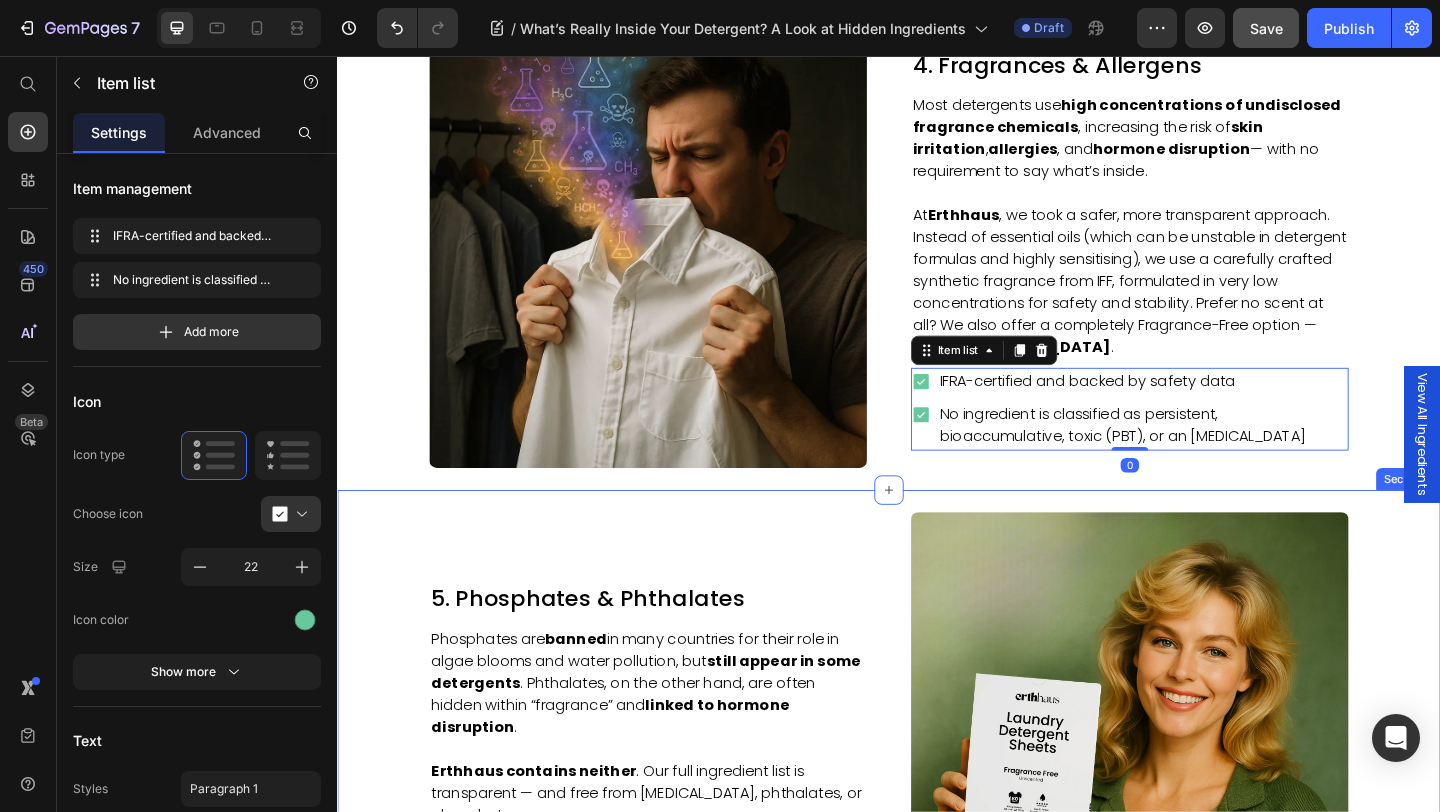 click on "5. Phosphates & Phthalates Heading Phosphates are  banned  in many countries for their role in algae blooms and water pollution, but  still appear in some detergents . Phthalates, on the other hand, are often hidden within “fragrance” and  linked to hormone disruption .    Erthhaus contains neither . Our full ingredient list is transparent — and free from [MEDICAL_DATA], phthalates, or phosphates. Text block View Ingredients Button Image Row Section 6" at bounding box center [937, 802] 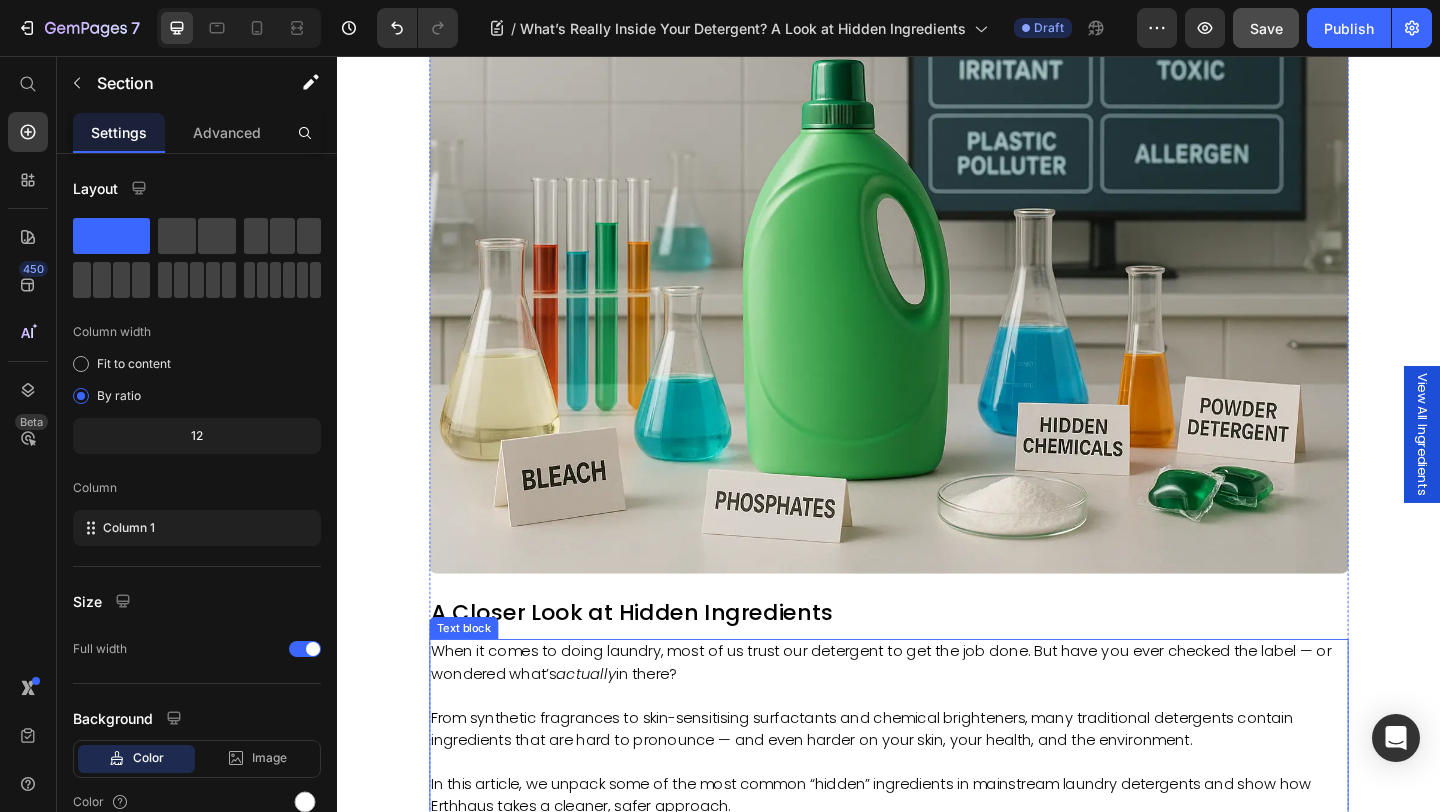 scroll, scrollTop: 0, scrollLeft: 0, axis: both 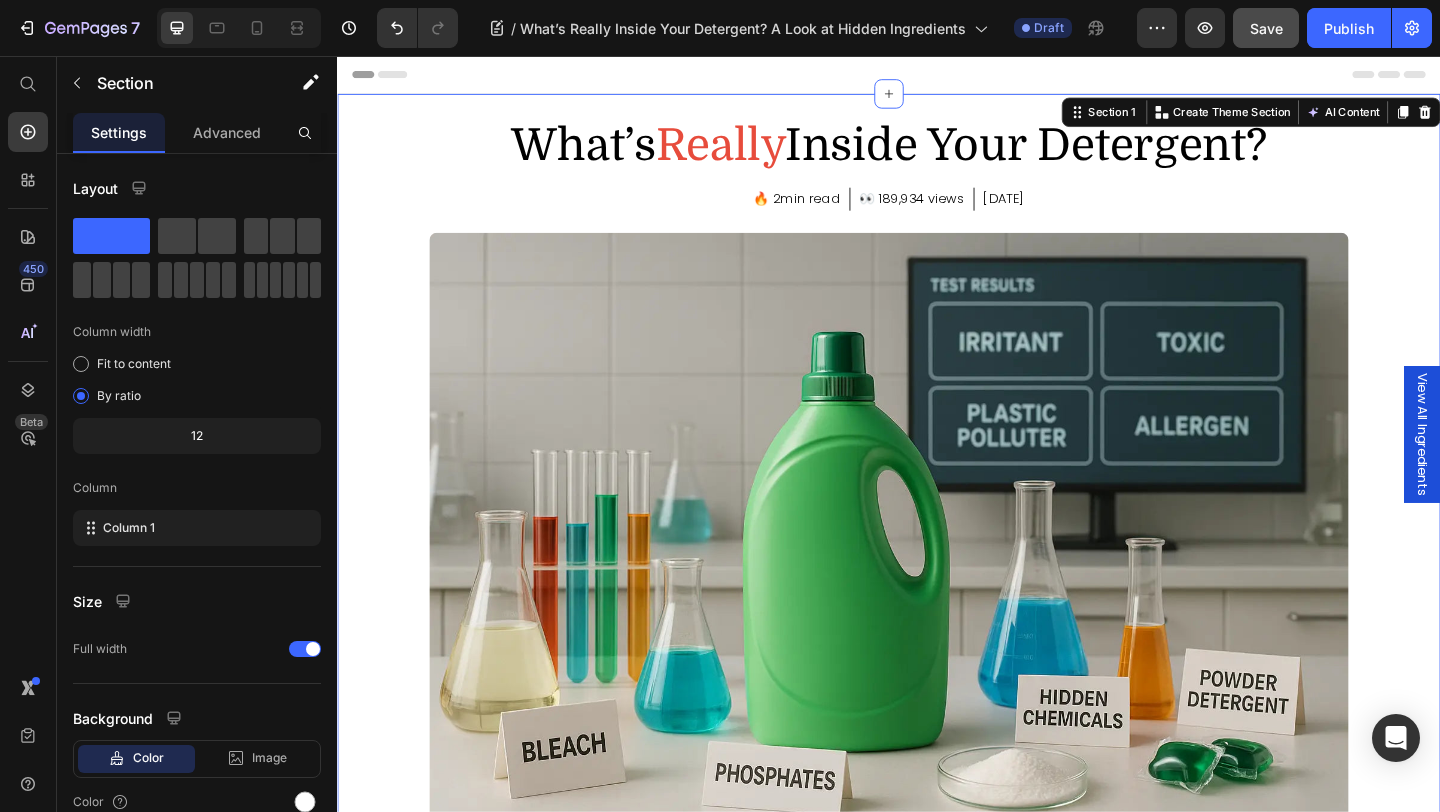 click on "What’s  Really  Inside Your Detergent? Heading 🔥 2min read Text block Row 👀 189,934 views Text block Row [DATE] Text block Row Image A Closer Look at Hidden Ingredients Heading When it comes to doing laundry, most of us trust our detergent to get the job done. But have you ever checked the label — or wondered what’s  actually  in there?    From synthetic fragrances to skin-sensitising surfactants and chemical brighteners, many traditional detergents contain ingredients that are hard to pronounce — and even harder on your skin, your health, and the environment.    In this article, we unpack some of the most common “hidden” ingredients in mainstream laundry detergents and show how Erthhaus takes a cleaner, safer approach. Text block Row" at bounding box center (937, 651) 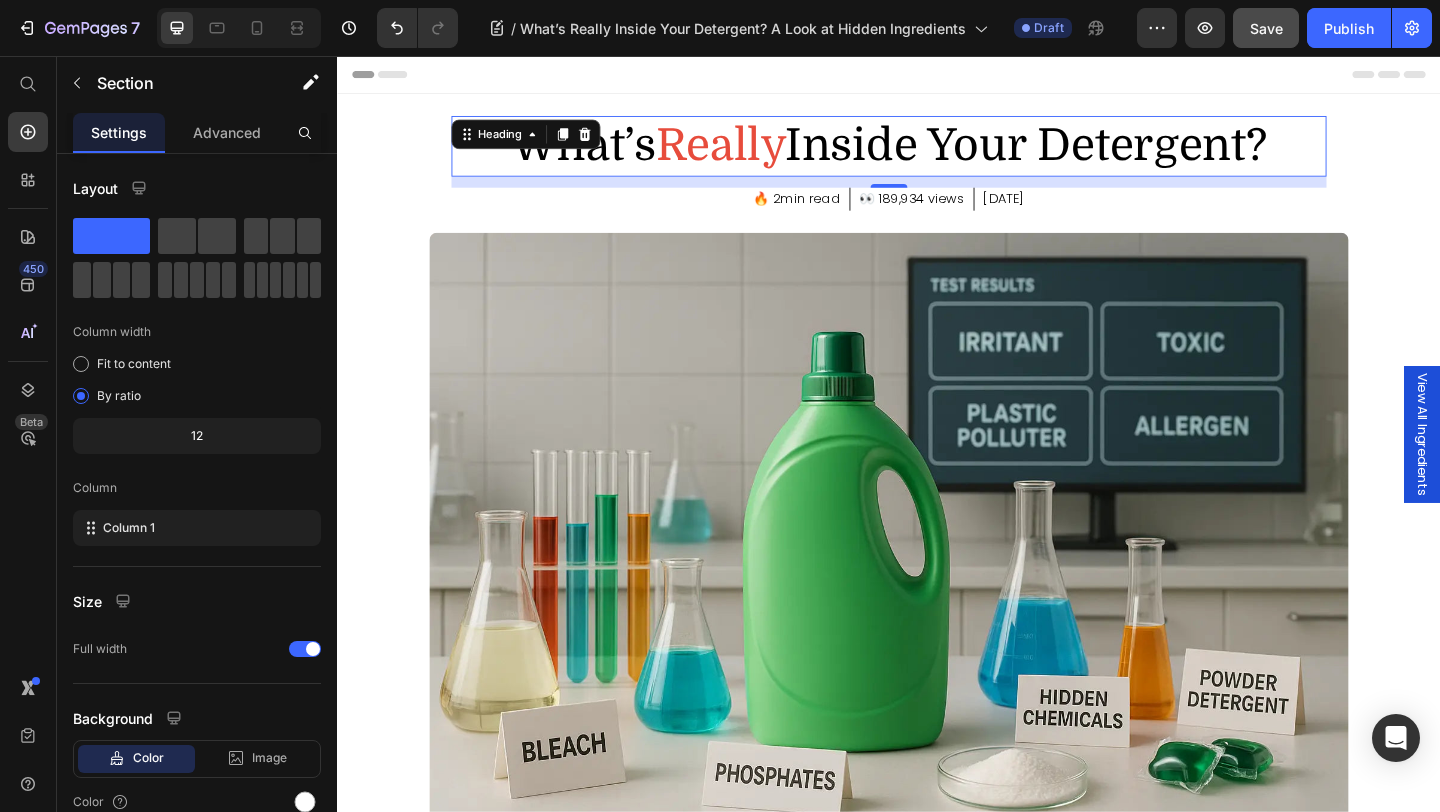 click on "What’s  Really  Inside Your Detergent?" at bounding box center (937, 154) 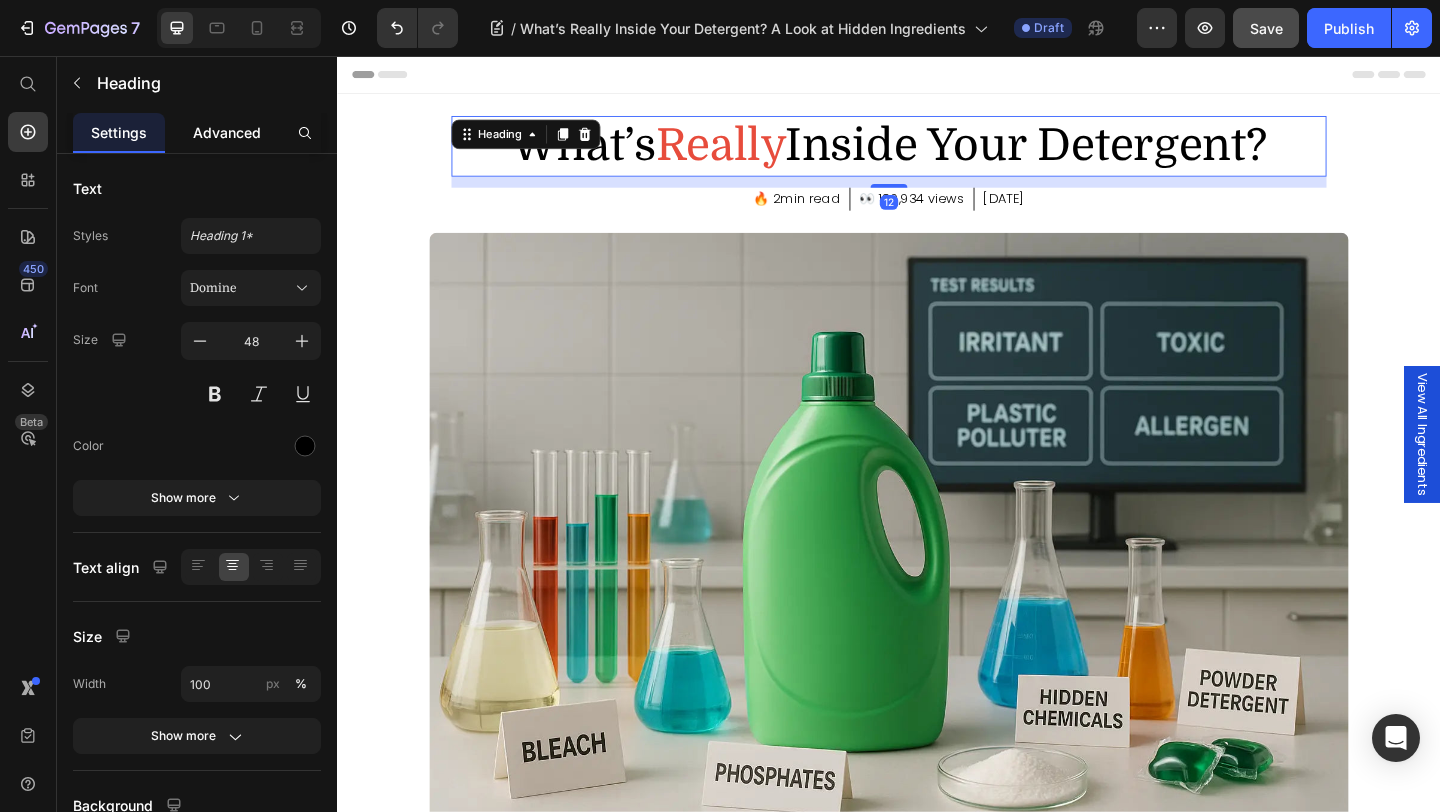 click on "Advanced" at bounding box center (227, 132) 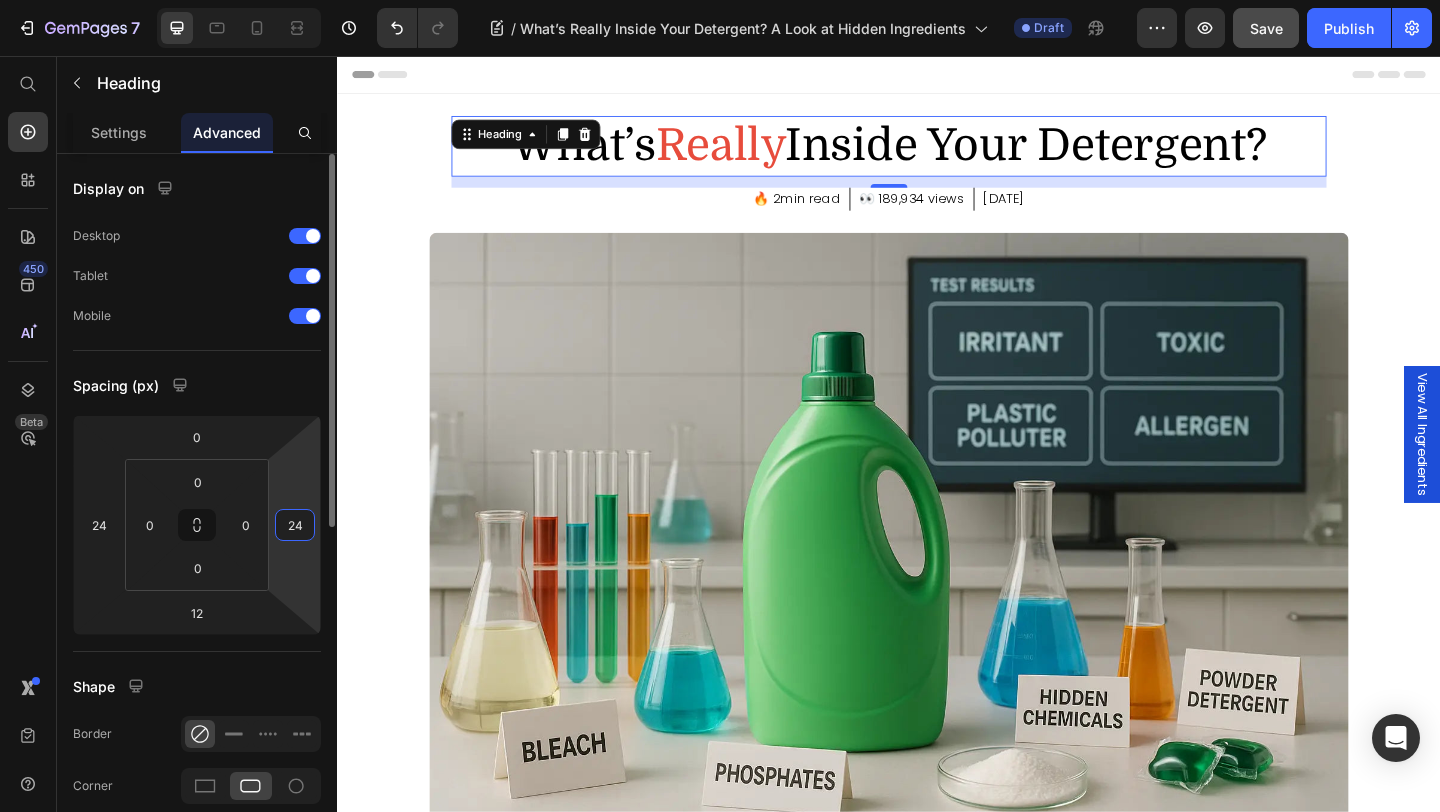 click on "24" at bounding box center [295, 525] 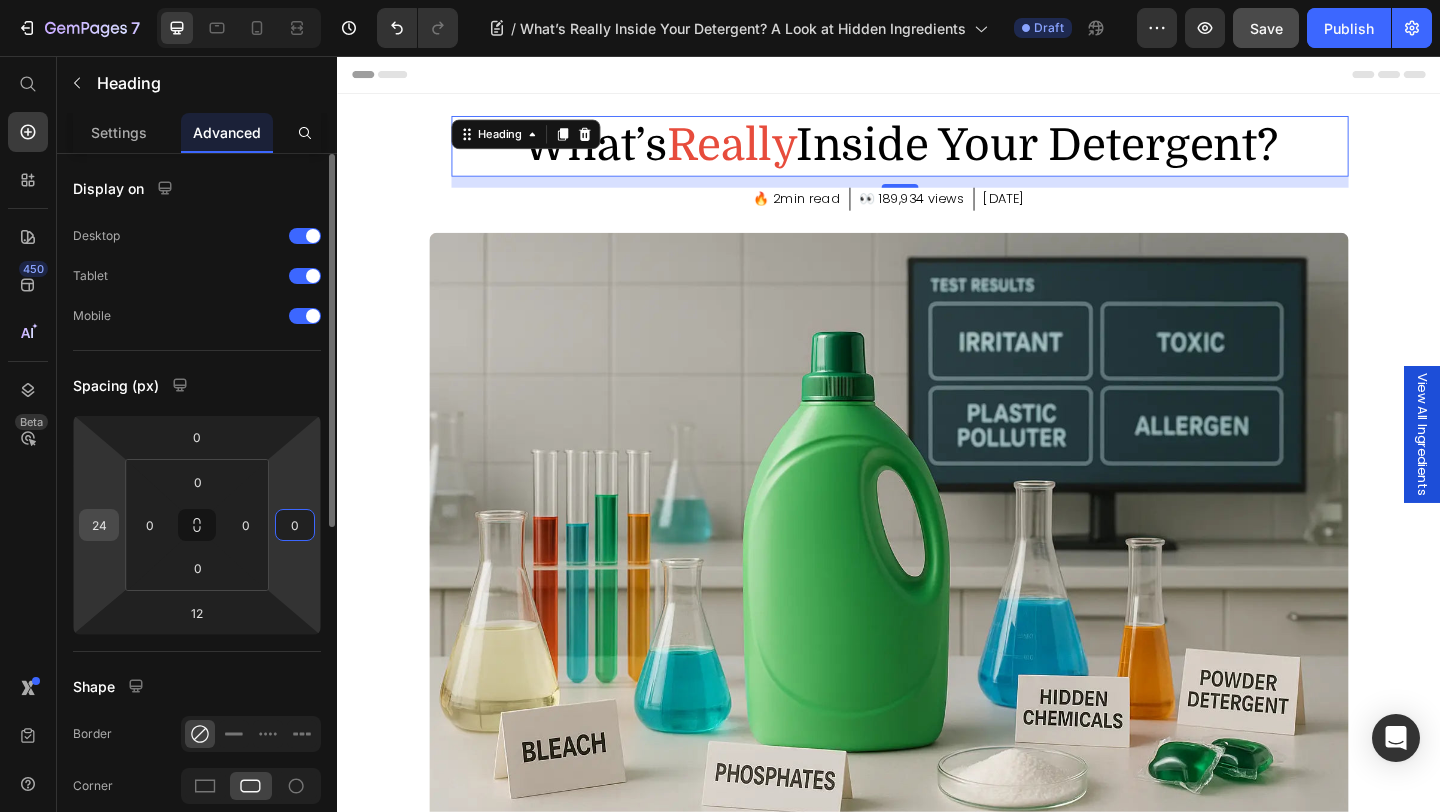 type on "0" 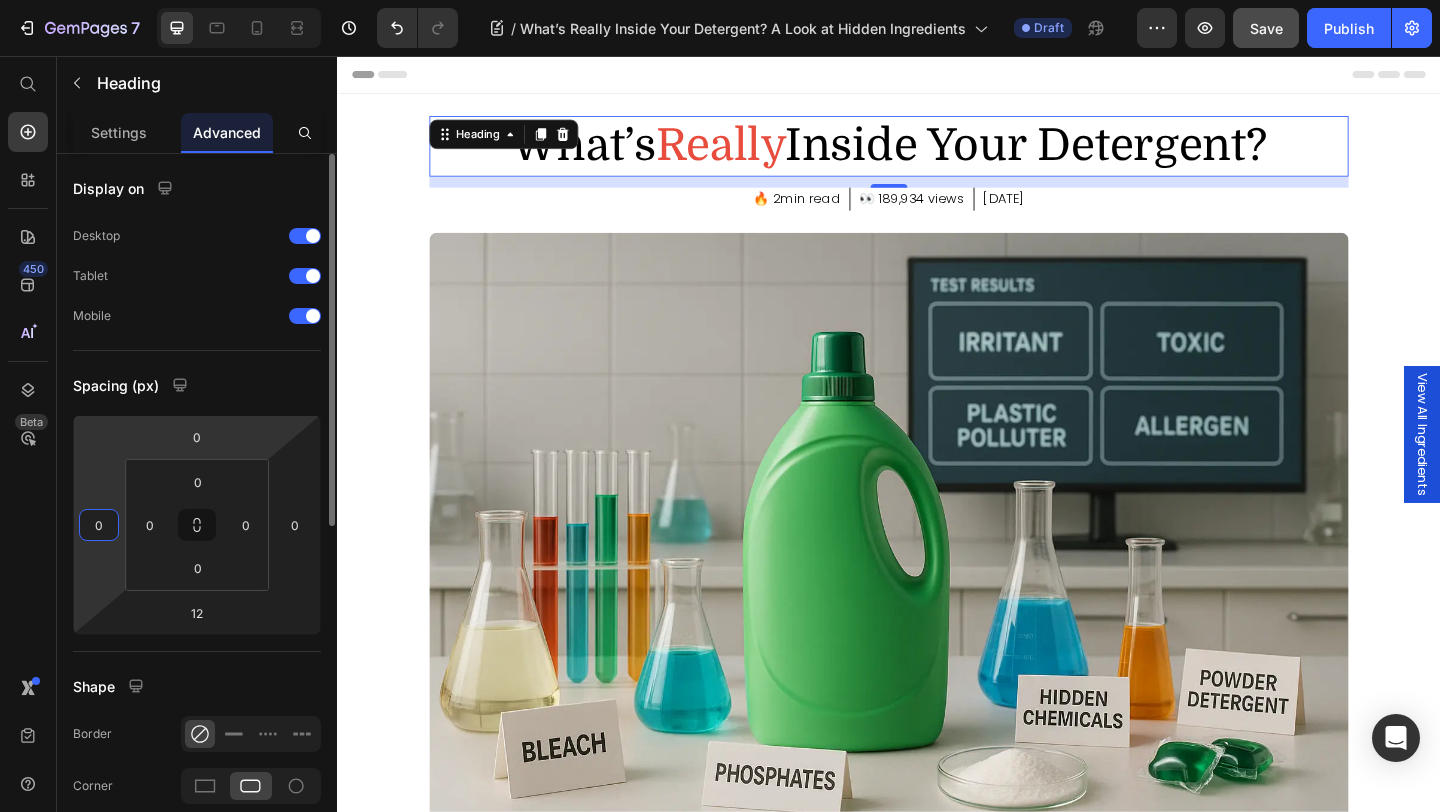 type on "0" 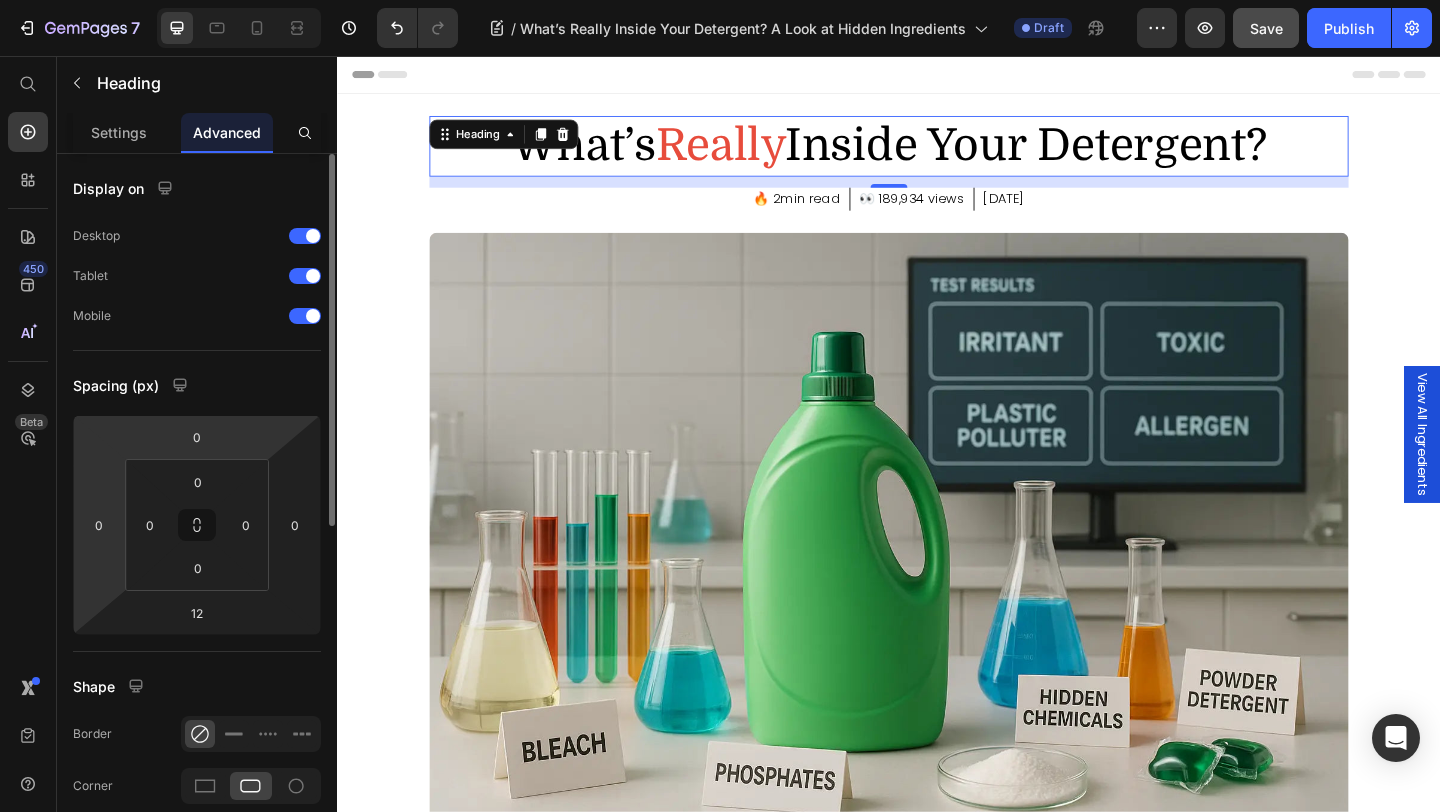 click on "Spacing (px)" at bounding box center [197, 385] 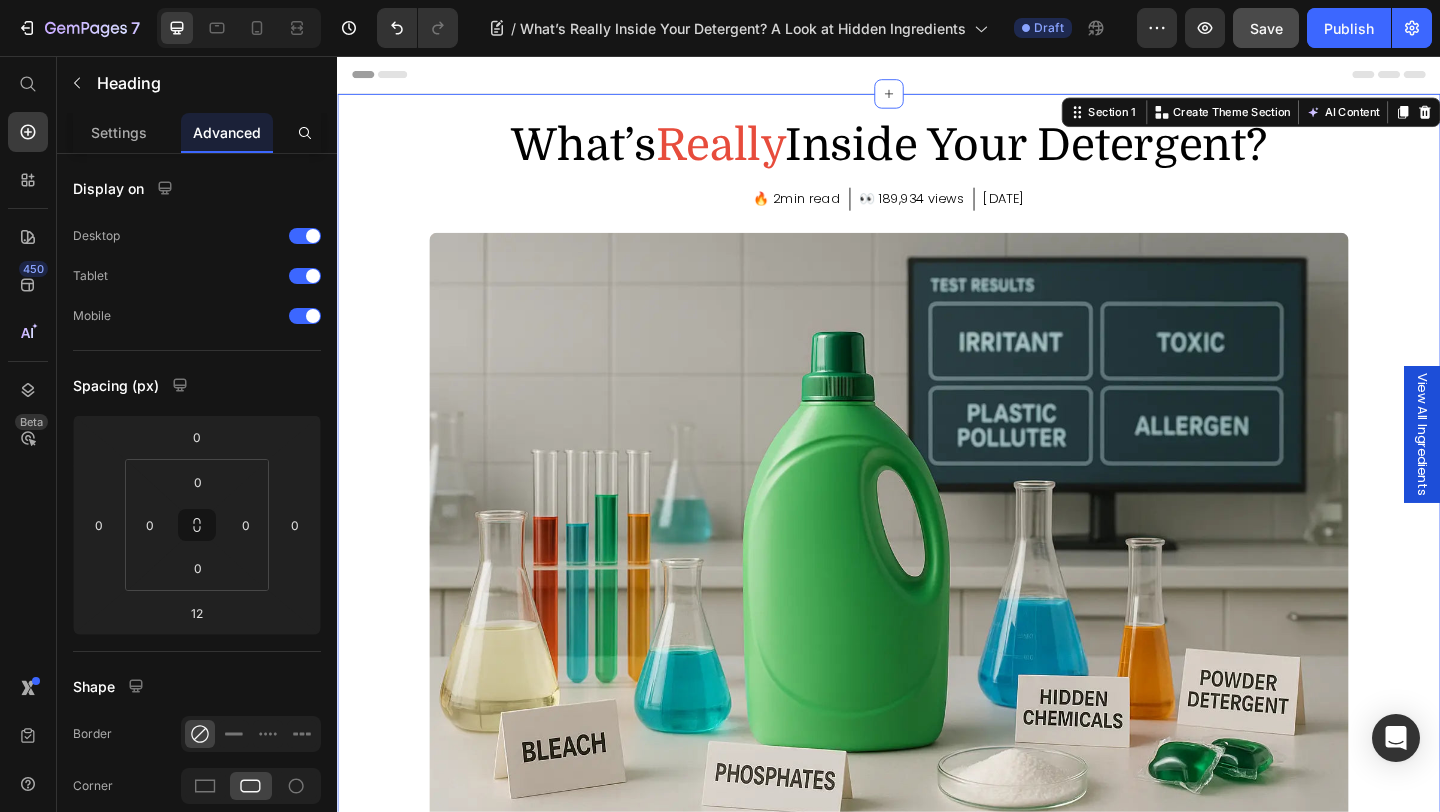 click on "What’s  Really  Inside Your Detergent? Heading 🔥 2min read Text block Row 👀 189,934 views Text block Row [DATE] Text block Row Image A Closer Look at Hidden Ingredients Heading When it comes to doing laundry, most of us trust our detergent to get the job done. But have you ever checked the label — or wondered what’s  actually  in there?    From synthetic fragrances to skin-sensitising surfactants and chemical brighteners, many traditional detergents contain ingredients that are hard to pronounce — and even harder on your skin, your health, and the environment.    In this article, we unpack some of the most common “hidden” ingredients in mainstream laundry detergents and show how Erthhaus takes a cleaner, safer approach. Text block Row" at bounding box center (937, 651) 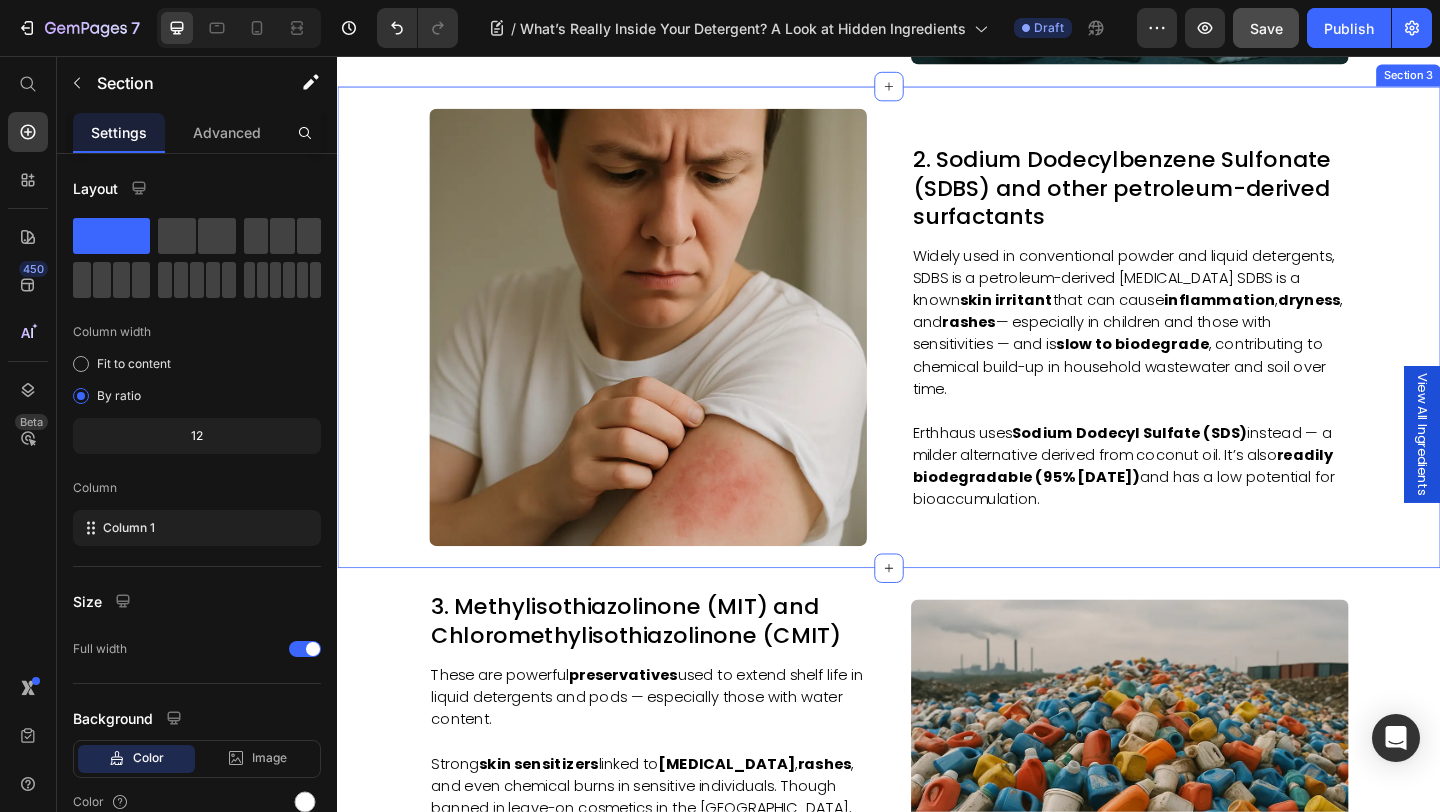 scroll, scrollTop: 1644, scrollLeft: 0, axis: vertical 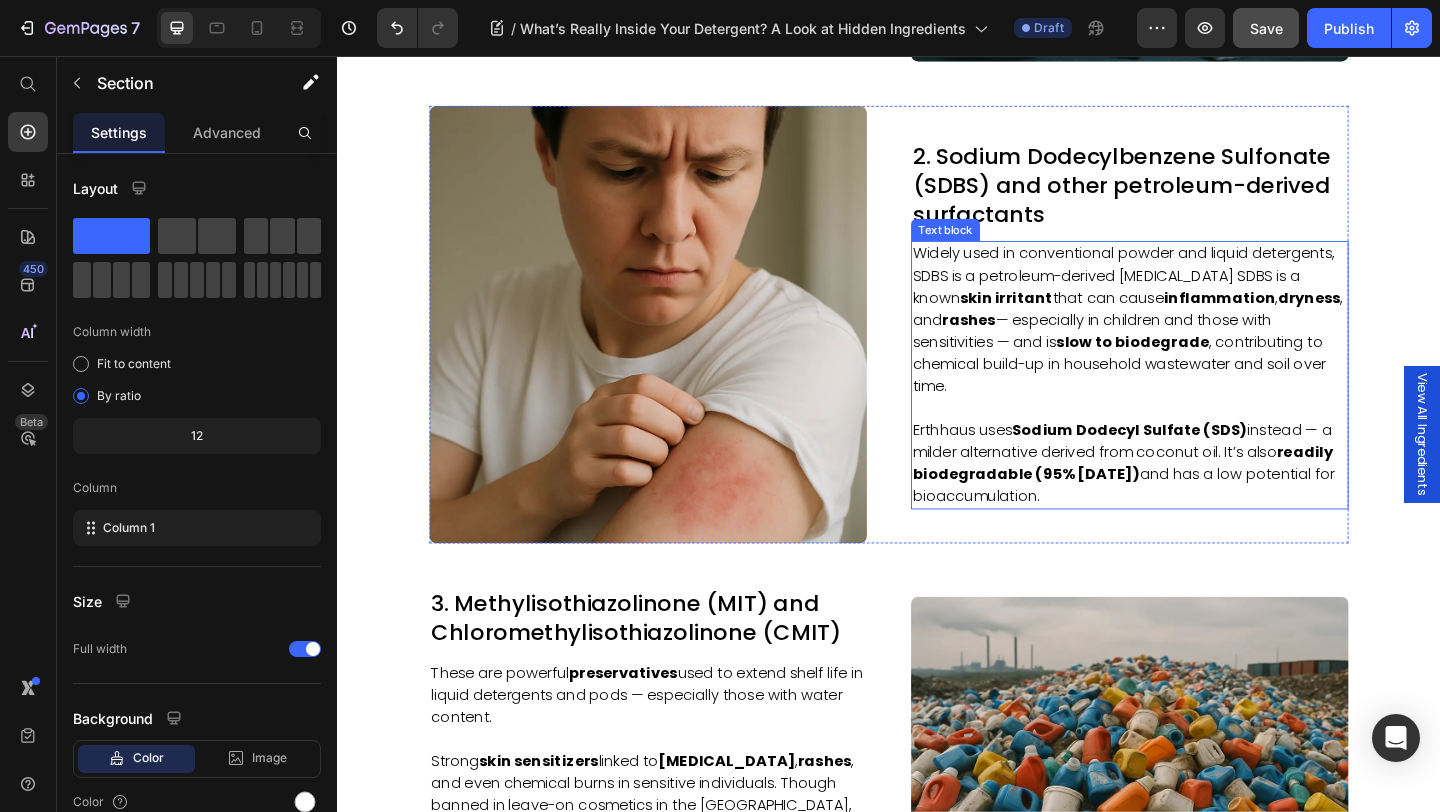 click on "Erthhaus uses  Sodium Dodecyl Sulfate (SDS)  instead — a milder alternative derived from coconut oil. It’s also  readily biodegradable (95% [DATE])  and has a low potential for bioaccumulation." at bounding box center [1199, 499] 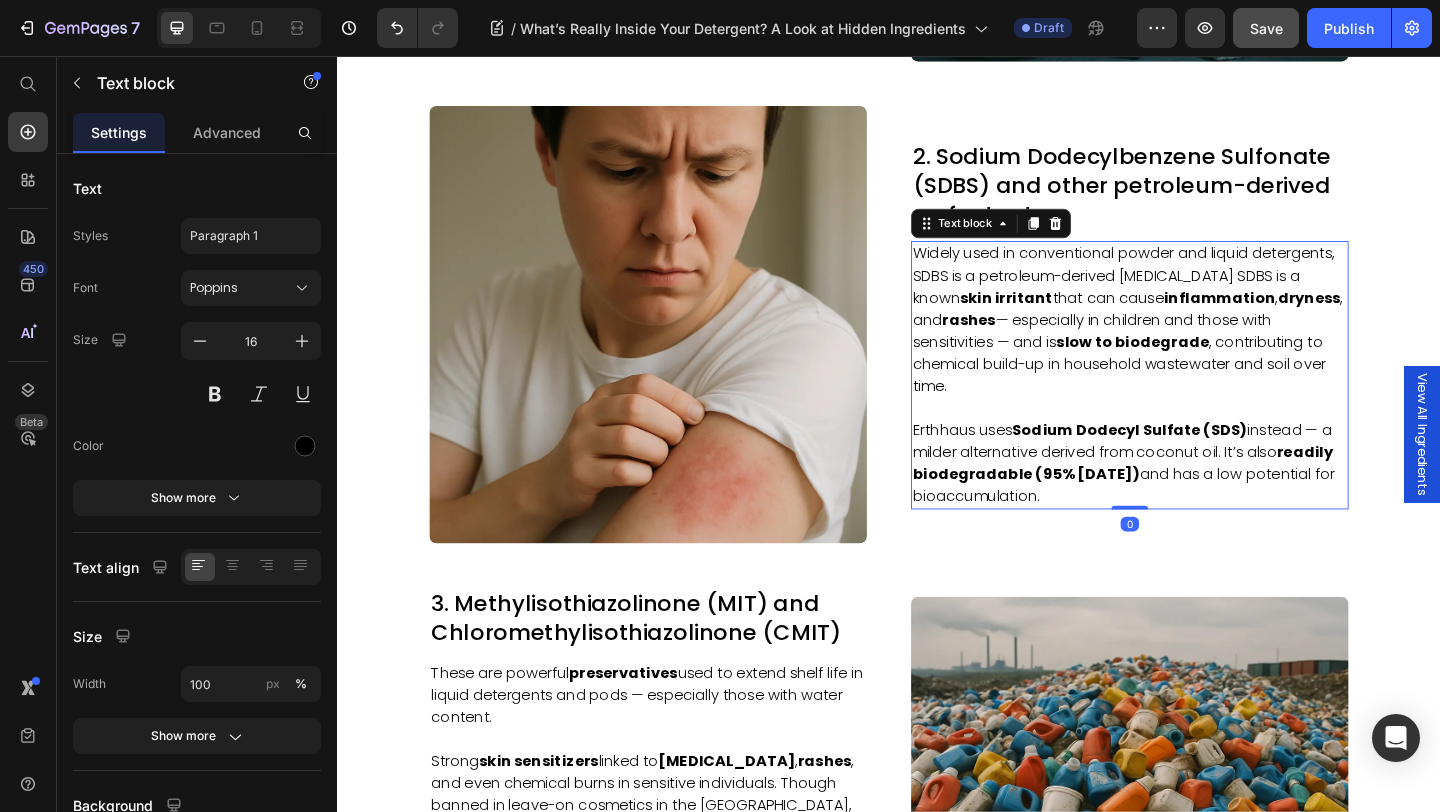 click on "Erthhaus uses  Sodium Dodecyl Sulfate (SDS)  instead — a milder alternative derived from coconut oil. It’s also  readily biodegradable (95% [DATE])  and has a low potential for bioaccumulation." at bounding box center (1199, 499) 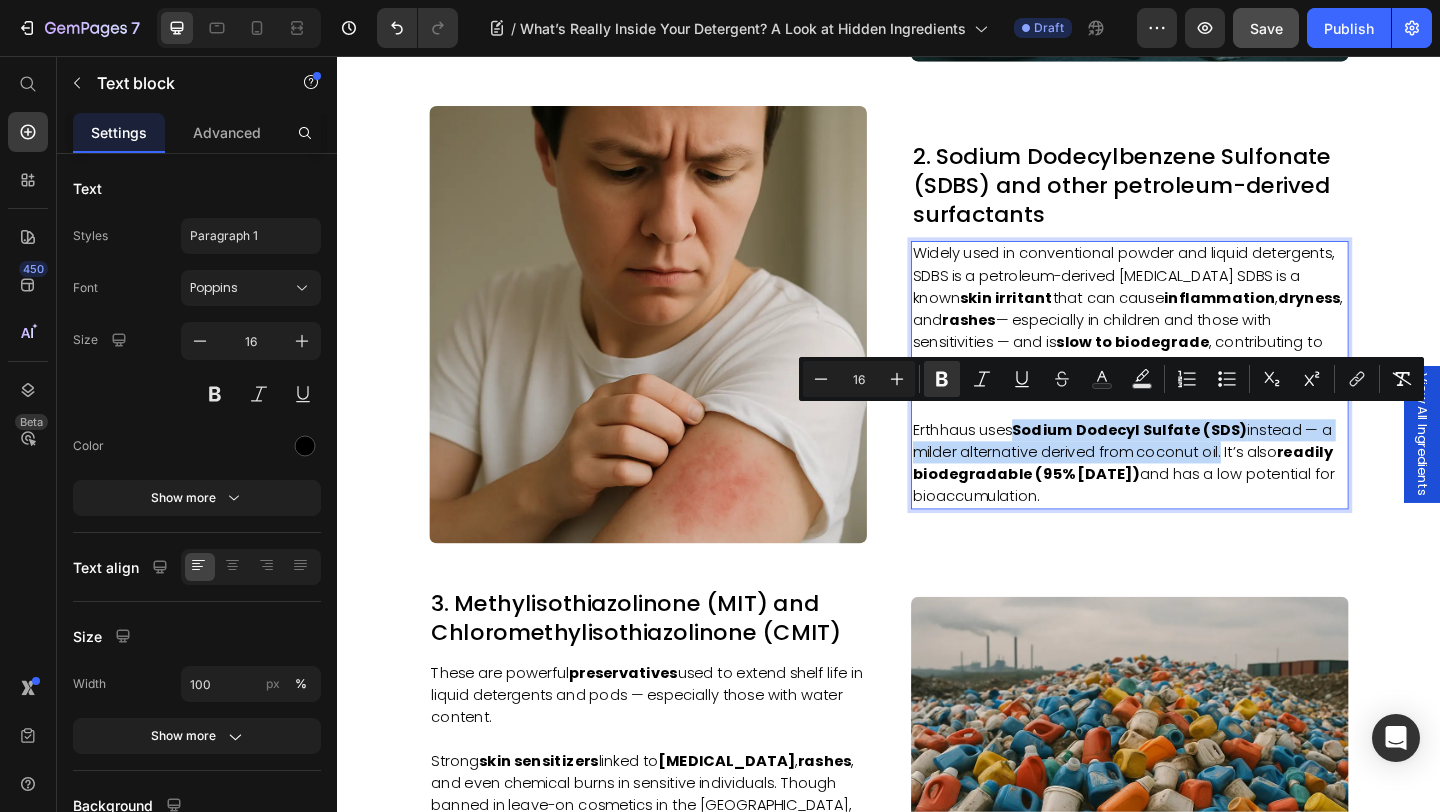 drag, startPoint x: 1078, startPoint y: 450, endPoint x: 1300, endPoint y: 482, distance: 224.29445 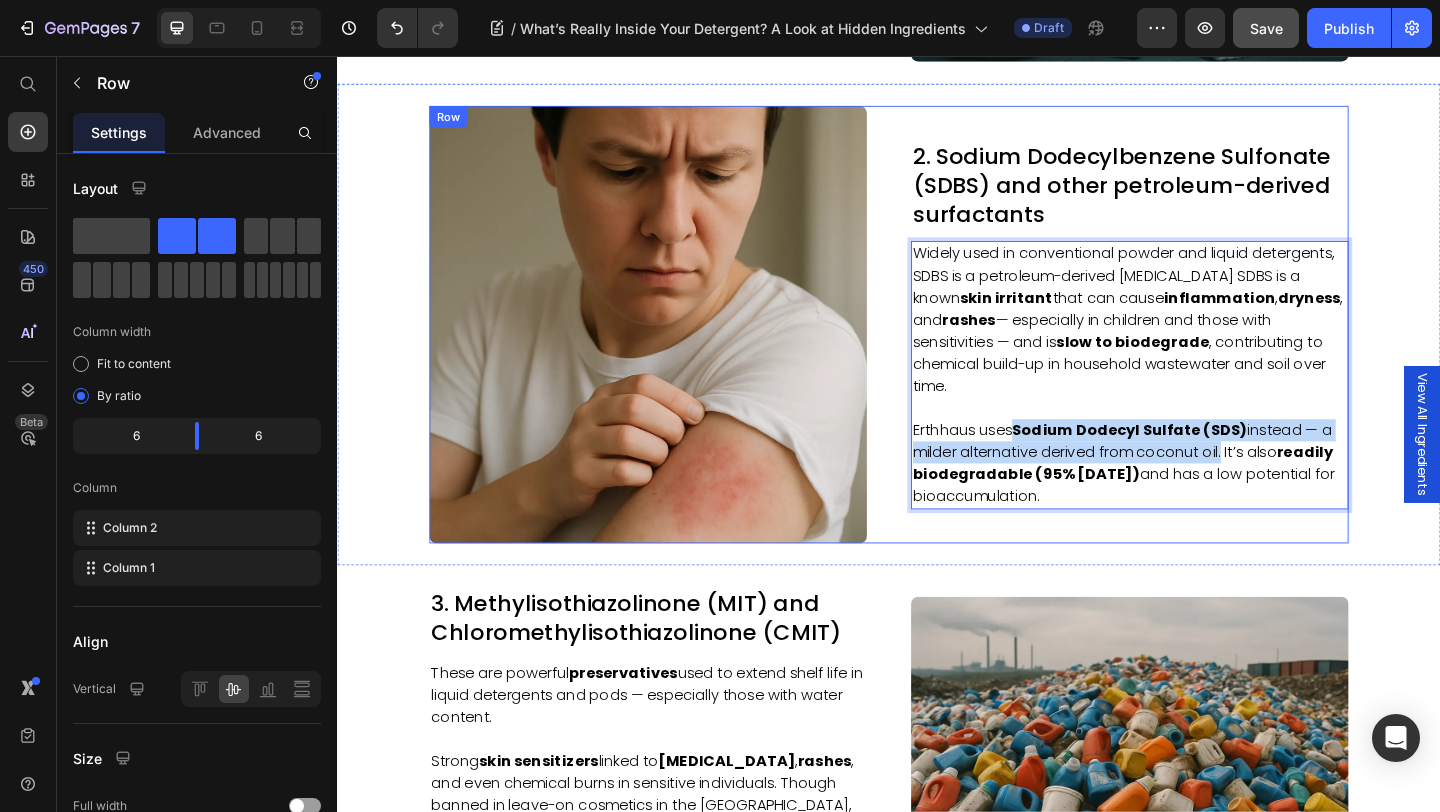 click on "2. Sodium Dodecylbenzene Sulfonate (SDBS) and other petroleum-derived surfactants Heading Widely used in conventional powder and liquid detergents, SDBS is a petroleum-derived [MEDICAL_DATA] SDBS is a known  skin irritant  that can cause  inflammation ,  [MEDICAL_DATA] , and  rashes  — especially in children and those with sensitivities — and is  slow to biodegrade , contributing to chemical build-up in household wastewater and soil over time. Erthhaus uses  Sodium Dodecyl Sulfate (SDS)  instead — a milder alternative derived from coconut oil. It’s also  readily biodegradable (95% [DATE])  and has a low potential for bioaccumulation.  Text block   0 Image Row" at bounding box center [937, 348] 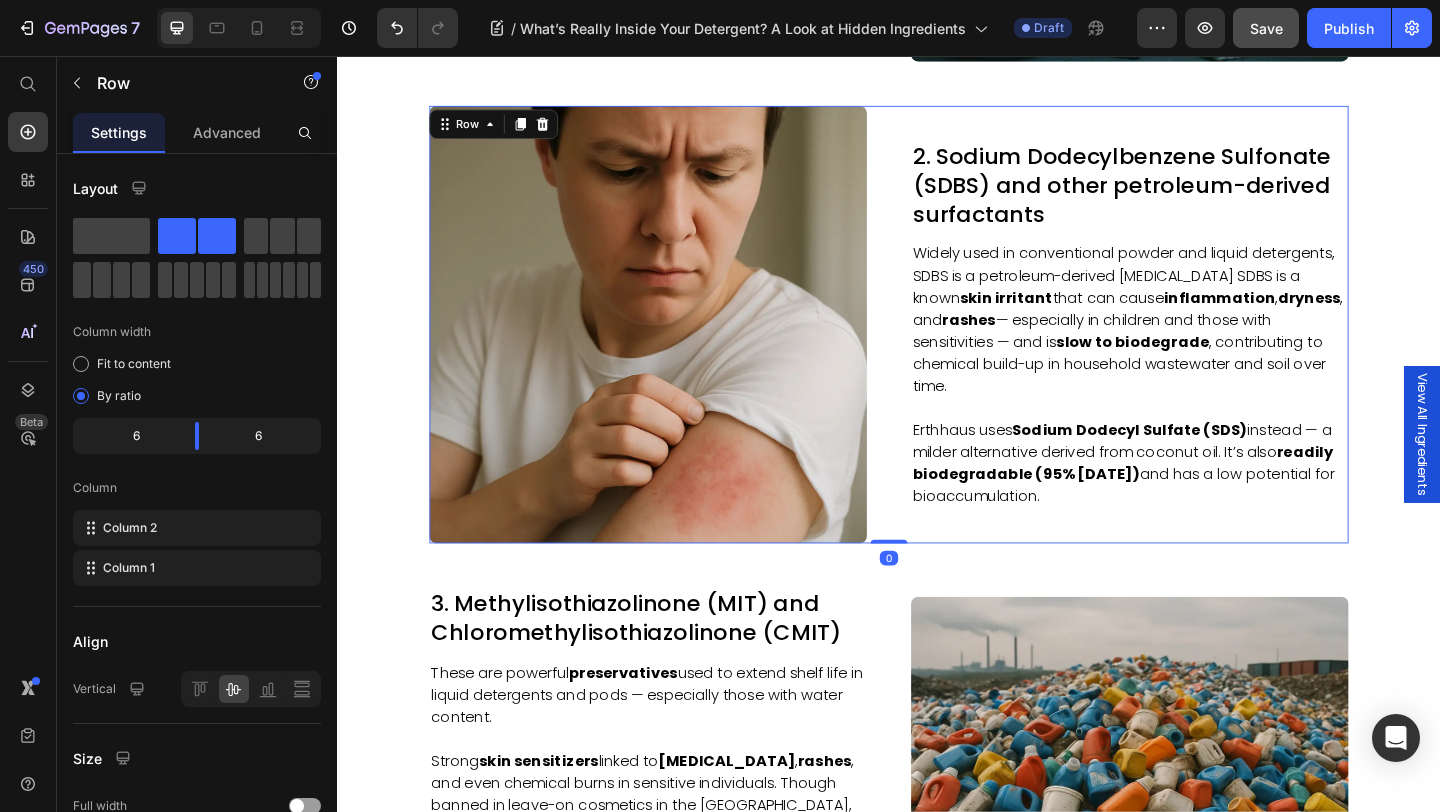 click on "2. Sodium Dodecylbenzene Sulfonate (SDBS) and other petroleum-derived surfactants Heading Widely used in conventional powder and liquid detergents, SDBS is a petroleum-derived [MEDICAL_DATA] SDBS is a known  skin irritant  that can cause  inflammation ,  [MEDICAL_DATA] , and  rashes  — especially in children and those with sensitivities — and is  slow to biodegrade , contributing to chemical build-up in household wastewater and soil over time. Erthhaus uses  Sodium Dodecyl Sulfate (SDS)  instead — a milder alternative derived from coconut oil. It’s also  readily biodegradable (95% [DATE])  and has a low potential for bioaccumulation.  Text block Image Row   0" at bounding box center [937, 348] 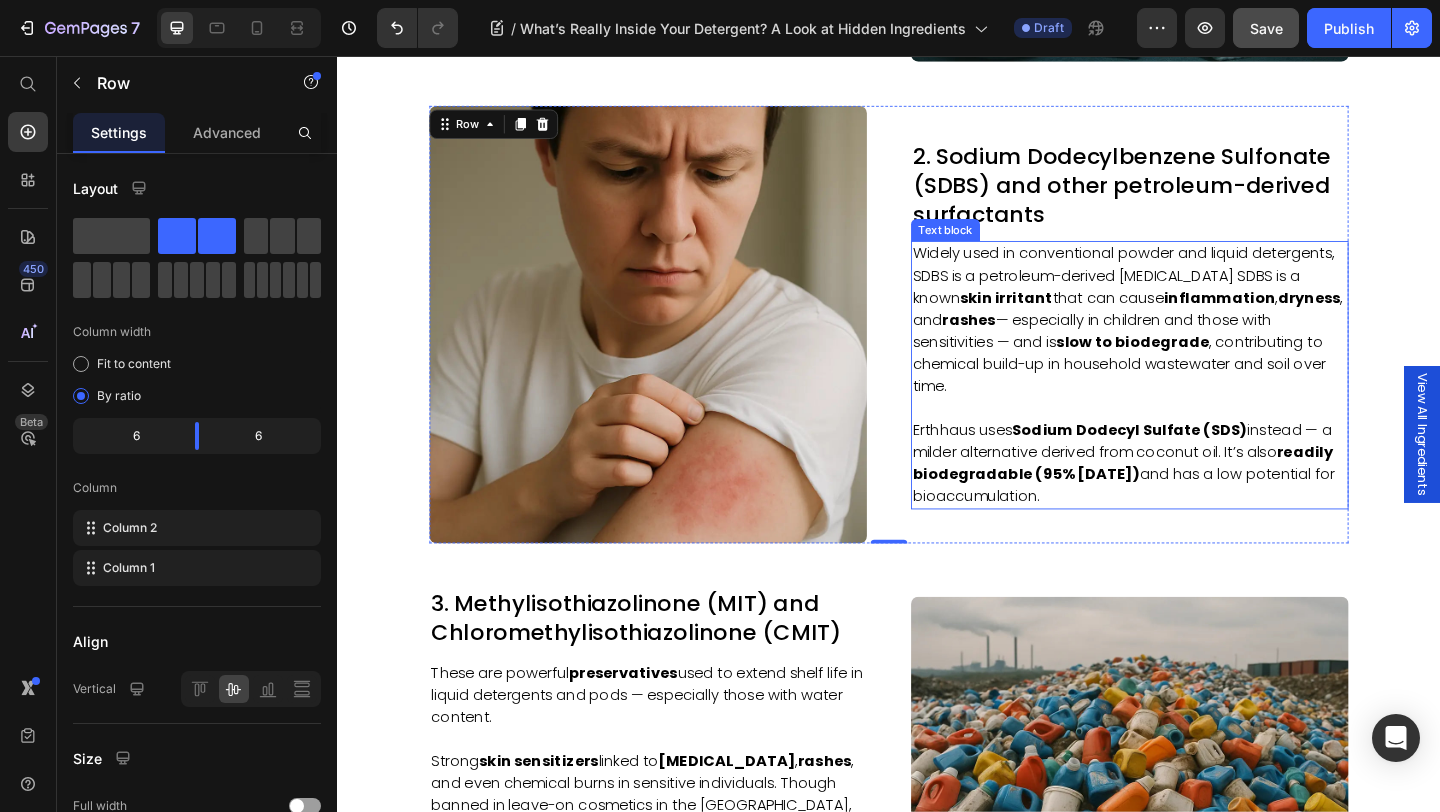 click on "Widely used in conventional powder and liquid detergents, SDBS is a petroleum-derived [MEDICAL_DATA] SDBS is a known  skin irritant  that can cause  inflammation ,  [MEDICAL_DATA] , and  rashes  — especially in children and those with sensitivities — and is  slow to biodegrade , contributing to chemical build-up in household wastewater and soil over time." at bounding box center [1199, 343] 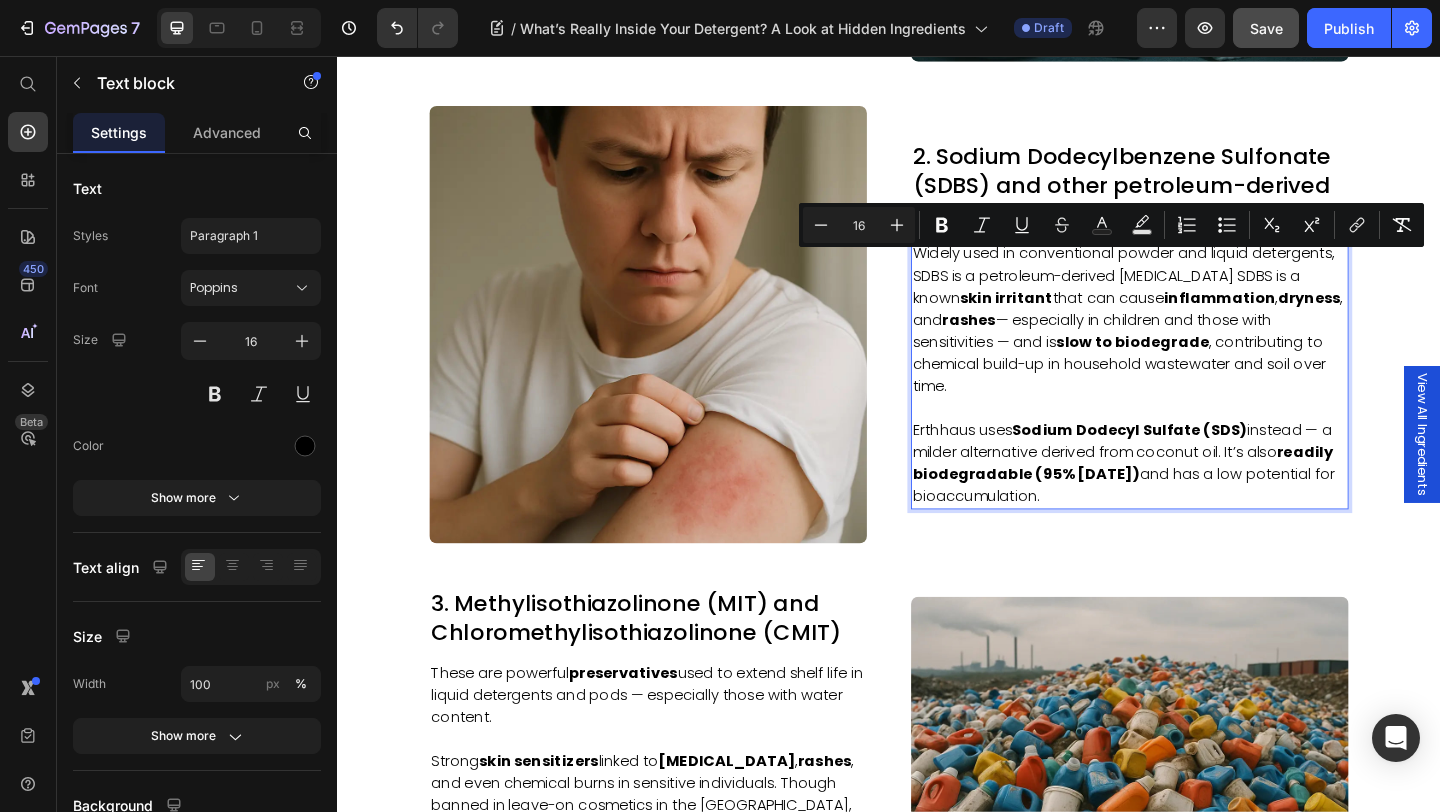 drag, startPoint x: 964, startPoint y: 281, endPoint x: 1148, endPoint y: 525, distance: 305.60104 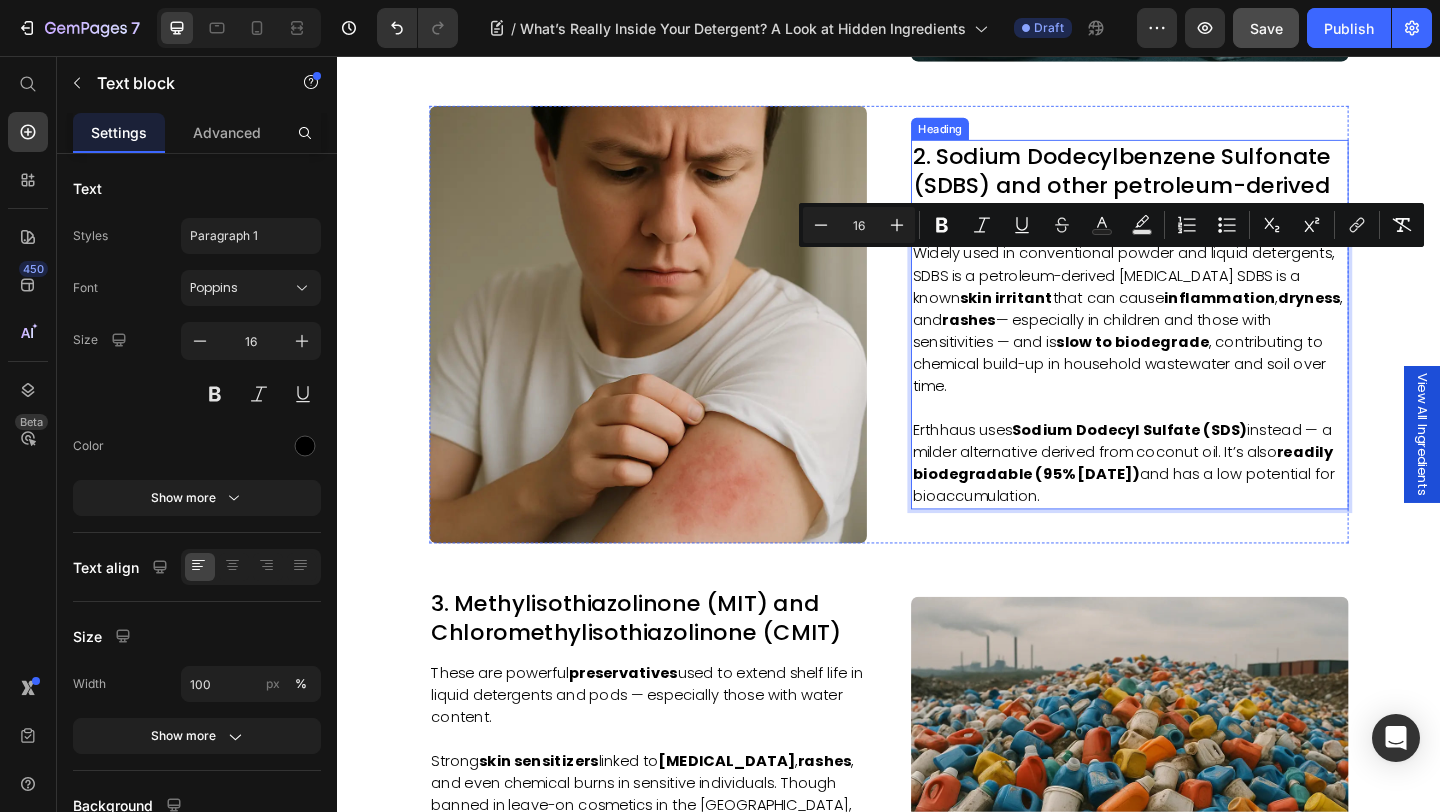 click on "2. Sodium Dodecylbenzene Sulfonate (SDBS) and other petroleum-derived surfactants" at bounding box center (1199, 196) 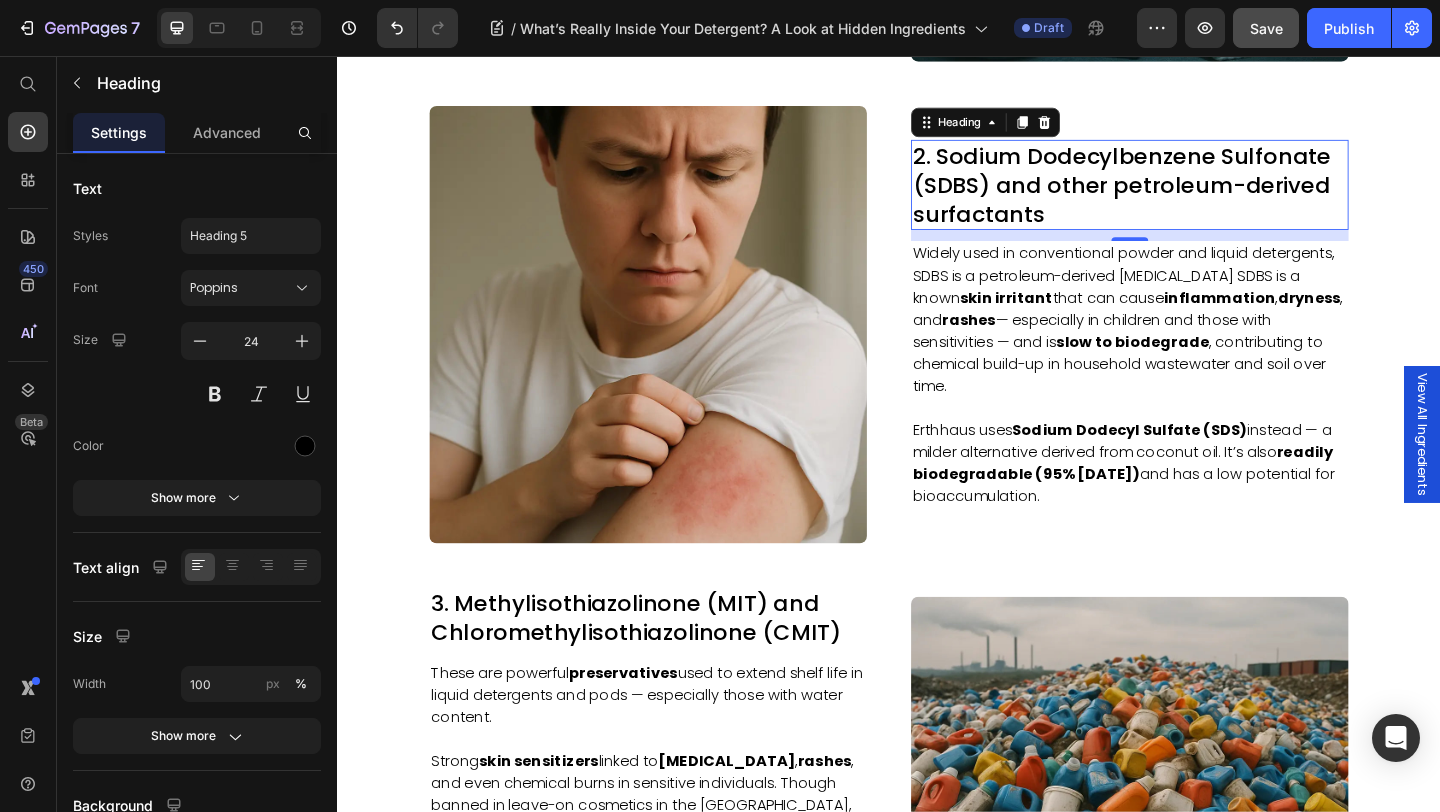 click on "2. Sodium Dodecylbenzene Sulfonate (SDBS) and other petroleum-derived surfactants" at bounding box center [1199, 196] 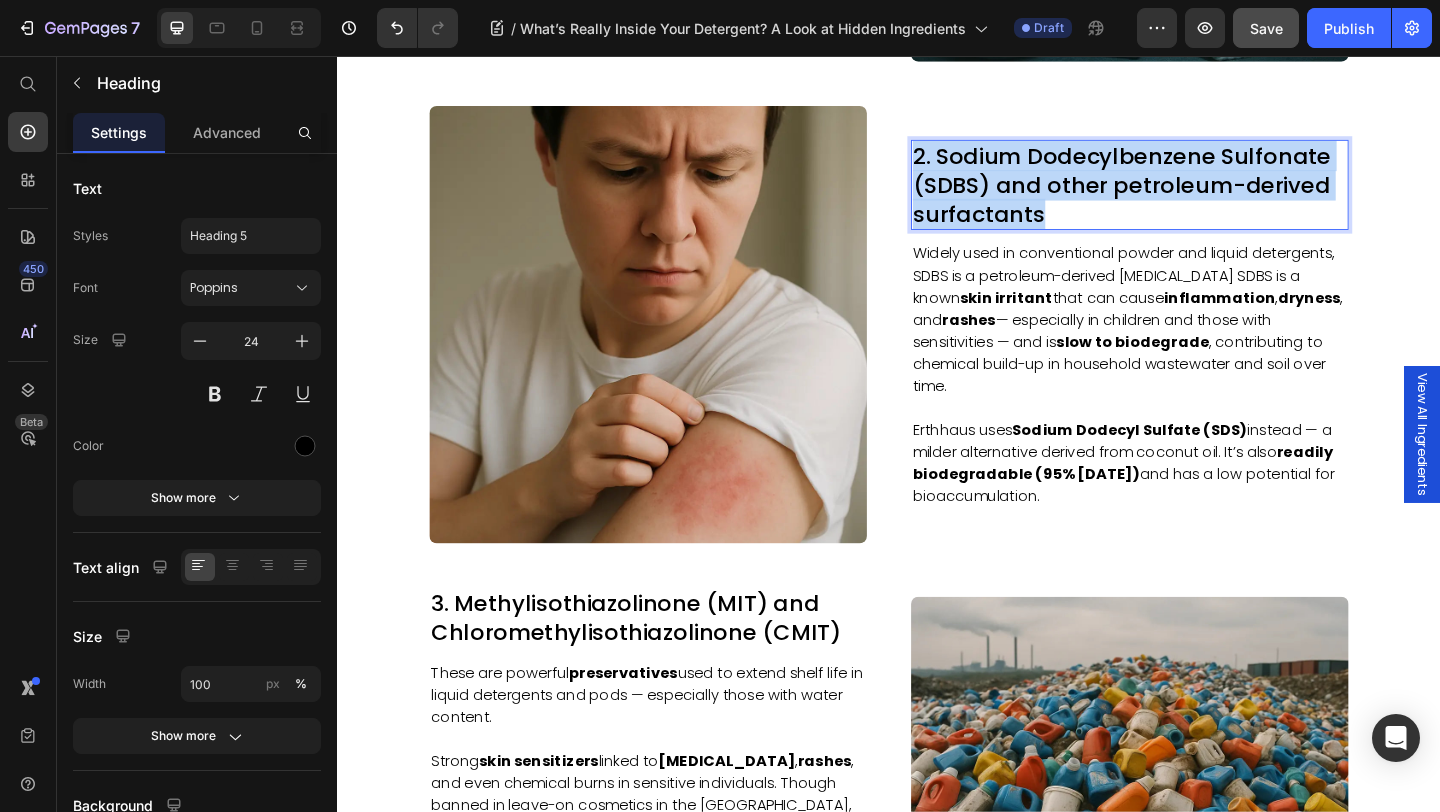 click on "2. Sodium Dodecylbenzene Sulfonate (SDBS) and other petroleum-derived surfactants" at bounding box center (1199, 196) 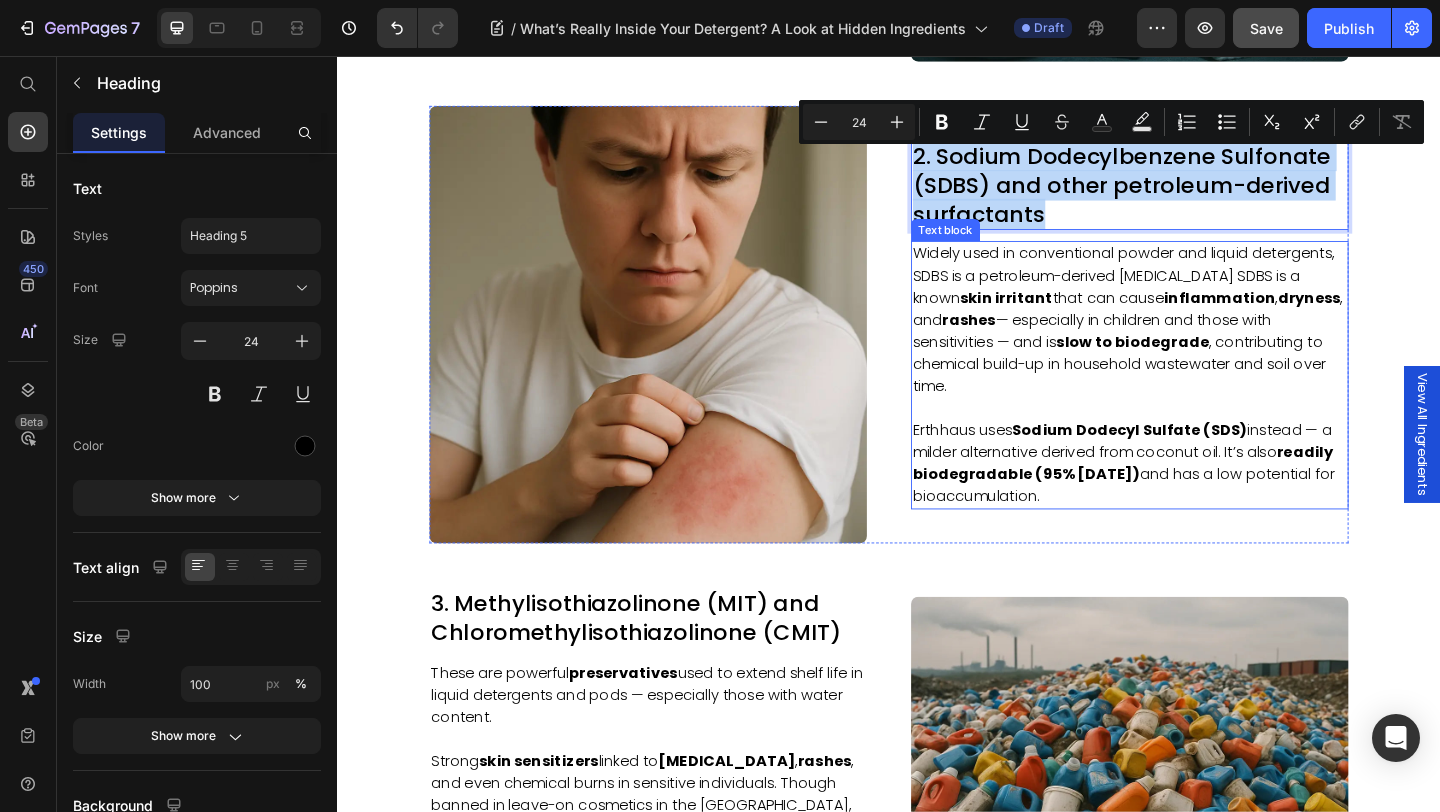 click on "Widely used in conventional powder and liquid detergents, SDBS is a petroleum-derived [MEDICAL_DATA] SDBS is a known  skin irritant  that can cause  inflammation ,  [MEDICAL_DATA] , and  rashes  — especially in children and those with sensitivities — and is  slow to biodegrade , contributing to chemical build-up in household wastewater and soil over time." at bounding box center [1199, 343] 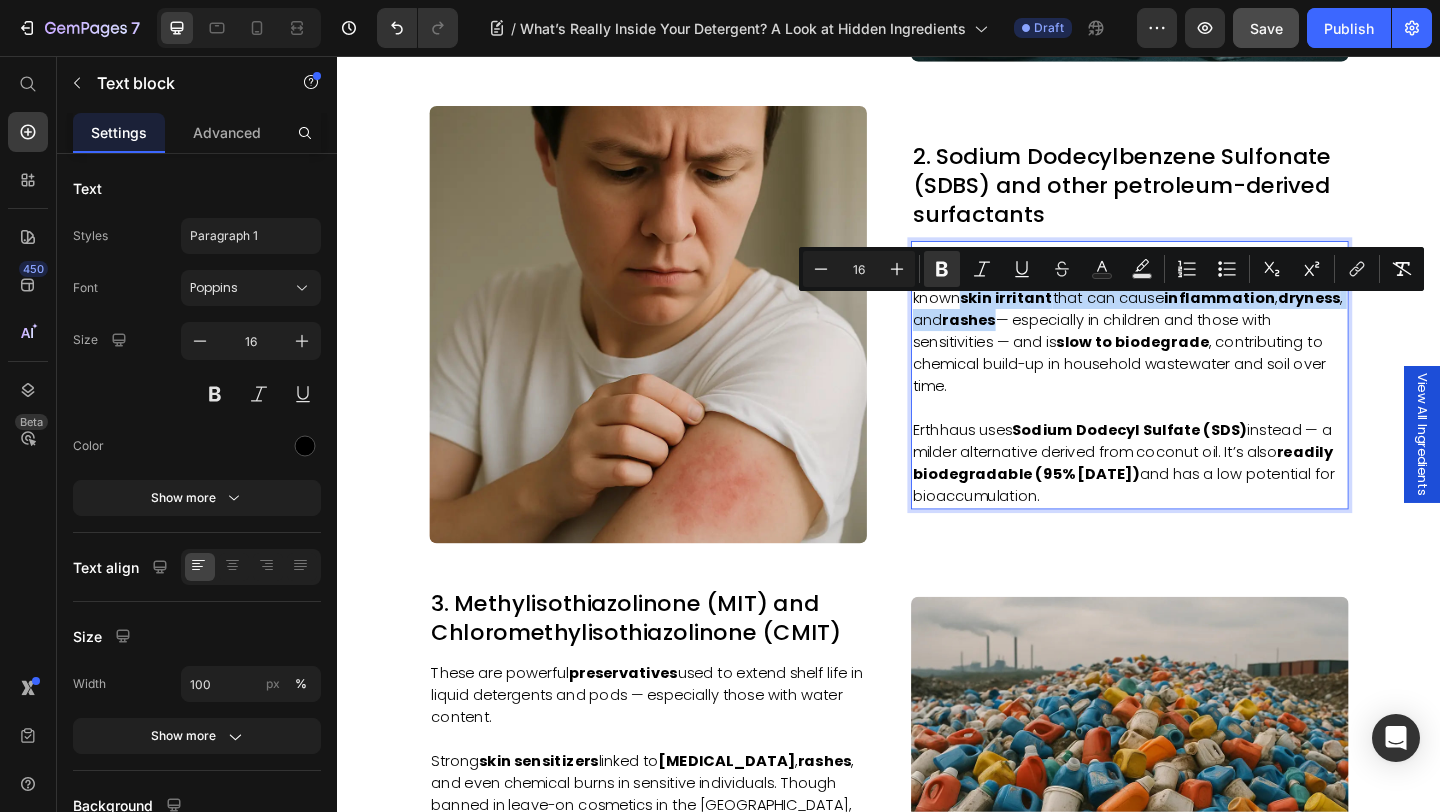 drag, startPoint x: 965, startPoint y: 329, endPoint x: 1017, endPoint y: 359, distance: 60.033325 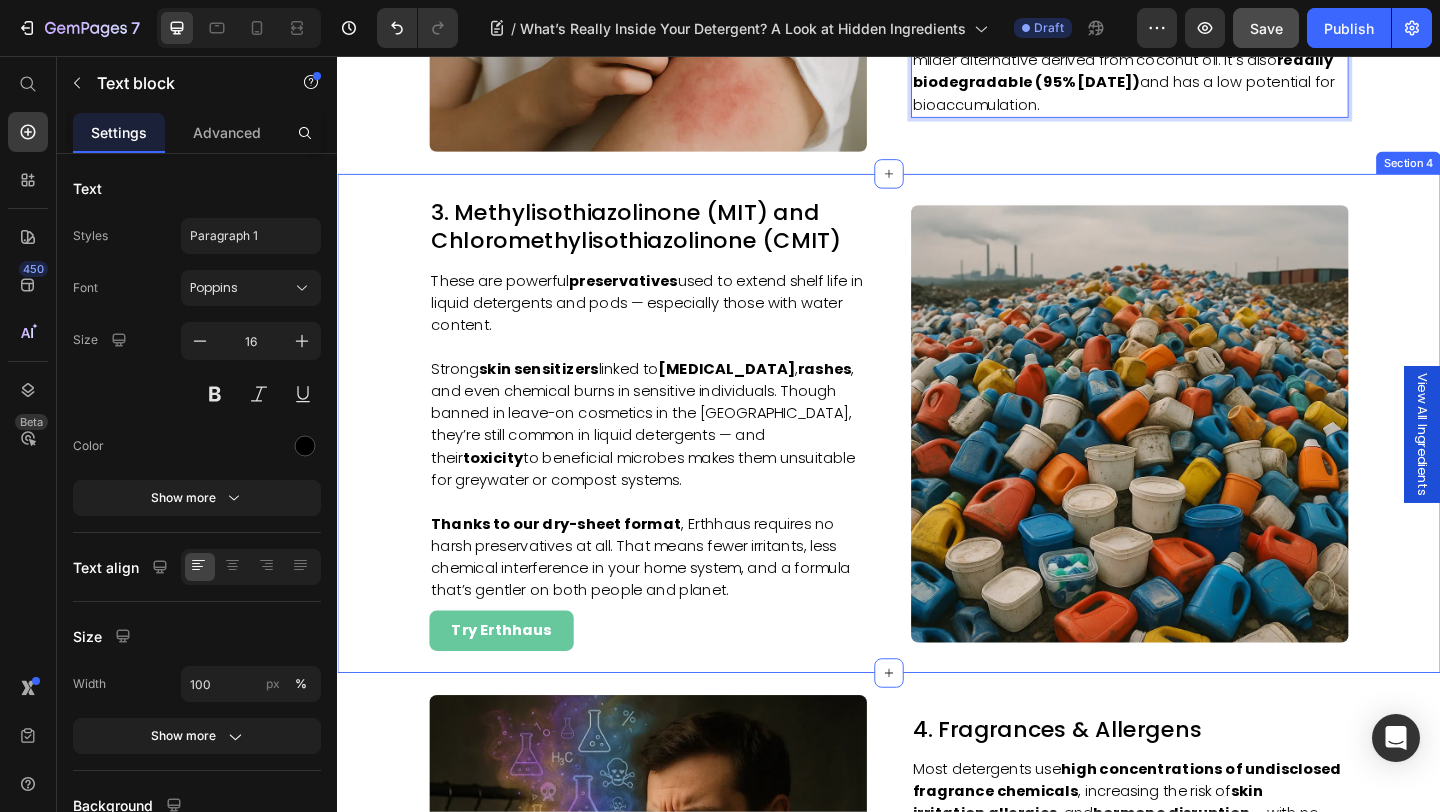 scroll, scrollTop: 2116, scrollLeft: 0, axis: vertical 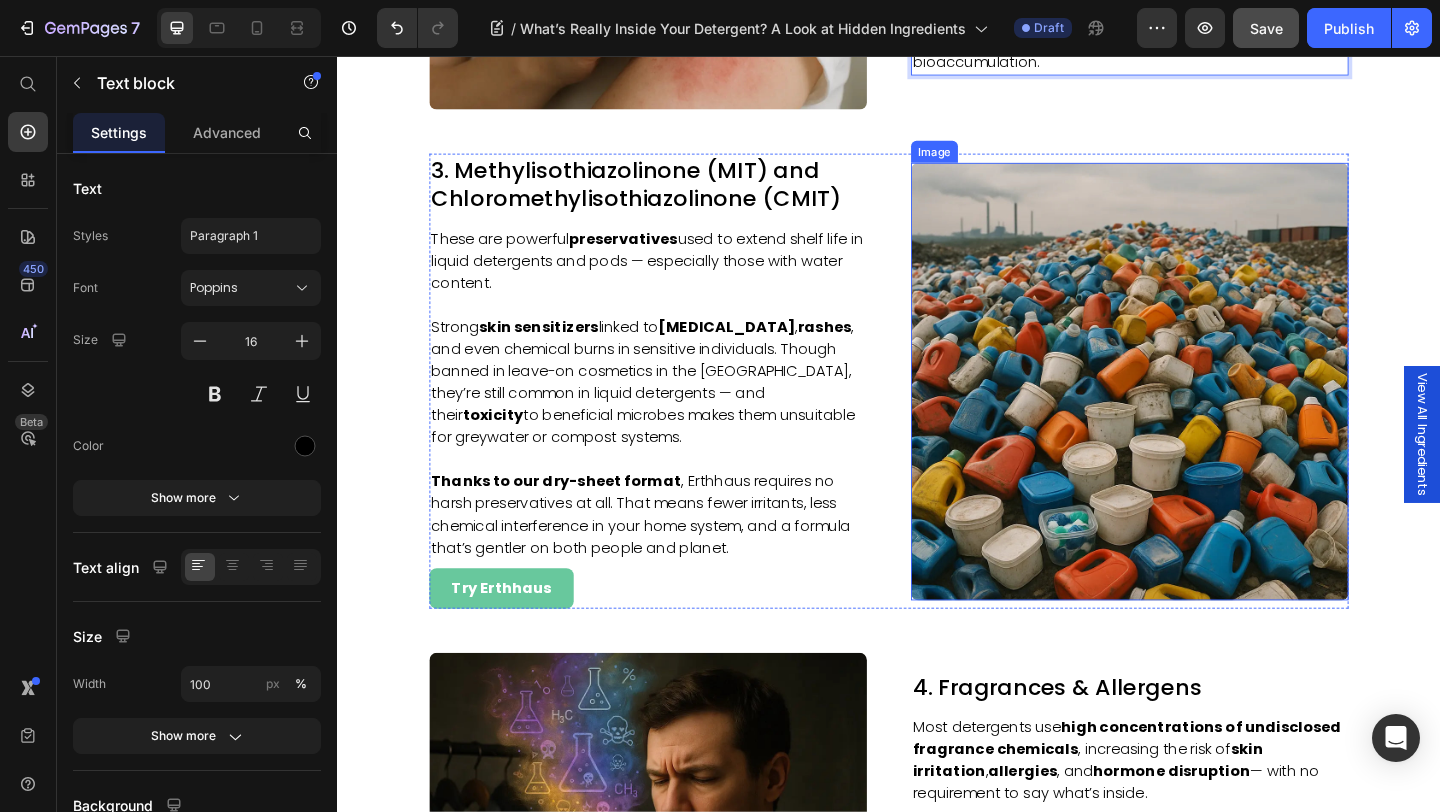click at bounding box center [1199, 410] 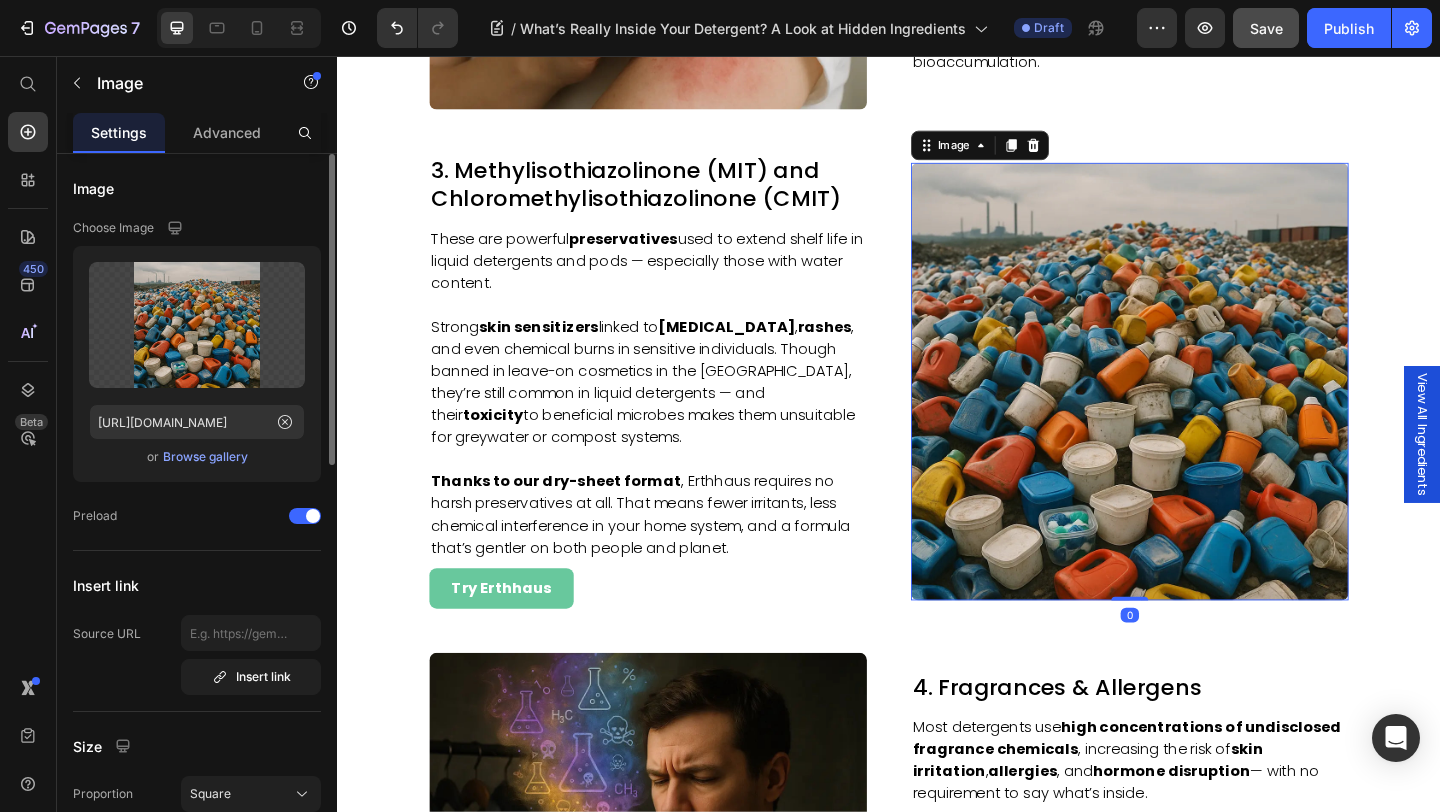 click on "Browse gallery" at bounding box center [205, 457] 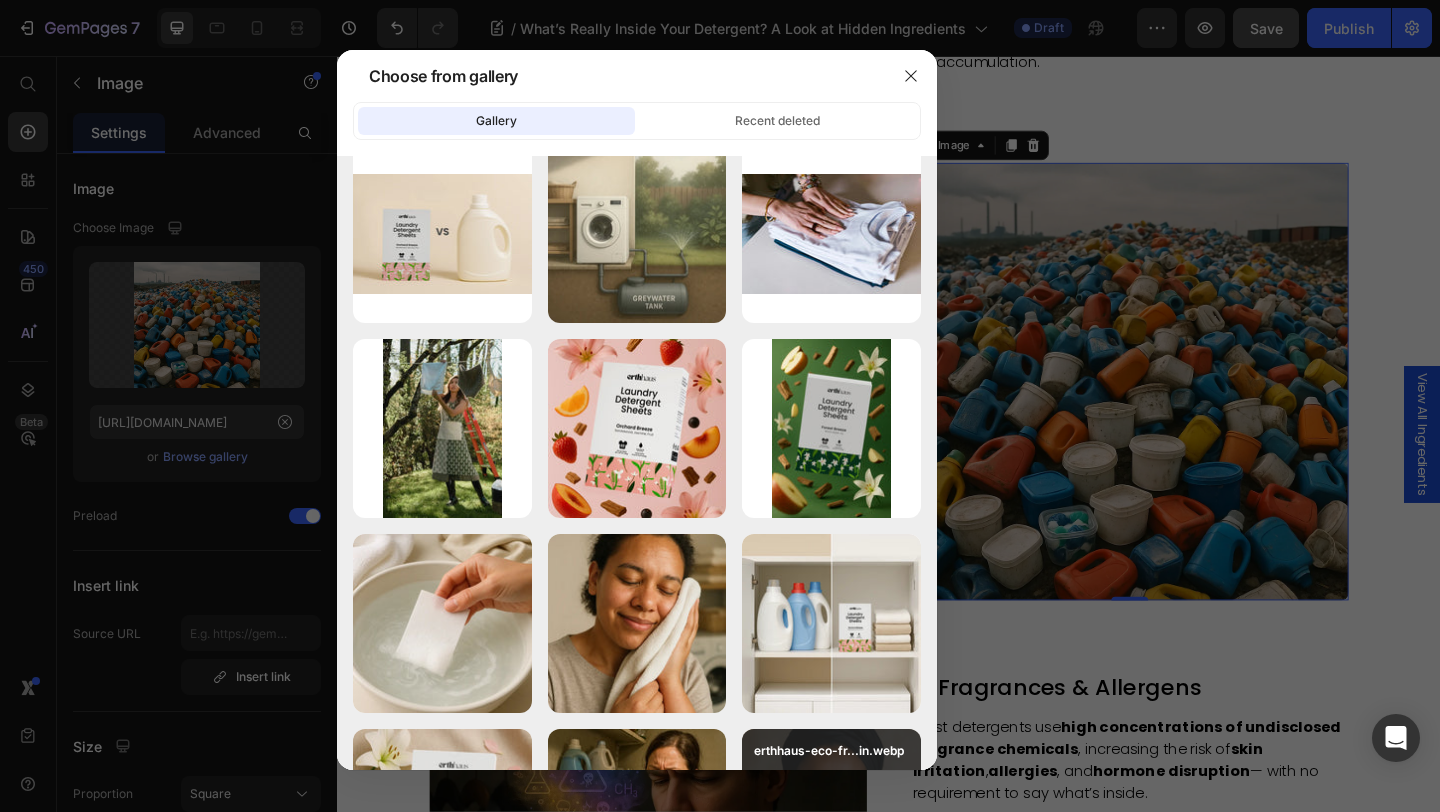 scroll, scrollTop: 0, scrollLeft: 0, axis: both 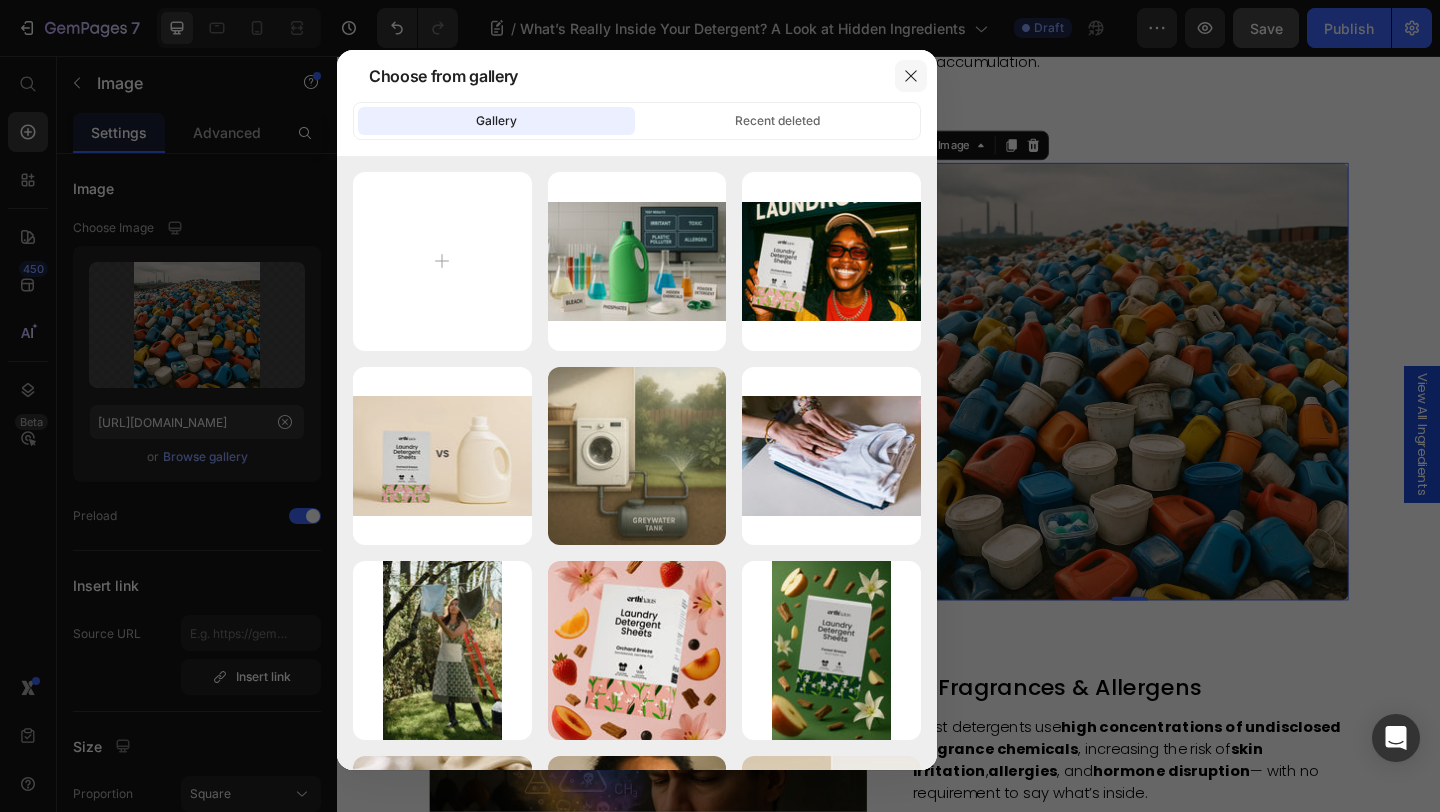 click 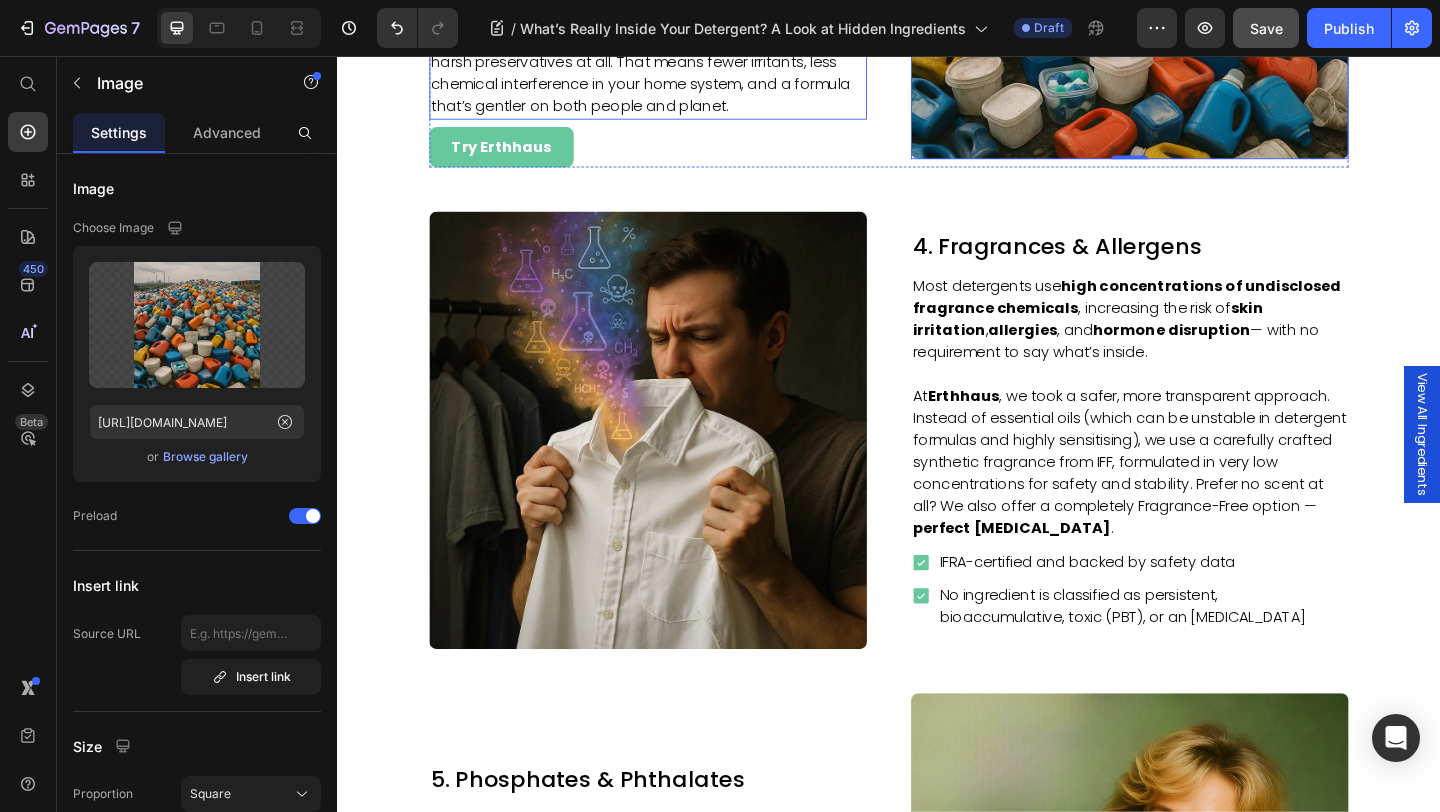 scroll, scrollTop: 2629, scrollLeft: 0, axis: vertical 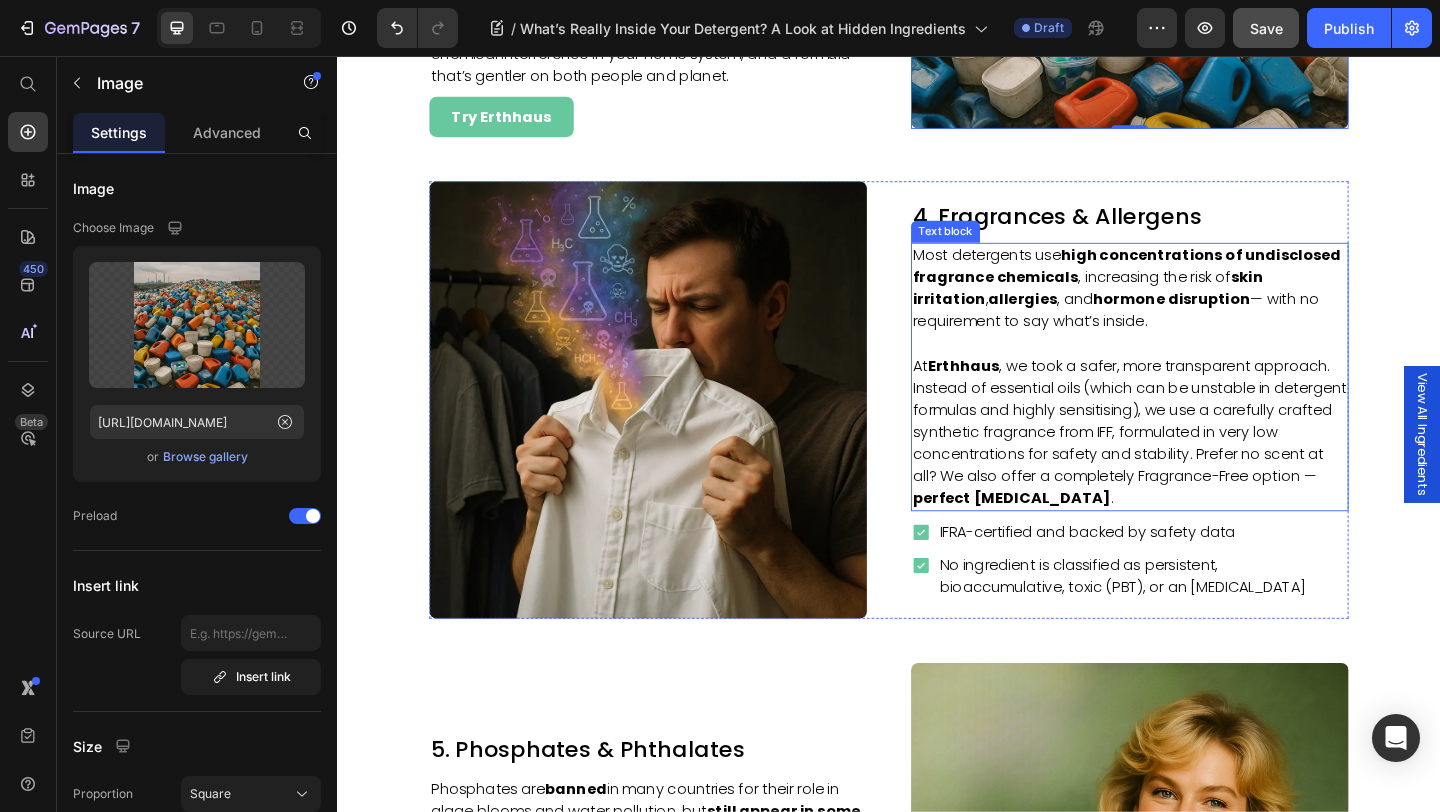 click on "Most detergents use  high concentrations of undisclosed fragrance chemicals , increasing the risk of  skin irritation ,  [MEDICAL_DATA] , and  hormone disruption  — with no requirement to say what’s inside." at bounding box center (1199, 309) 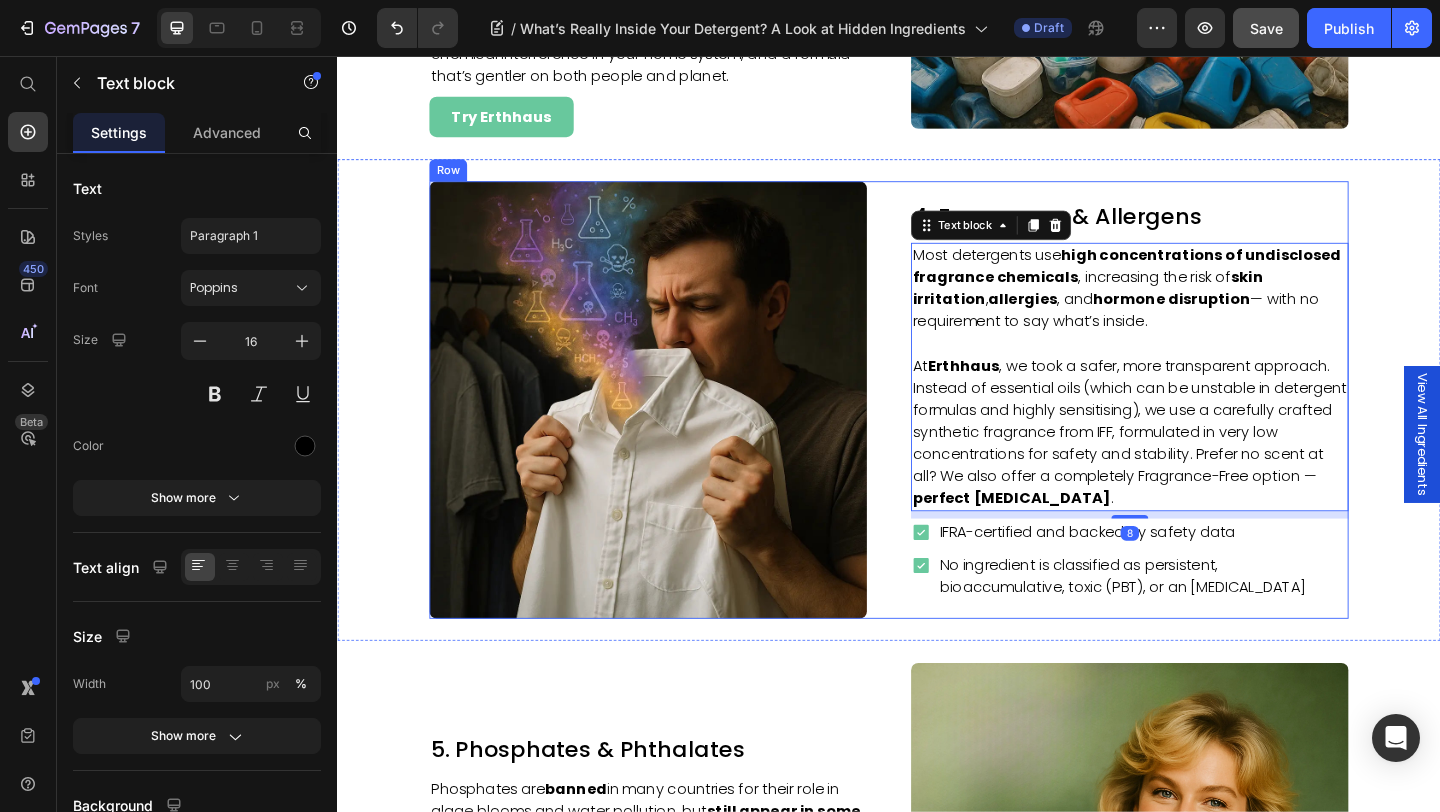 click on "4. Fragrances & Allergens Heading Most detergents use  high concentrations of undisclosed fragrance chemicals , increasing the risk of  skin irritation ,  [MEDICAL_DATA] , and  hormone disruption  — with no requirement to say what’s inside.    At  [GEOGRAPHIC_DATA] , we took a safer, more transparent approach. Instead of essential oils (which can be unstable in detergent formulas and highly sensitising), we use a carefully crafted synthetic fragrance from IFF, formulated in very low concentrations for safety and stability. Prefer no scent at all? We also offer a completely Fragrance-Free option —  perfect [MEDICAL_DATA] . Text block   8
IFRA-certified and backed by safety data
No ingredient is classified as persistent, bioaccumulative, toxic (PBT), or an [MEDICAL_DATA] Item list Image Row" at bounding box center [937, 430] 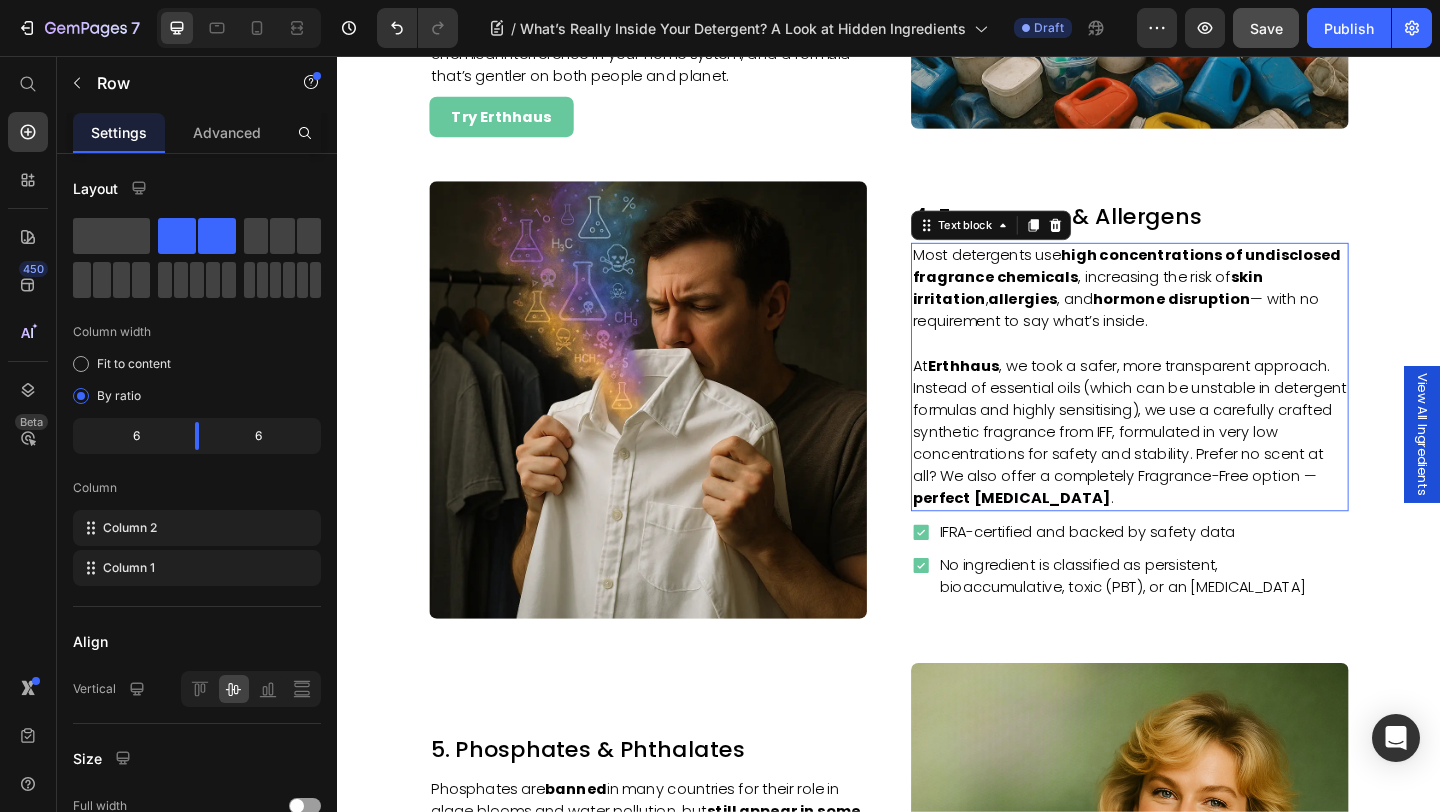 click on "At  [GEOGRAPHIC_DATA] , we took a safer, more transparent approach. Instead of essential oils (which can be unstable in detergent formulas and highly sensitising), we use a carefully crafted synthetic fragrance from IFF, formulated in very low concentrations for safety and stability. Prefer no scent at all? We also offer a completely Fragrance-Free option —  perfect [MEDICAL_DATA] ." at bounding box center [1199, 465] 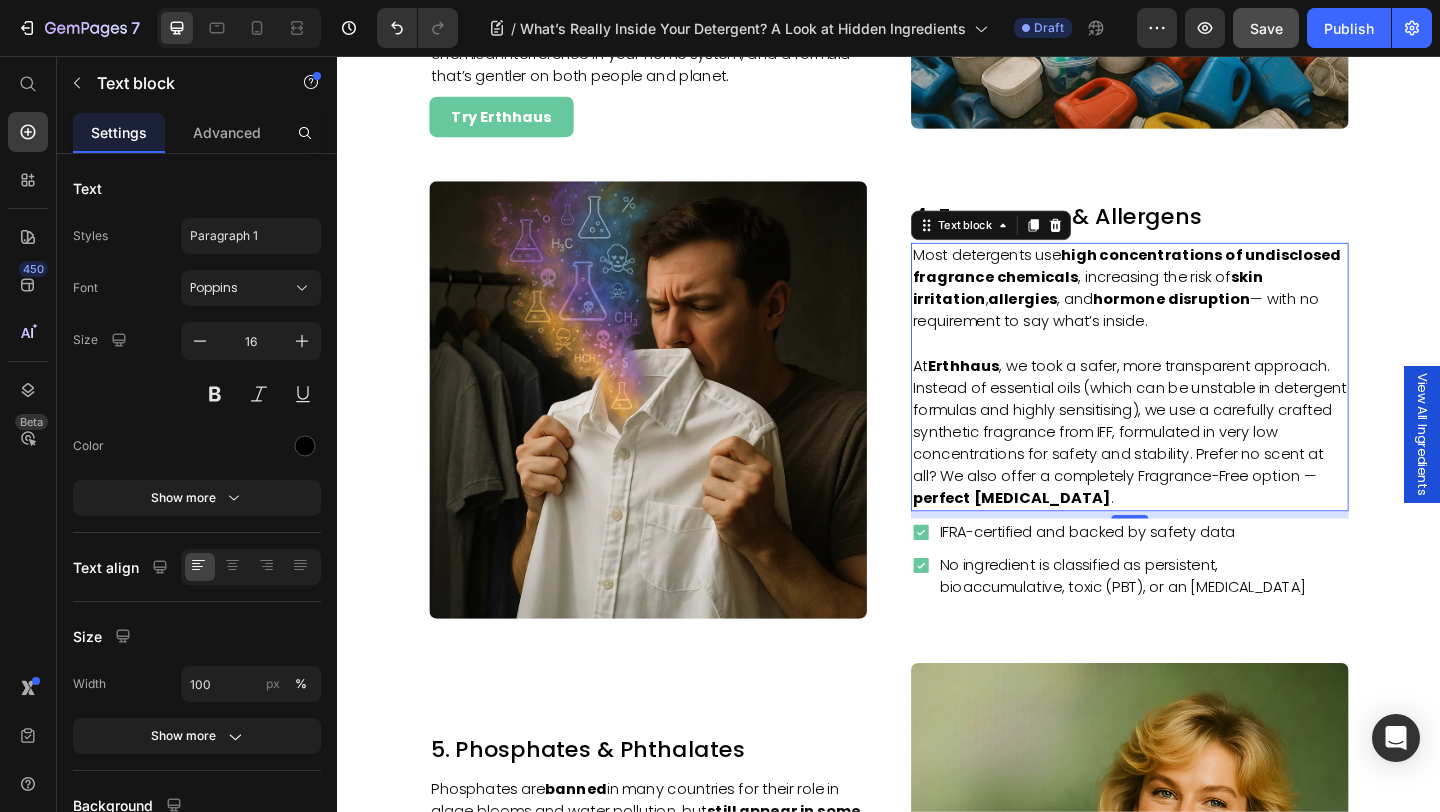 click on "hormone disruption" at bounding box center [1244, 320] 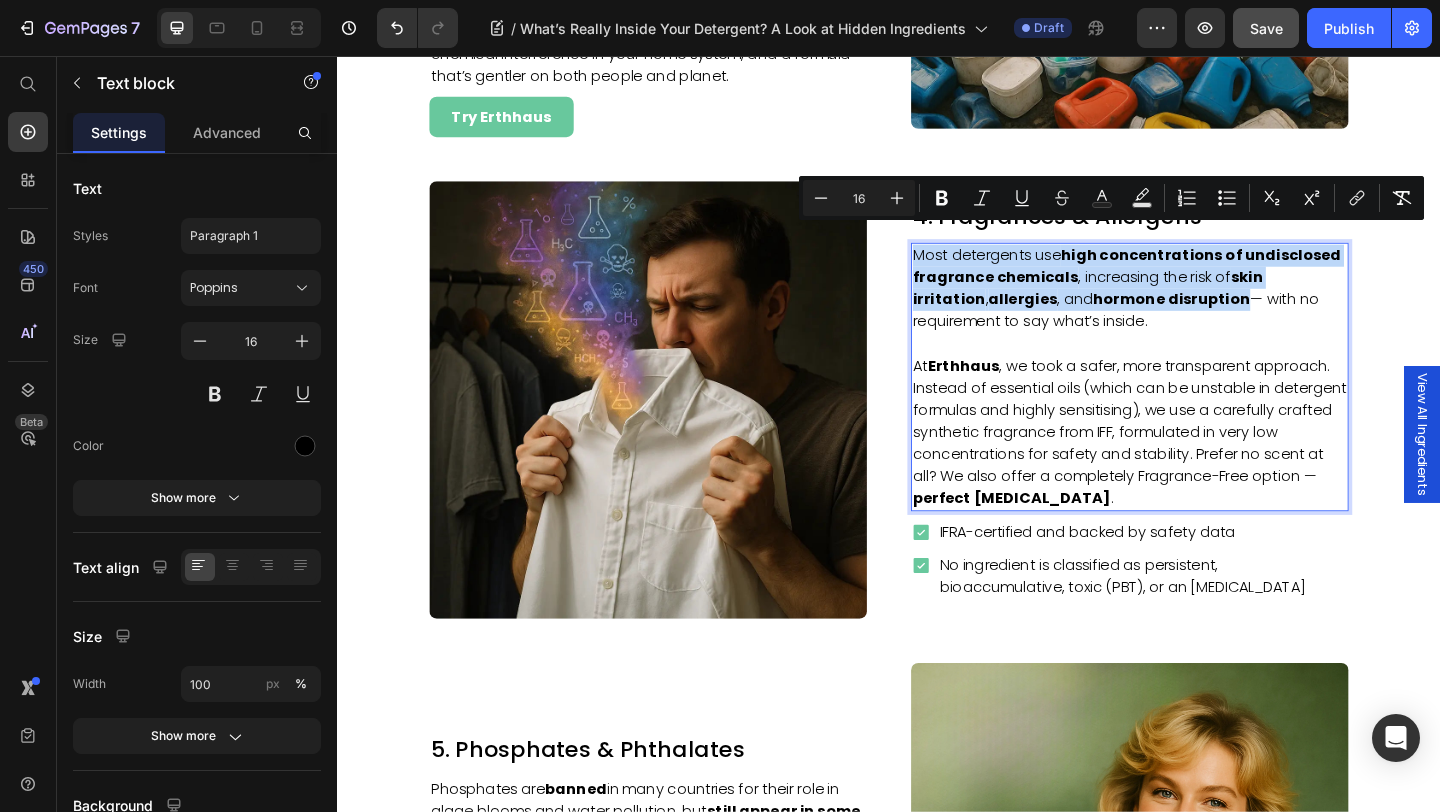 drag, startPoint x: 1239, startPoint y: 304, endPoint x: 962, endPoint y: 257, distance: 280.95908 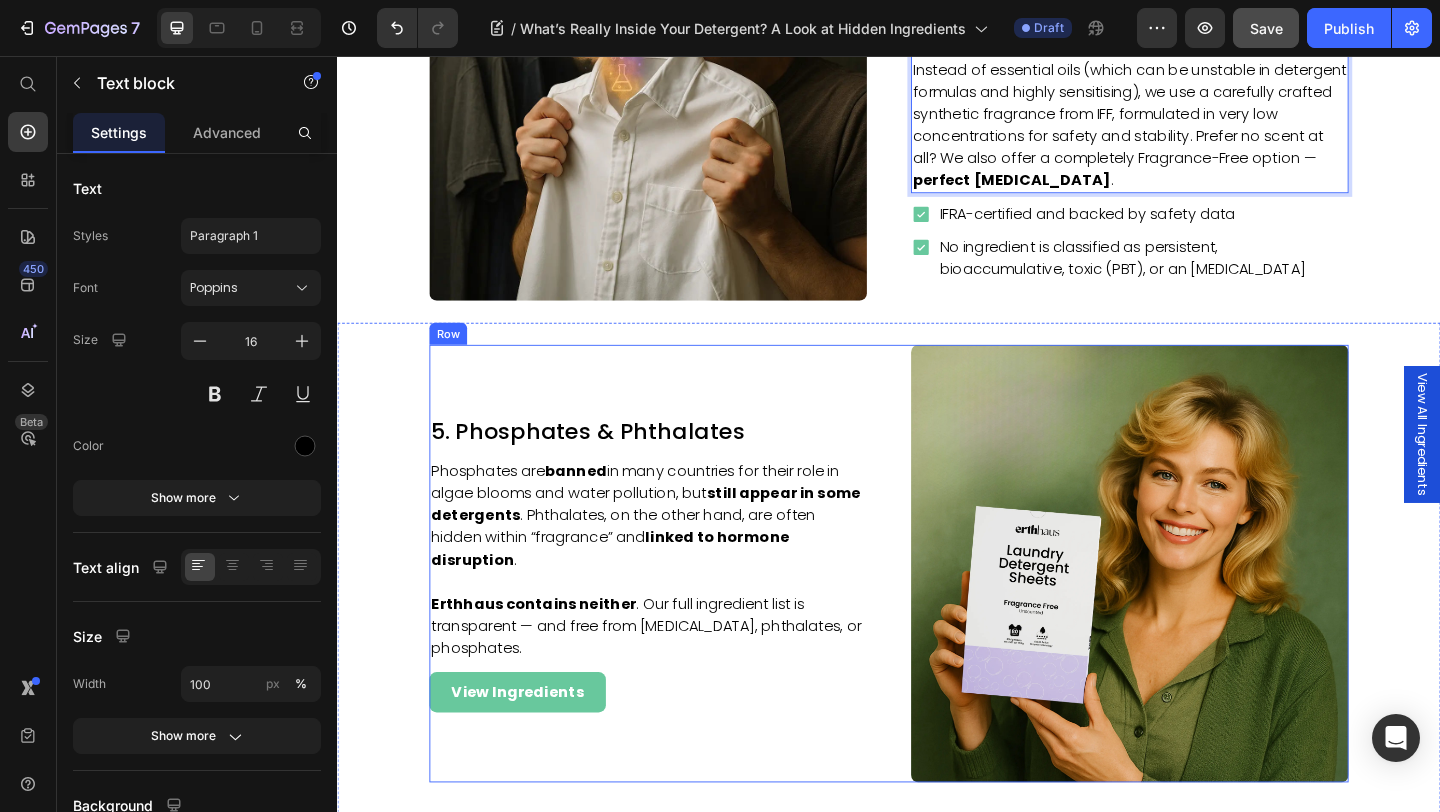 scroll, scrollTop: 2981, scrollLeft: 0, axis: vertical 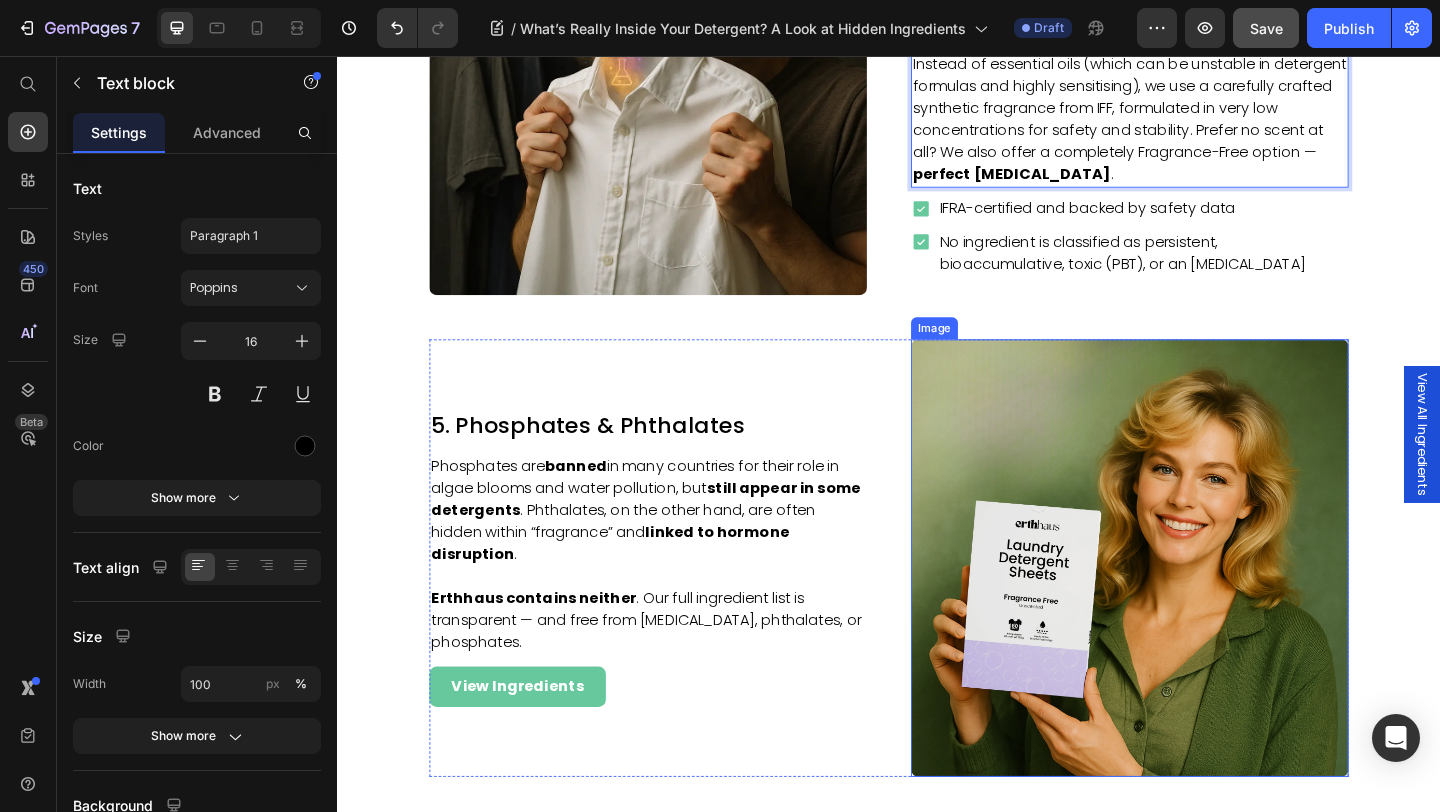 click at bounding box center (1199, 602) 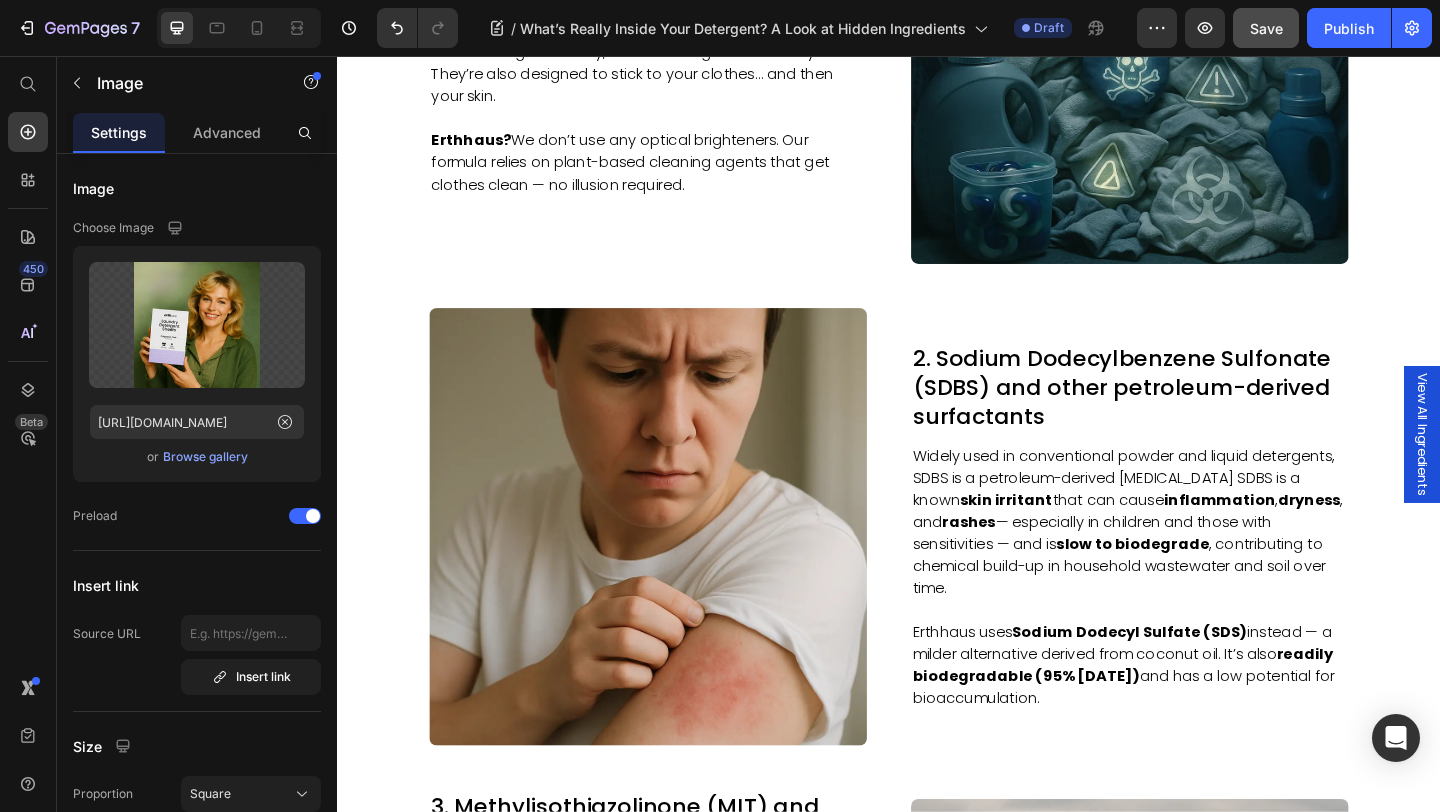 scroll, scrollTop: 986, scrollLeft: 0, axis: vertical 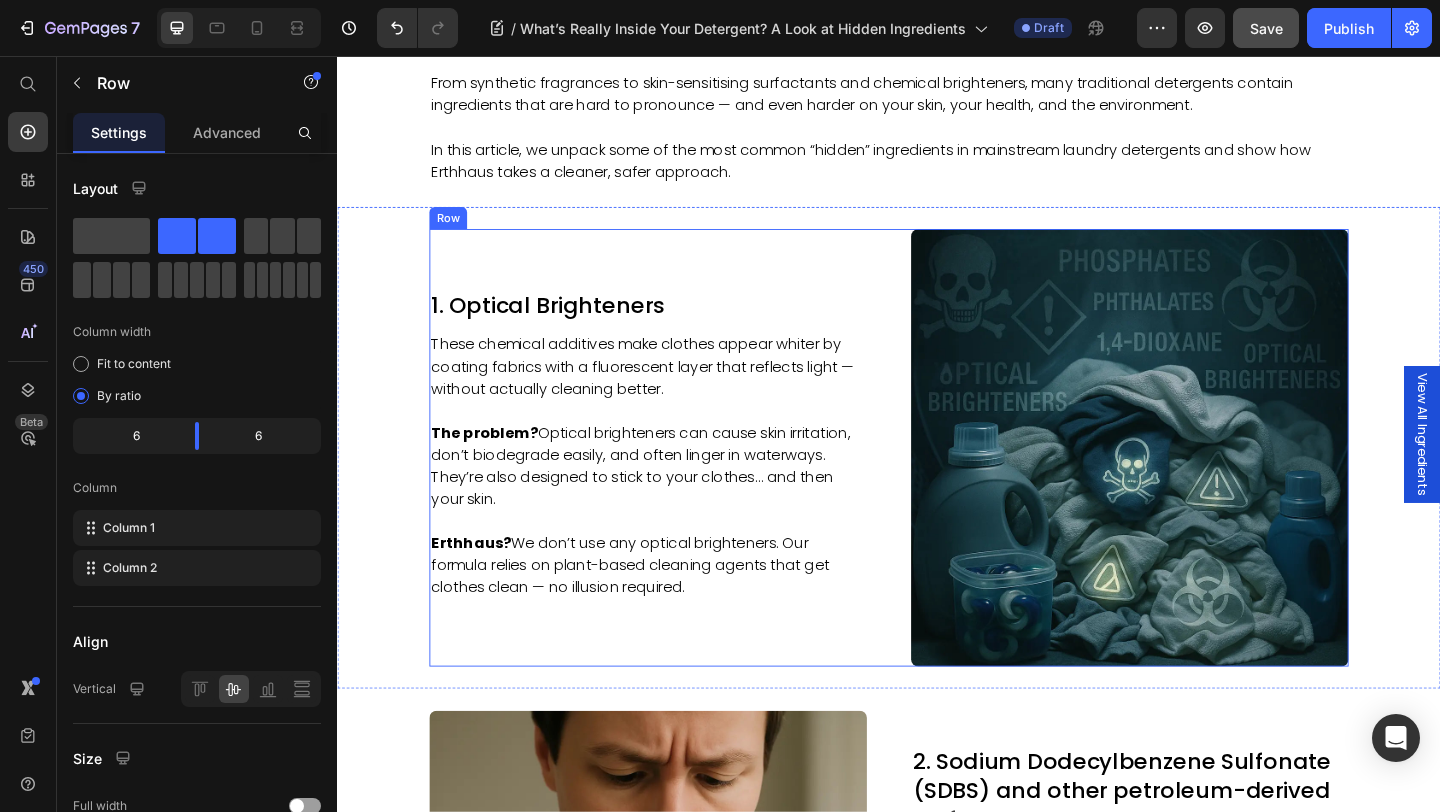 click on "1. Optical Brighteners Heading These chemical additives make clothes appear whiter by coating fabrics with a fluorescent layer that reflects light — without actually cleaning better.    The problem?  Optical brighteners can cause skin irritation, don’t biodegrade easily, and often linger in waterways. They’re also designed to stick to your clothes… and then your skin.    Erthhaus?  We don’t use any optical brighteners. Our formula relies on plant-based cleaning agents that get clothes clean — no illusion required. Text block" at bounding box center (675, 482) 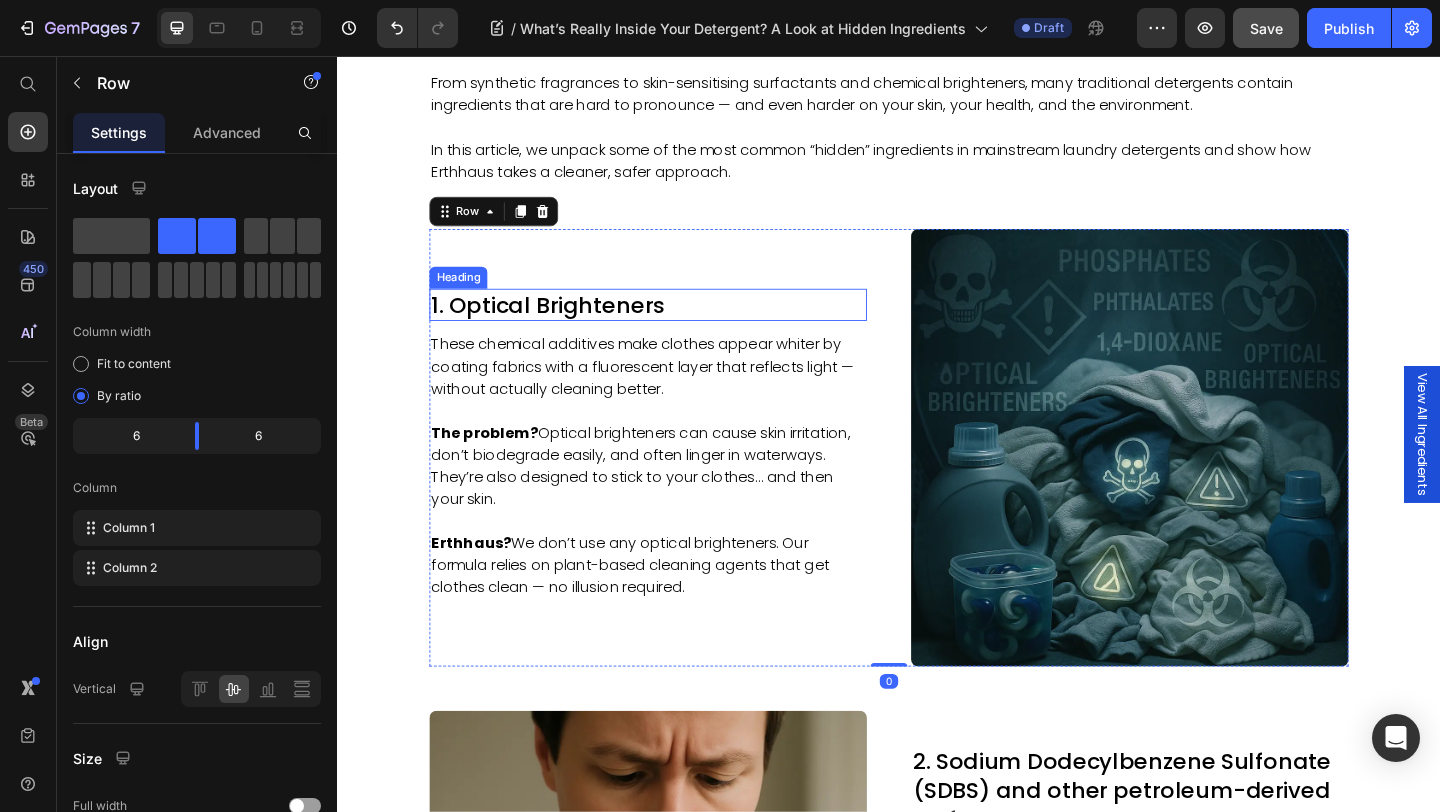 click on "1. Optical Brighteners" at bounding box center [675, 326] 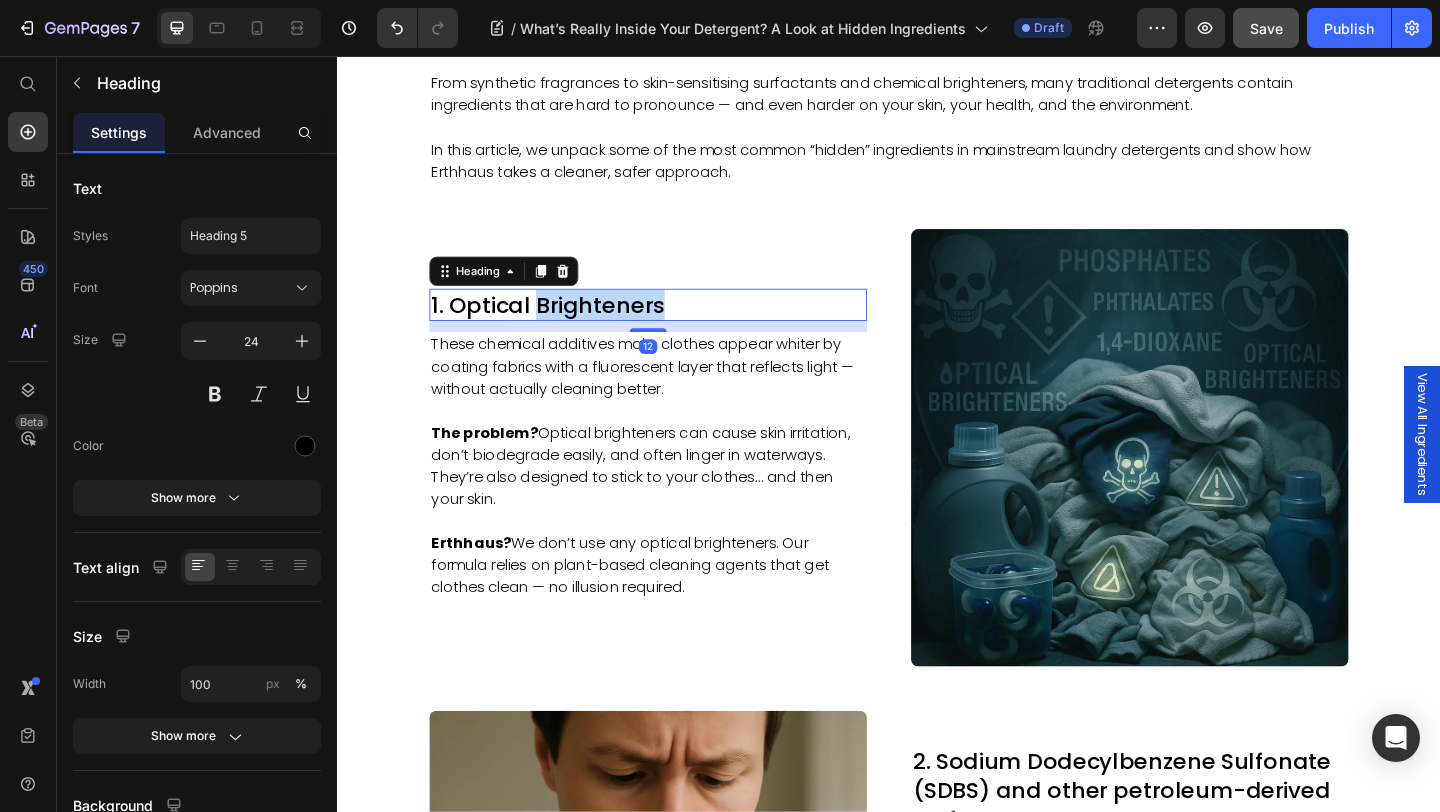 click on "1. Optical Brighteners" at bounding box center (675, 326) 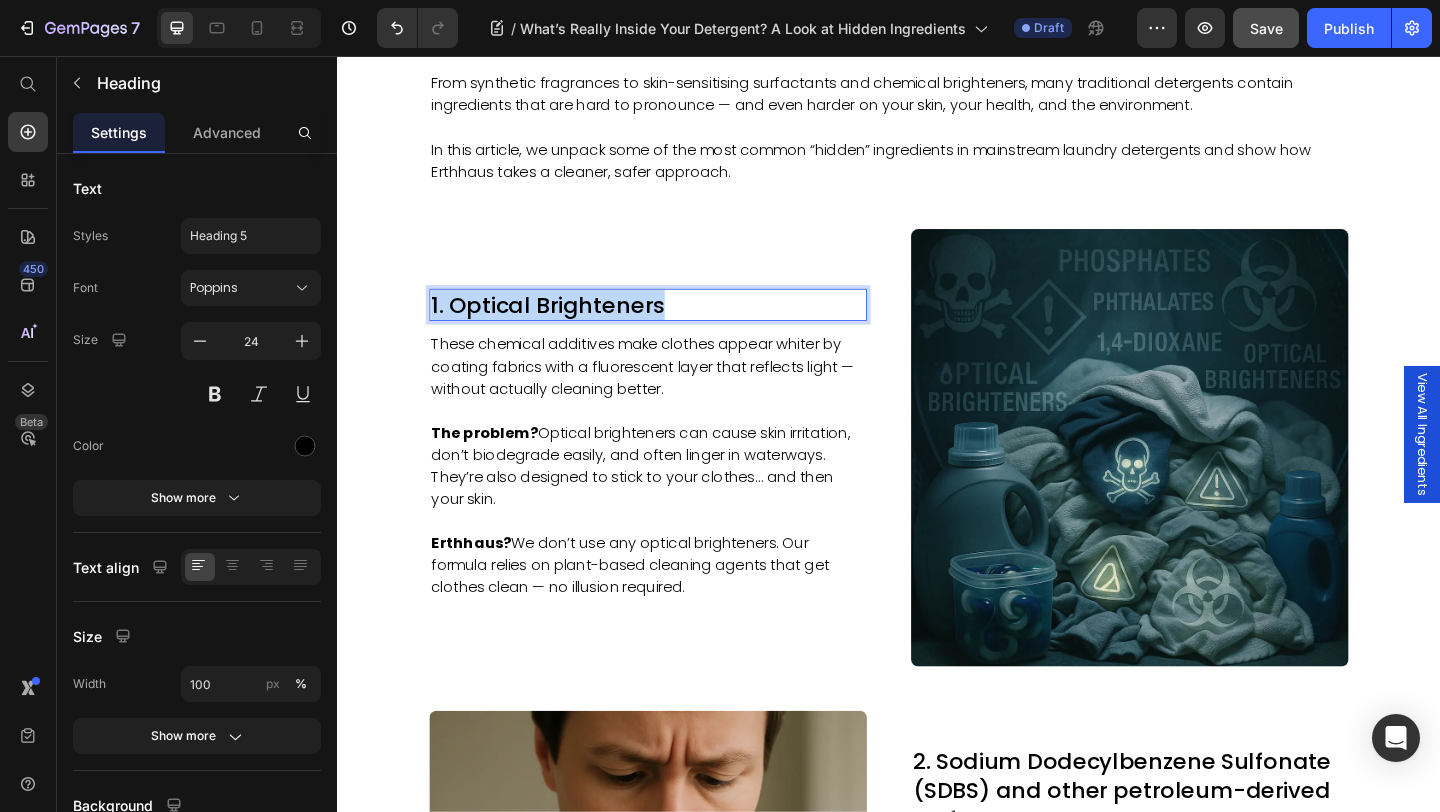 click on "1. Optical Brighteners" at bounding box center [675, 326] 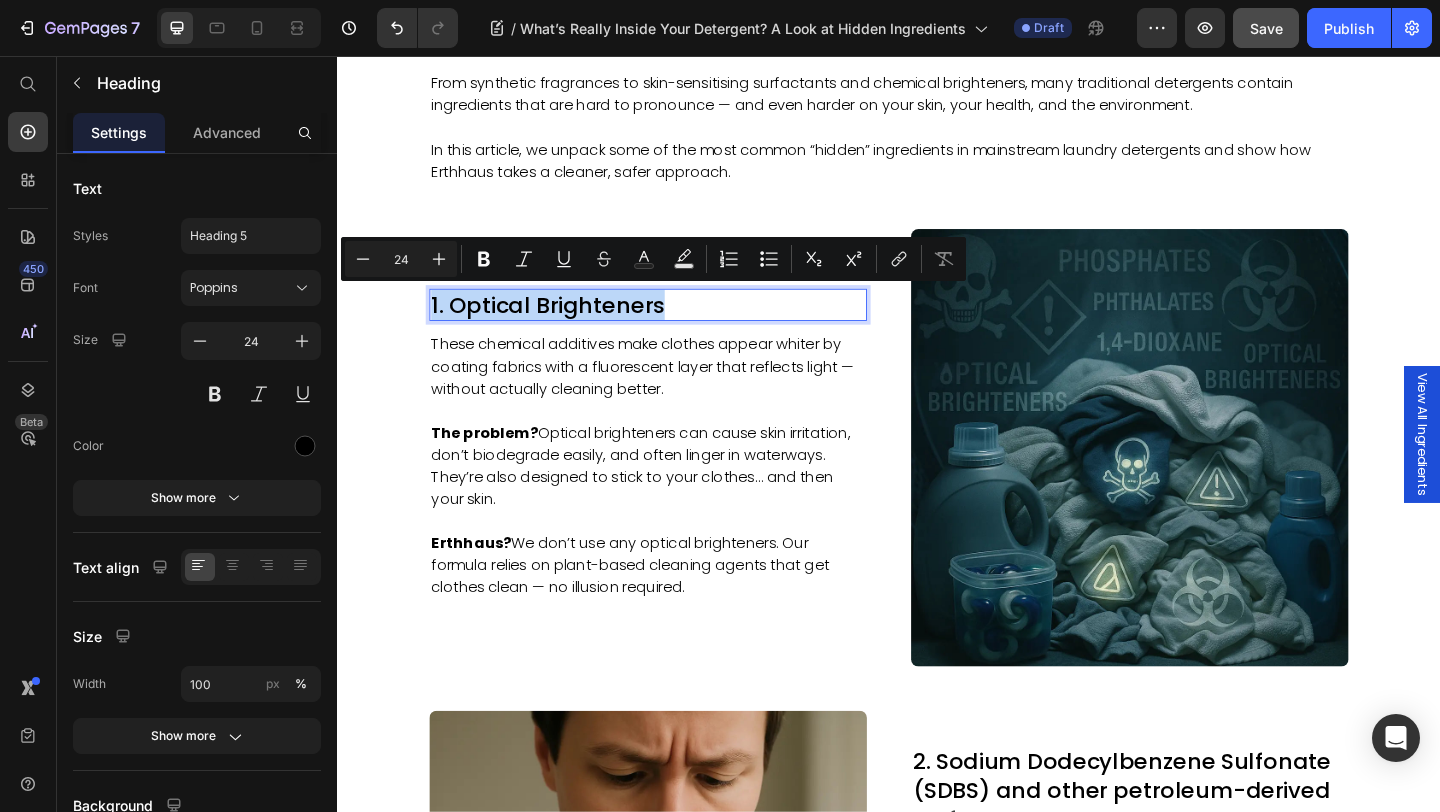 copy on "1. Optical Brighteners" 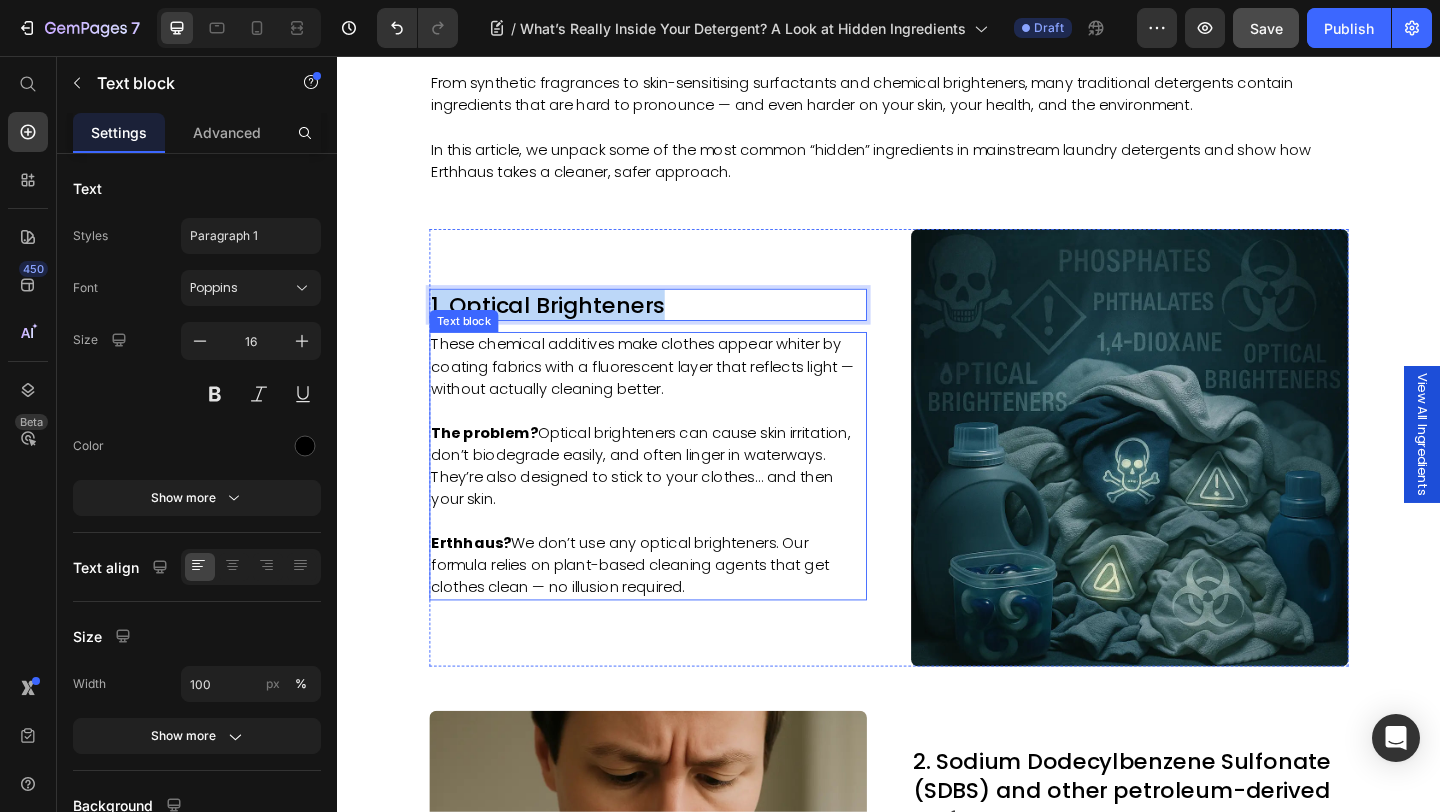 click on "Erthhaus?  We don’t use any optical brighteners. Our formula relies on plant-based cleaning agents that get clothes clean — no illusion required." at bounding box center [675, 610] 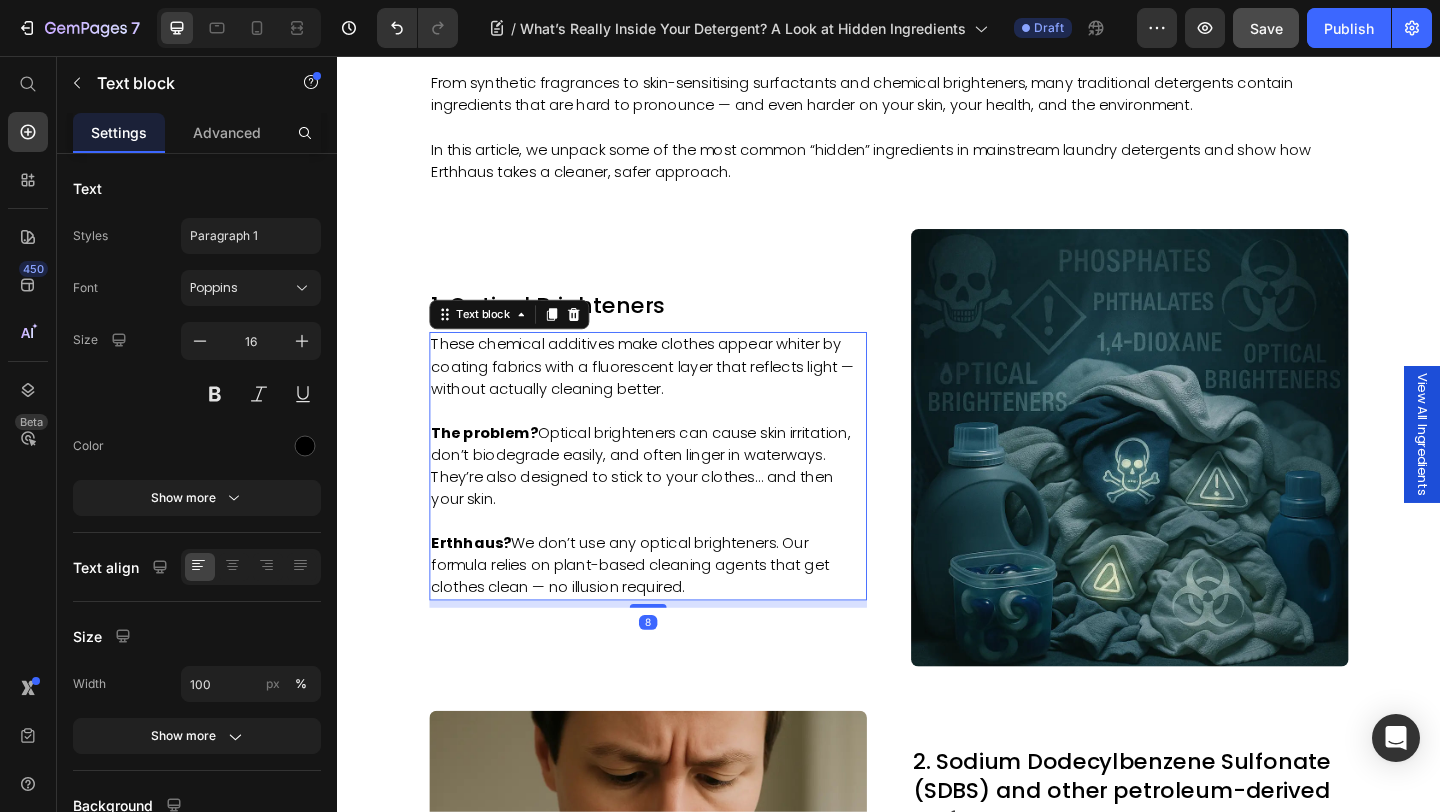 click on "Erthhaus?  We don’t use any optical brighteners. Our formula relies on plant-based cleaning agents that get clothes clean — no illusion required." at bounding box center [675, 610] 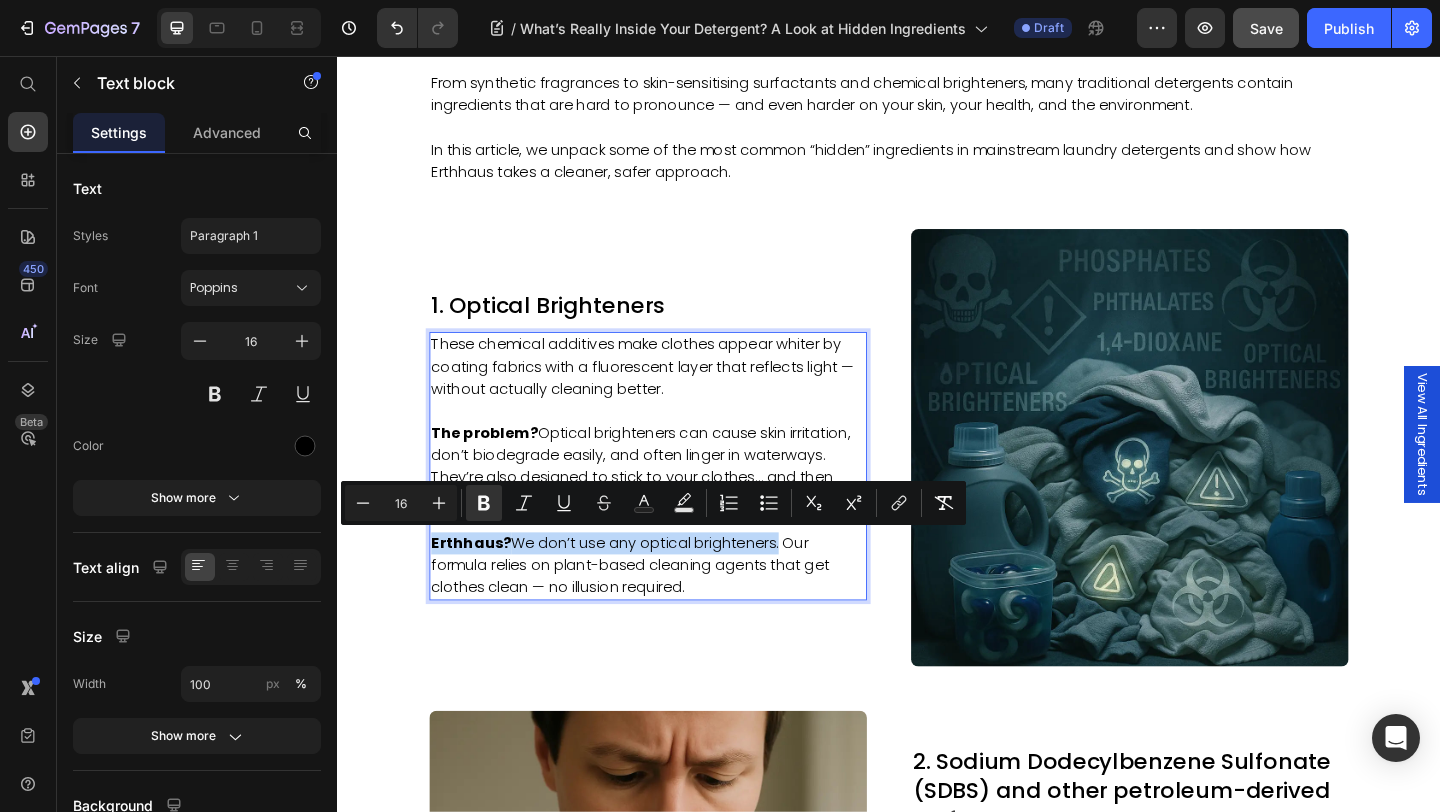 drag, startPoint x: 817, startPoint y: 590, endPoint x: 444, endPoint y: 585, distance: 373.0335 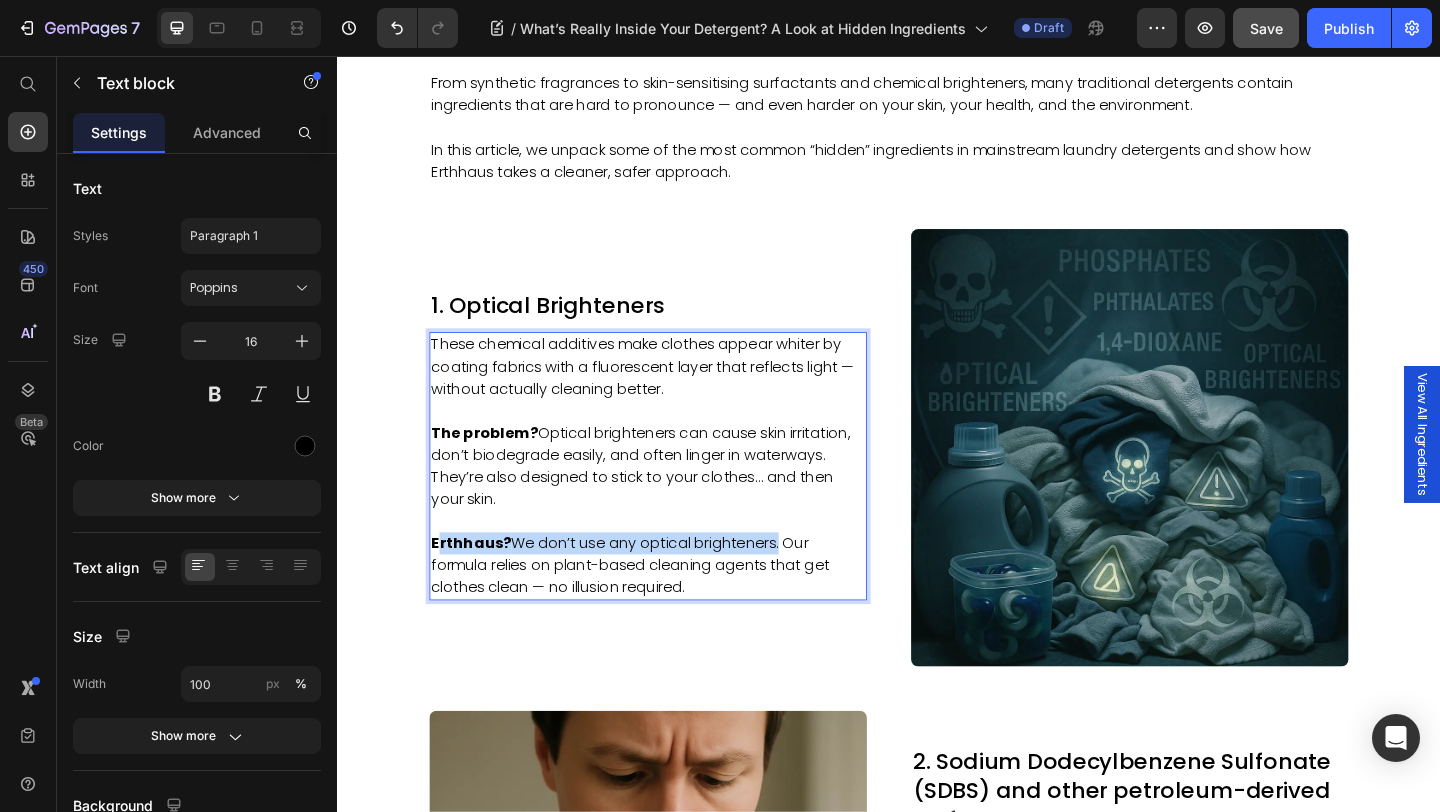 copy on "rthhaus?  We don’t use any optical brighteners" 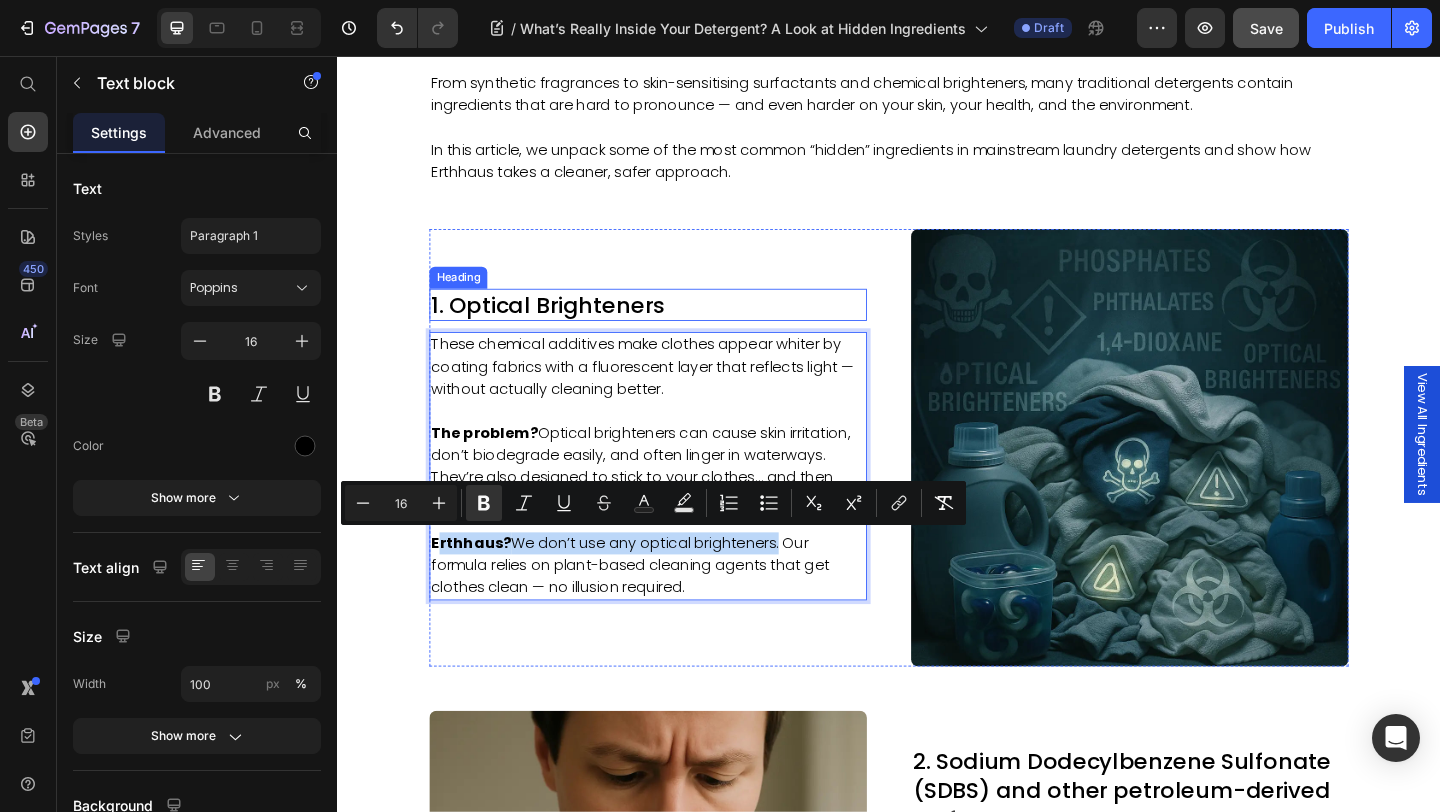 scroll, scrollTop: 1506, scrollLeft: 0, axis: vertical 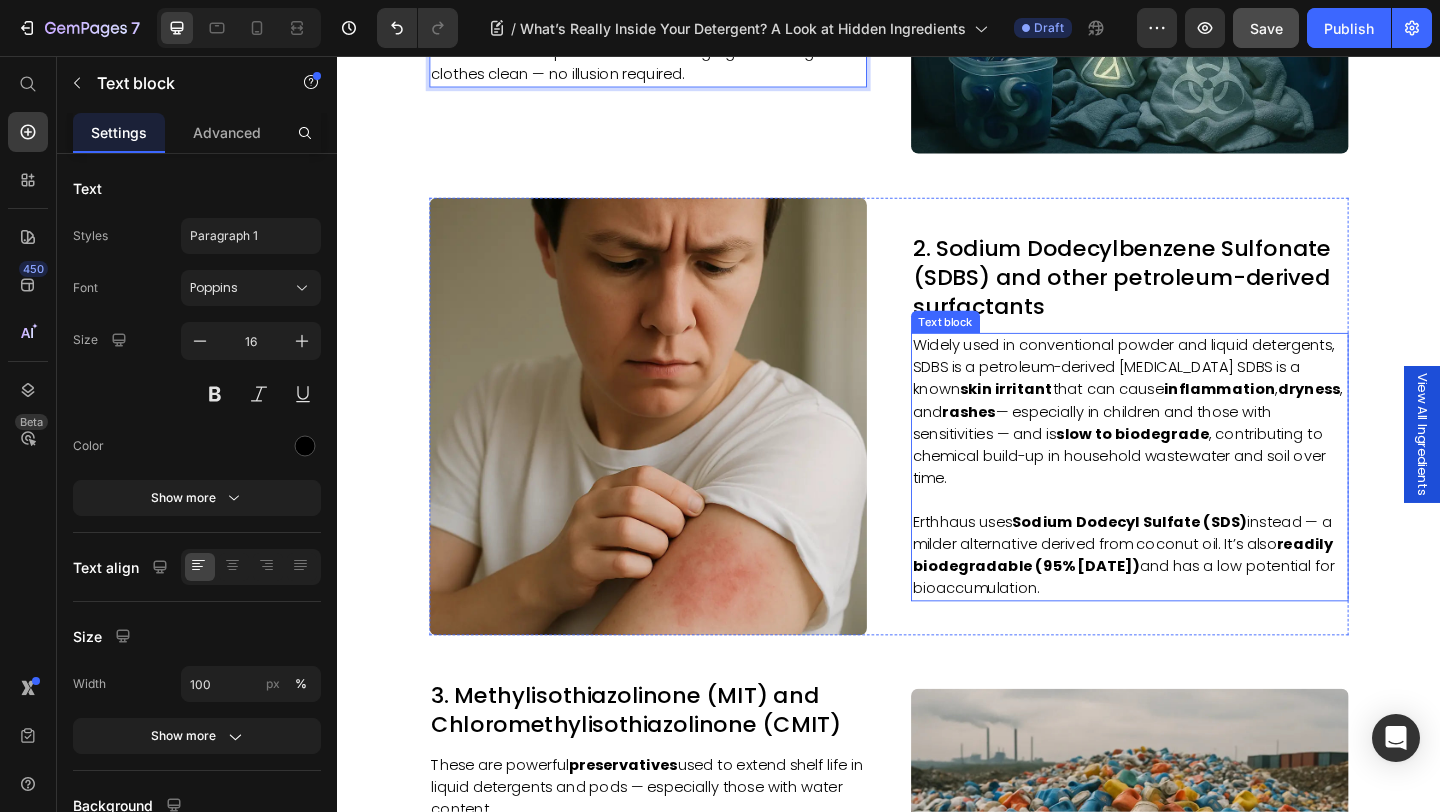 click on "Widely used in conventional powder and liquid detergents, SDBS is a petroleum-derived [MEDICAL_DATA] SDBS is a known  skin irritant  that can cause  inflammation ,  [MEDICAL_DATA] , and  rashes  — especially in children and those with sensitivities — and is  slow to biodegrade , contributing to chemical build-up in household wastewater and soil over time." at bounding box center [1199, 443] 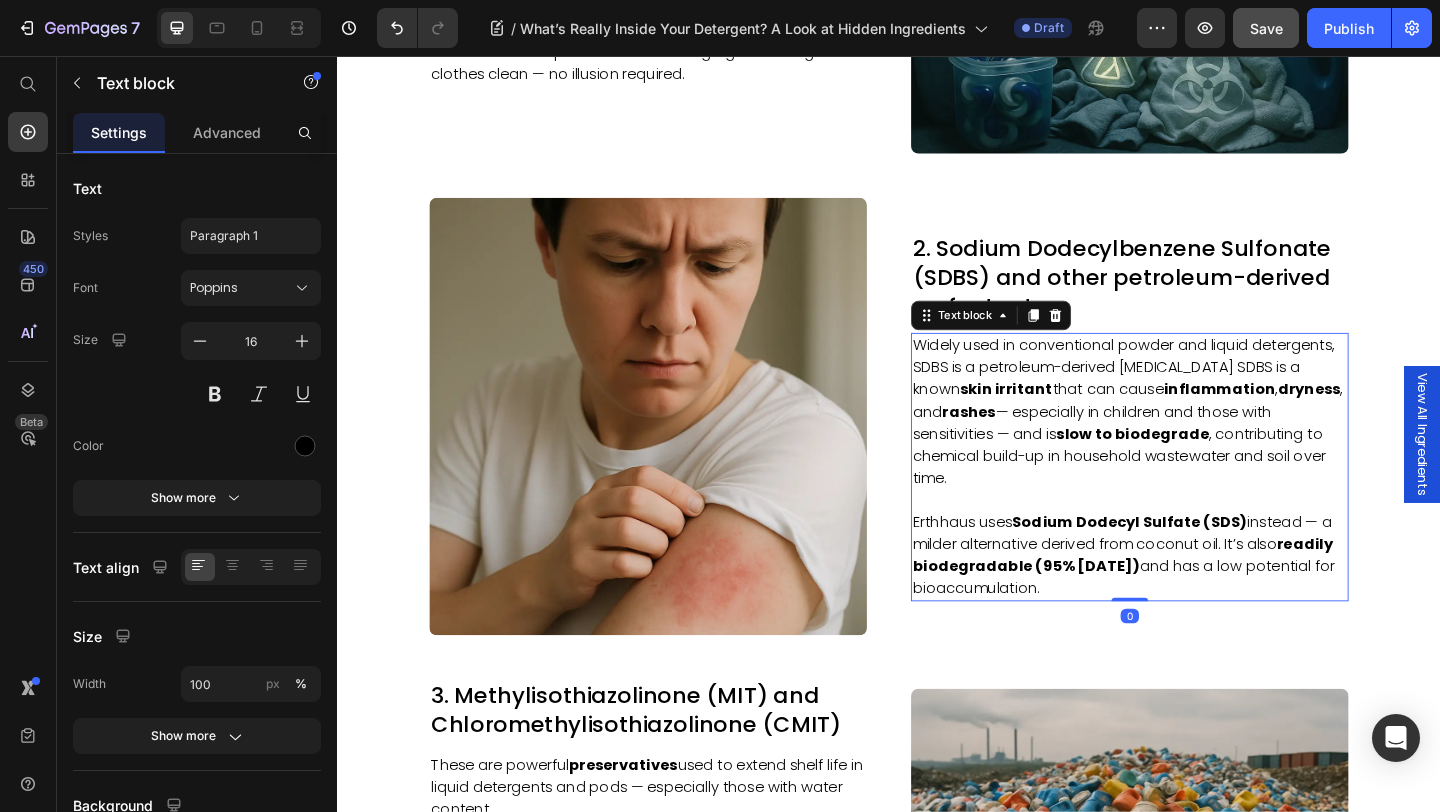 click on "Widely used in conventional powder and liquid detergents, SDBS is a petroleum-derived [MEDICAL_DATA] SDBS is a known  skin irritant  that can cause  inflammation ,  [MEDICAL_DATA] , and  rashes  — especially in children and those with sensitivities — and is  slow to biodegrade , contributing to chemical build-up in household wastewater and soil over time." at bounding box center [1199, 443] 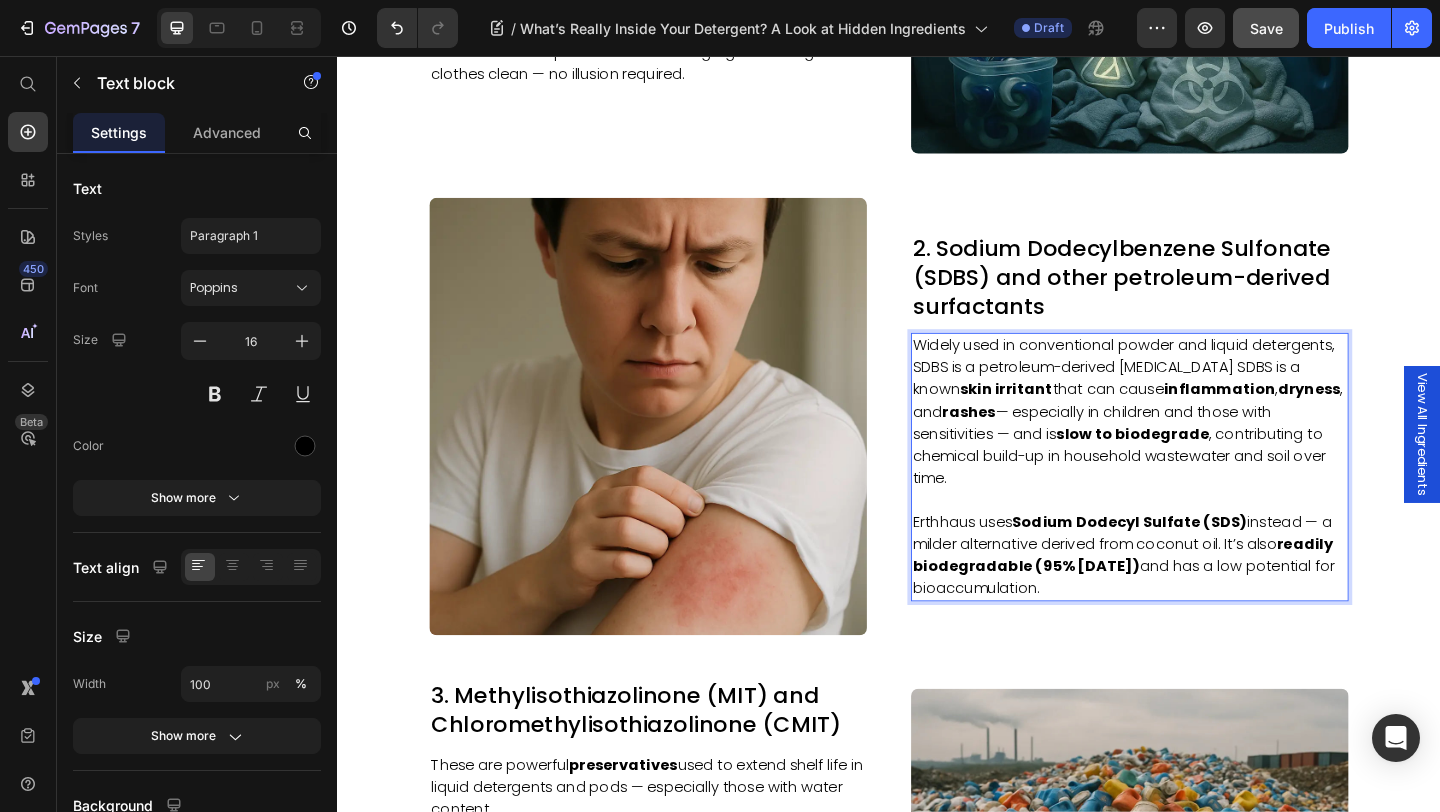 click on "Widely used in conventional powder and liquid detergents, SDBS is a petroleum-derived [MEDICAL_DATA] SDBS is a known  skin irritant  that can cause  inflammation ,  [MEDICAL_DATA] , and  rashes  — especially in children and those with sensitivities — and is  slow to biodegrade , contributing to chemical build-up in household wastewater and soil over time." at bounding box center (1199, 443) 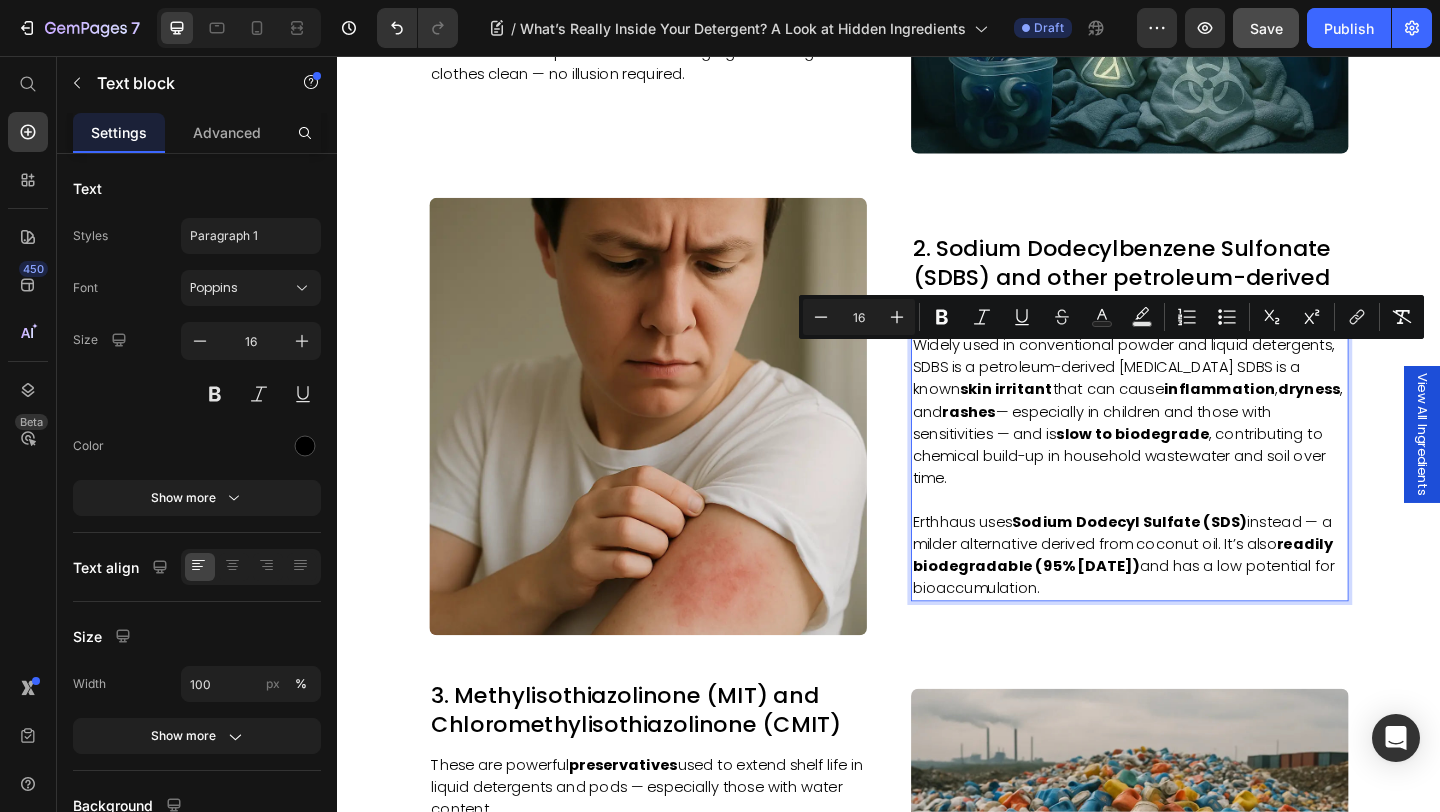 drag, startPoint x: 964, startPoint y: 382, endPoint x: 1252, endPoint y: 627, distance: 378.11243 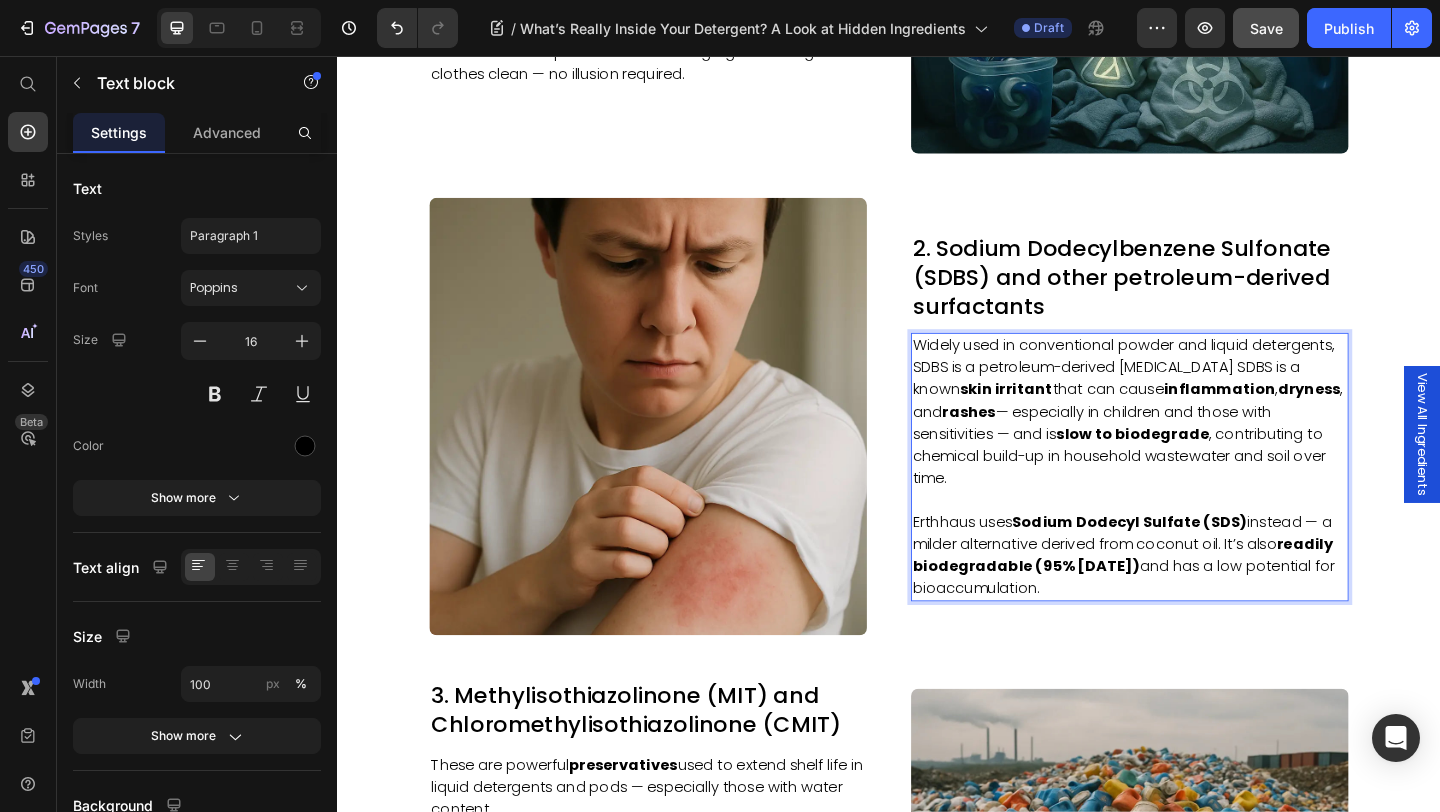 click on "Erthhaus uses  Sodium Dodecyl Sulfate (SDS)  instead — a milder alternative derived from coconut oil. It’s also  readily biodegradable (95% [DATE])  and has a low potential for bioaccumulation." at bounding box center [1199, 599] 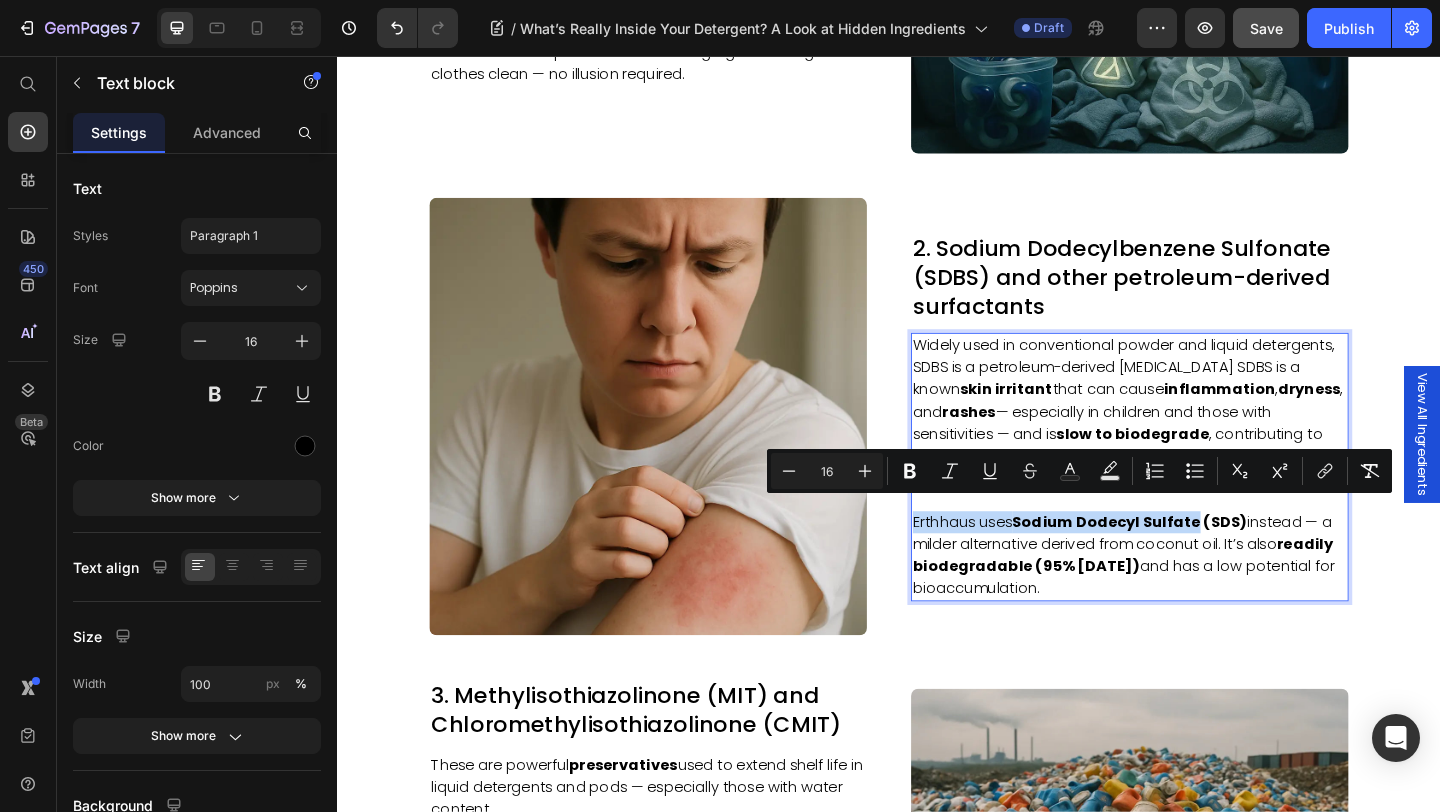 drag, startPoint x: 966, startPoint y: 552, endPoint x: 1269, endPoint y: 552, distance: 303 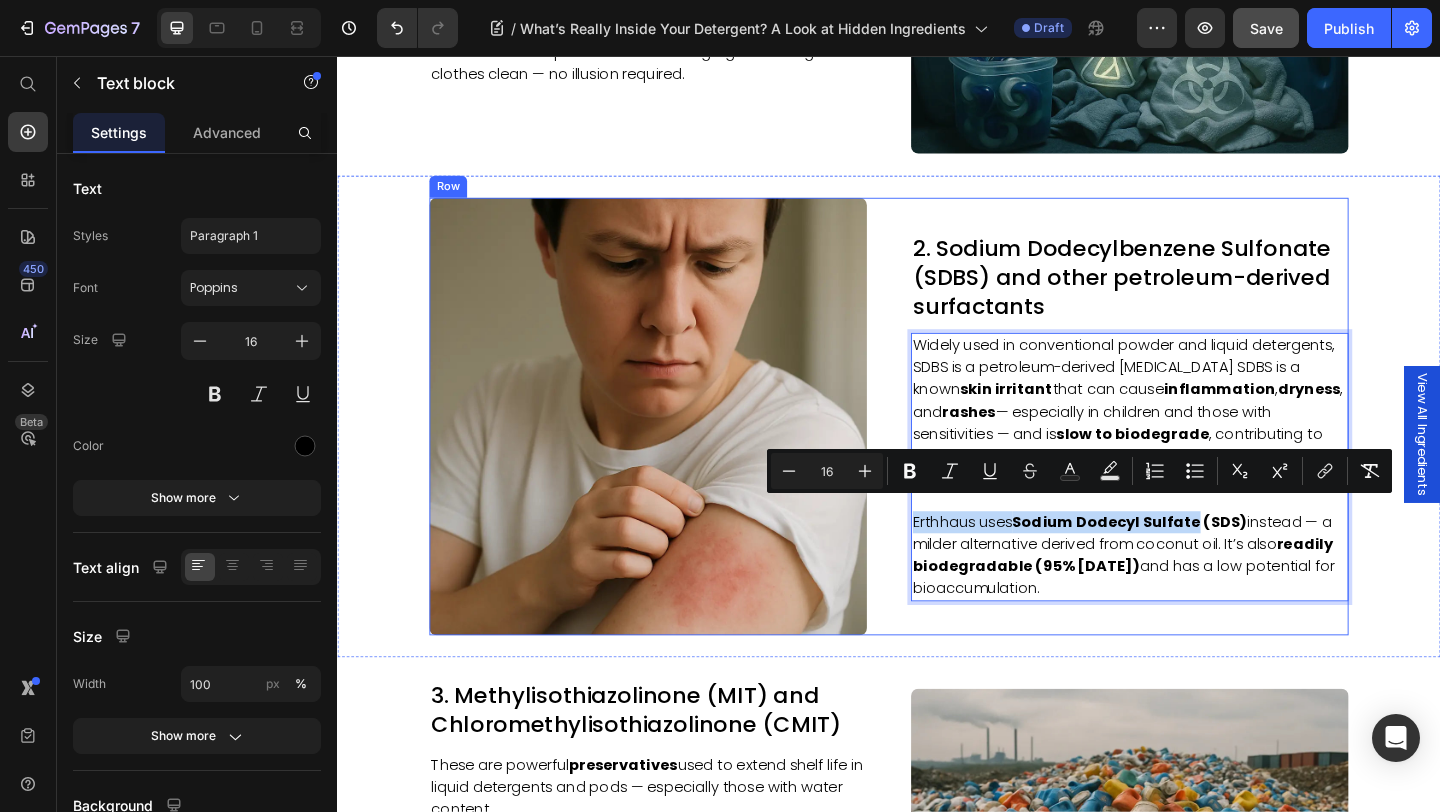 copy on "Erthhaus uses  Sodium Dodecyl Sulfate" 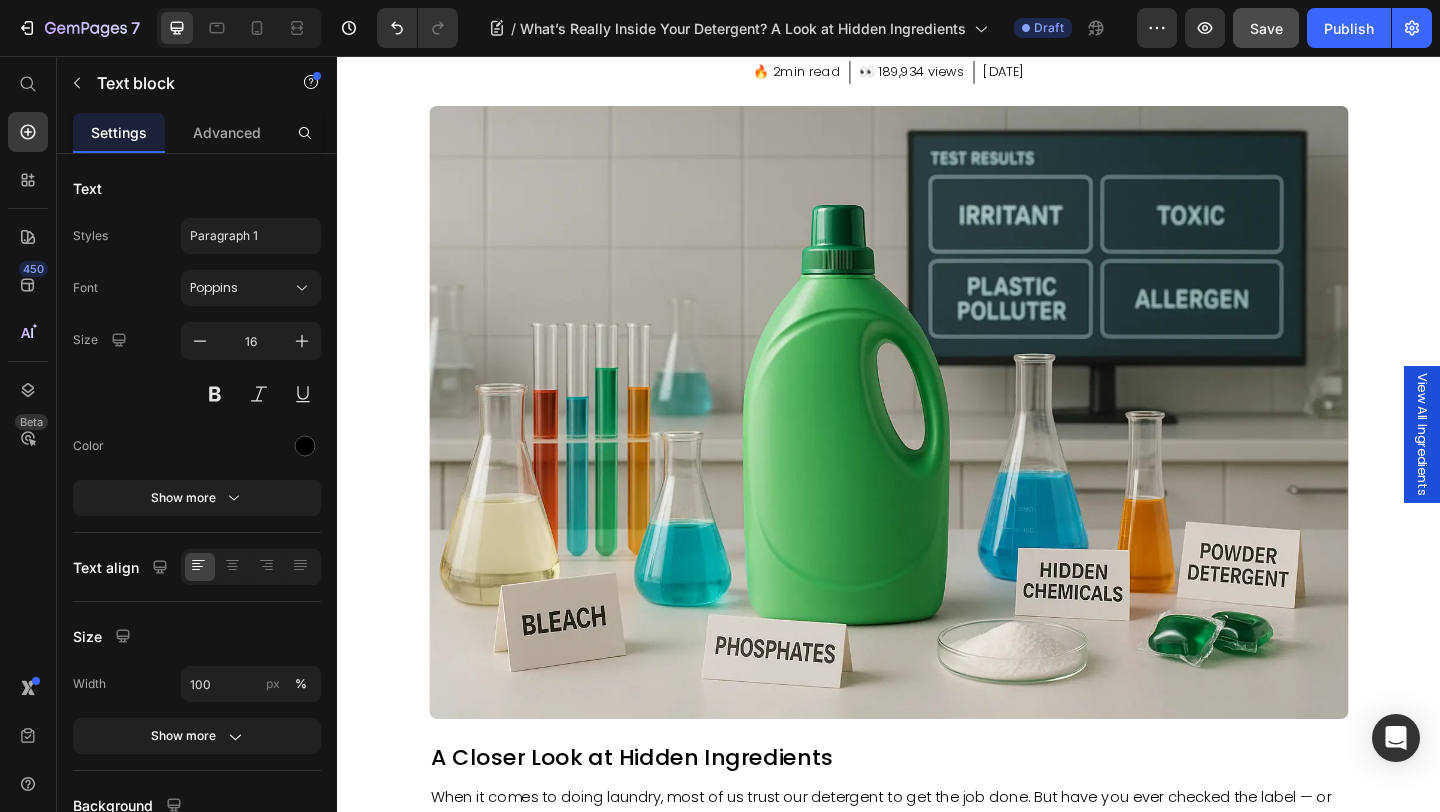 scroll, scrollTop: 0, scrollLeft: 0, axis: both 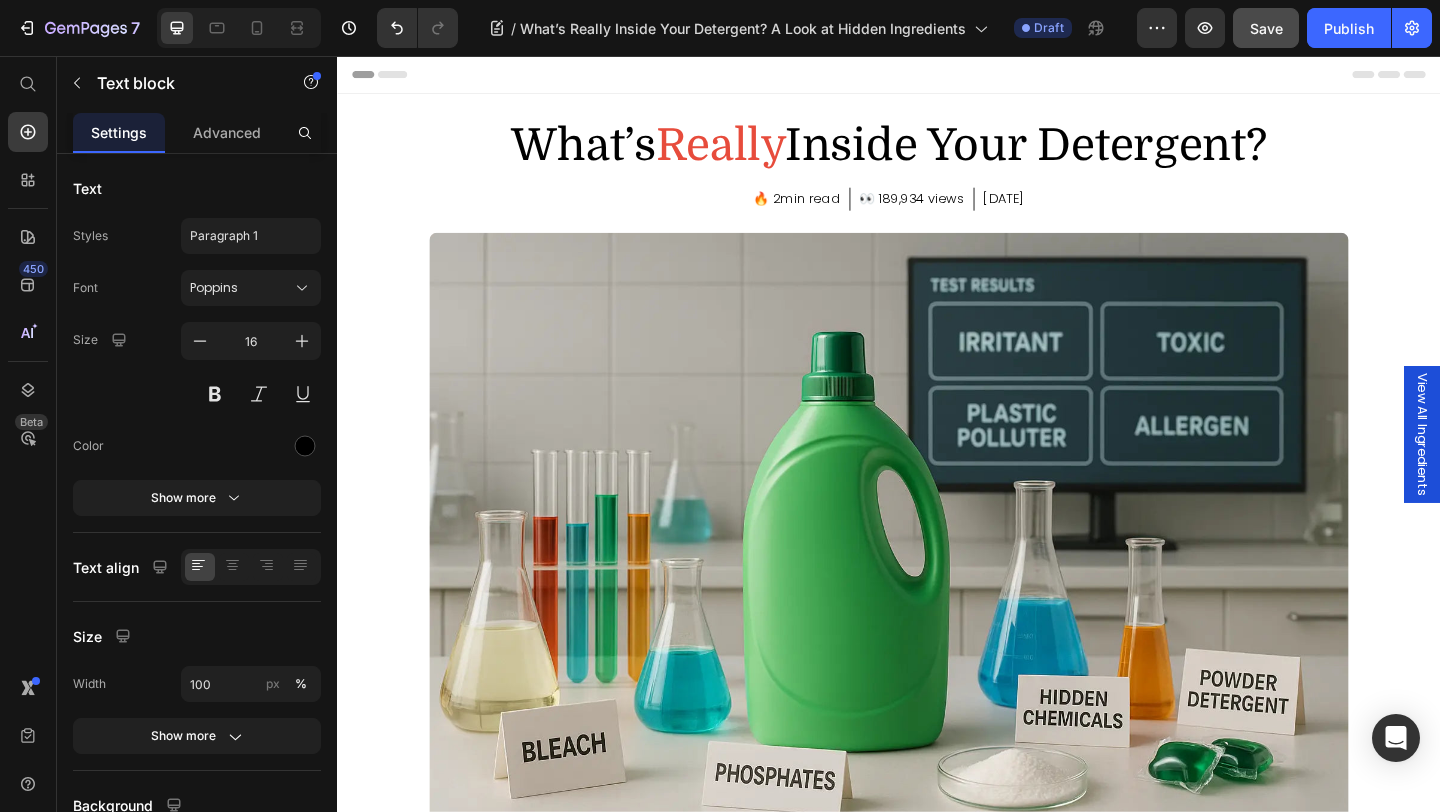 click on "What’s  Really  Inside Your Detergent?" at bounding box center [937, 154] 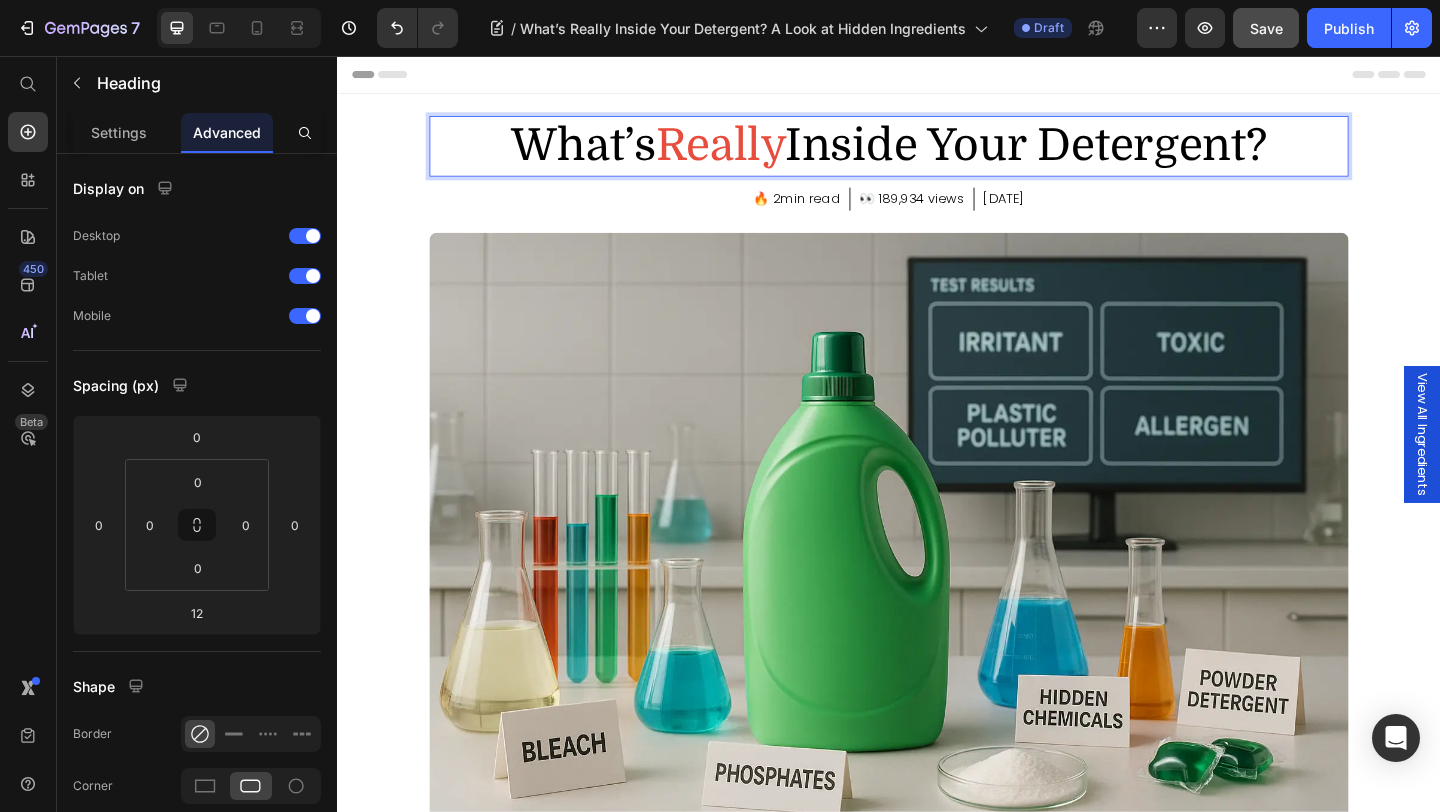 click on "What’s  Really  Inside Your Detergent?" at bounding box center [937, 154] 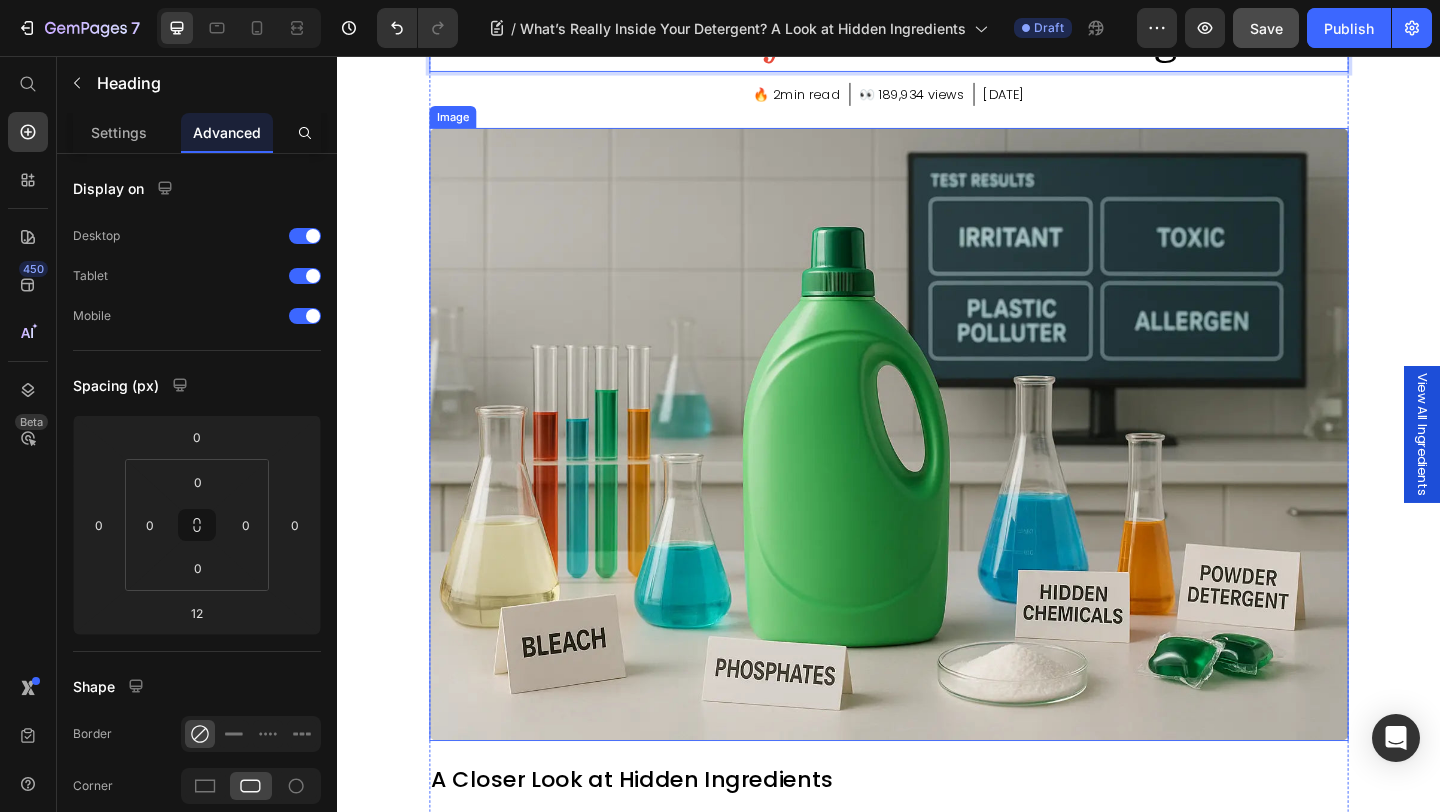 scroll, scrollTop: 1000, scrollLeft: 0, axis: vertical 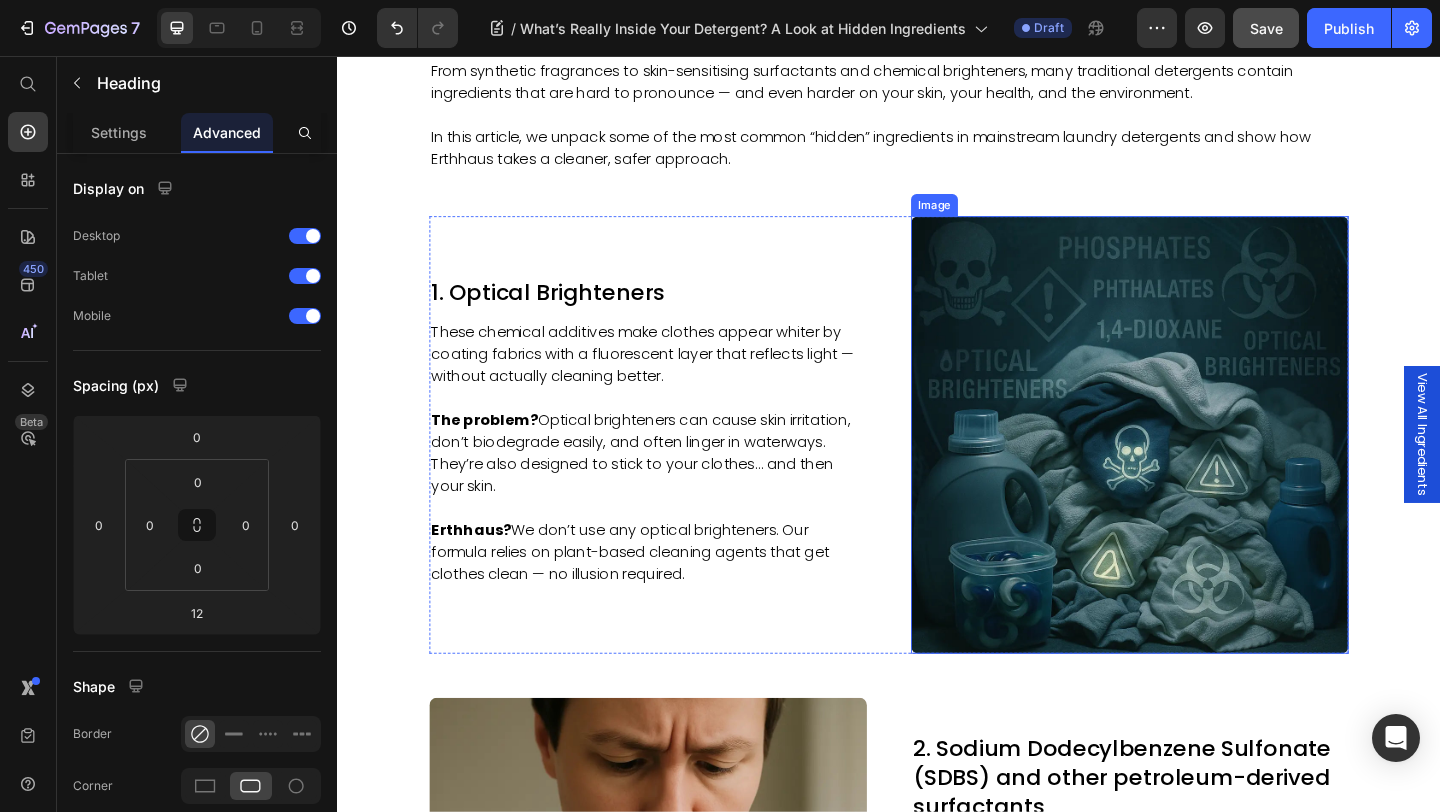 click at bounding box center (1199, 468) 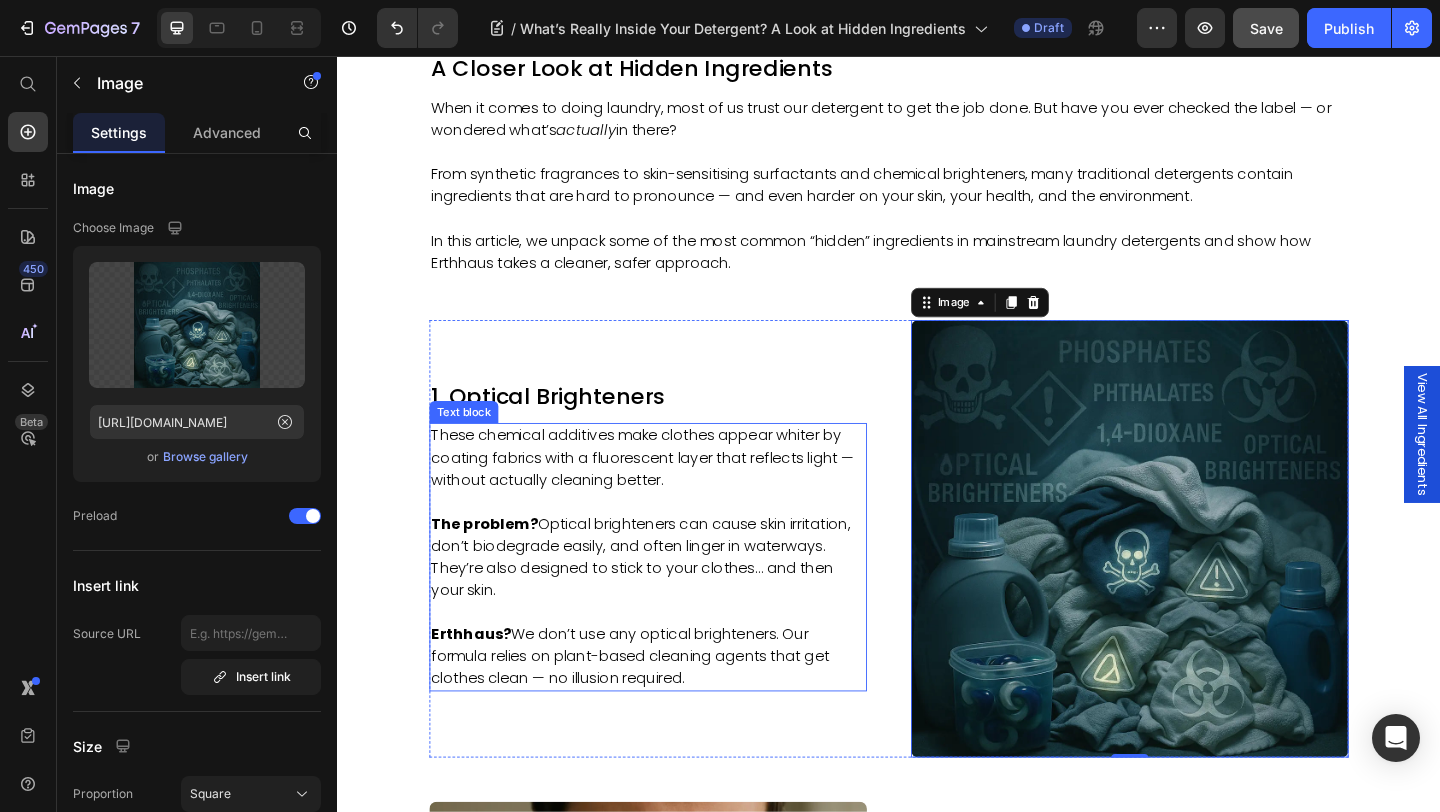 scroll, scrollTop: 1091, scrollLeft: 0, axis: vertical 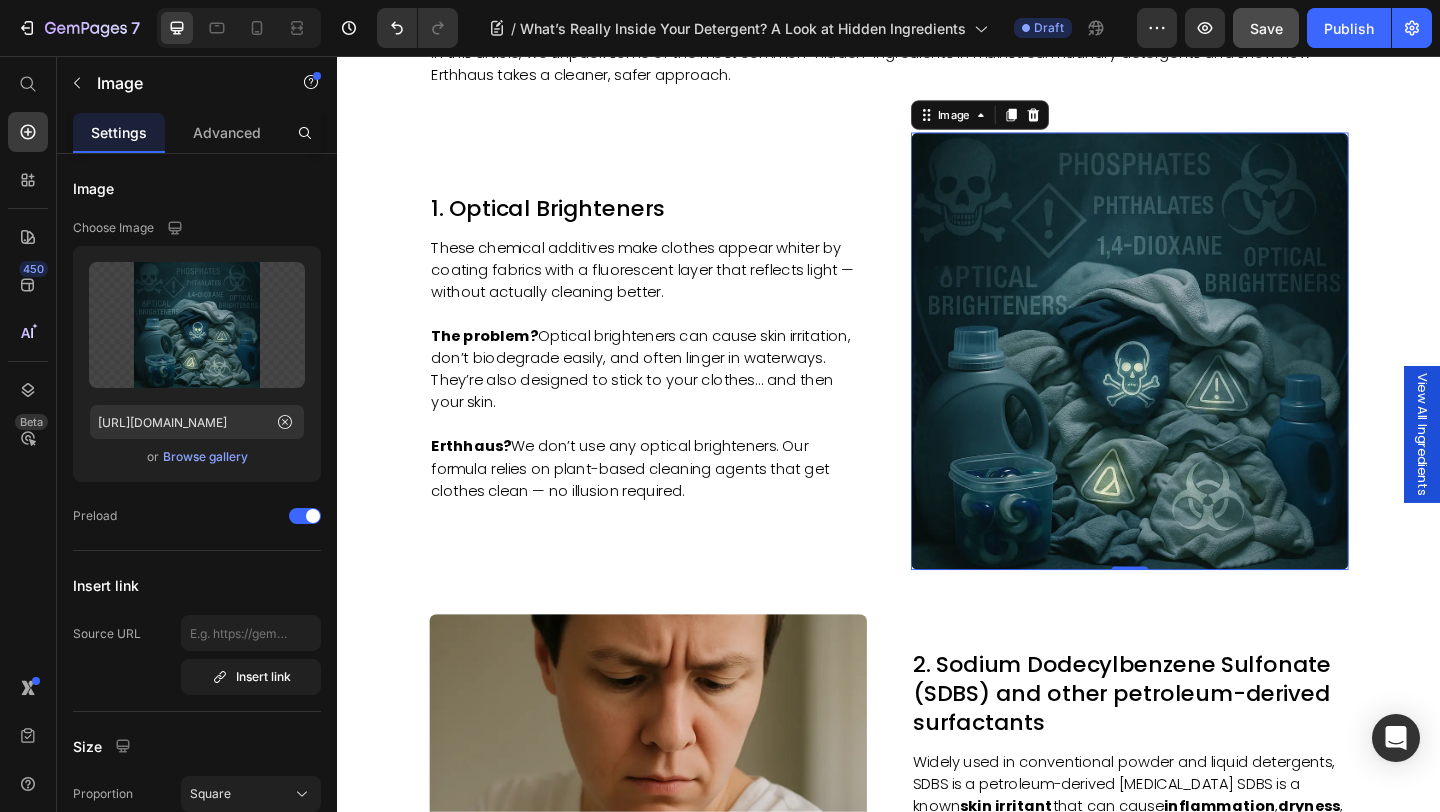 click at bounding box center (1199, 377) 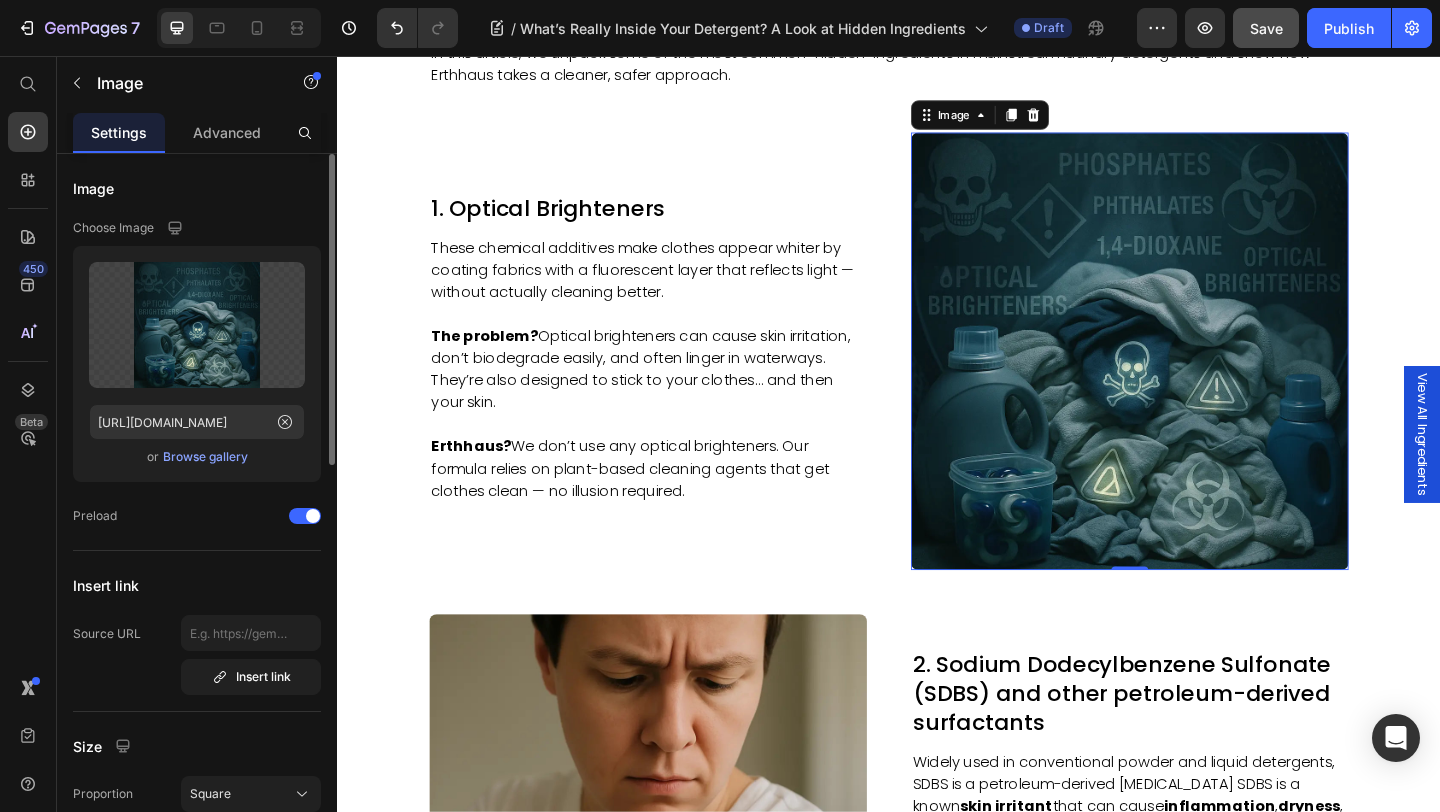 click on "Browse gallery" at bounding box center [205, 457] 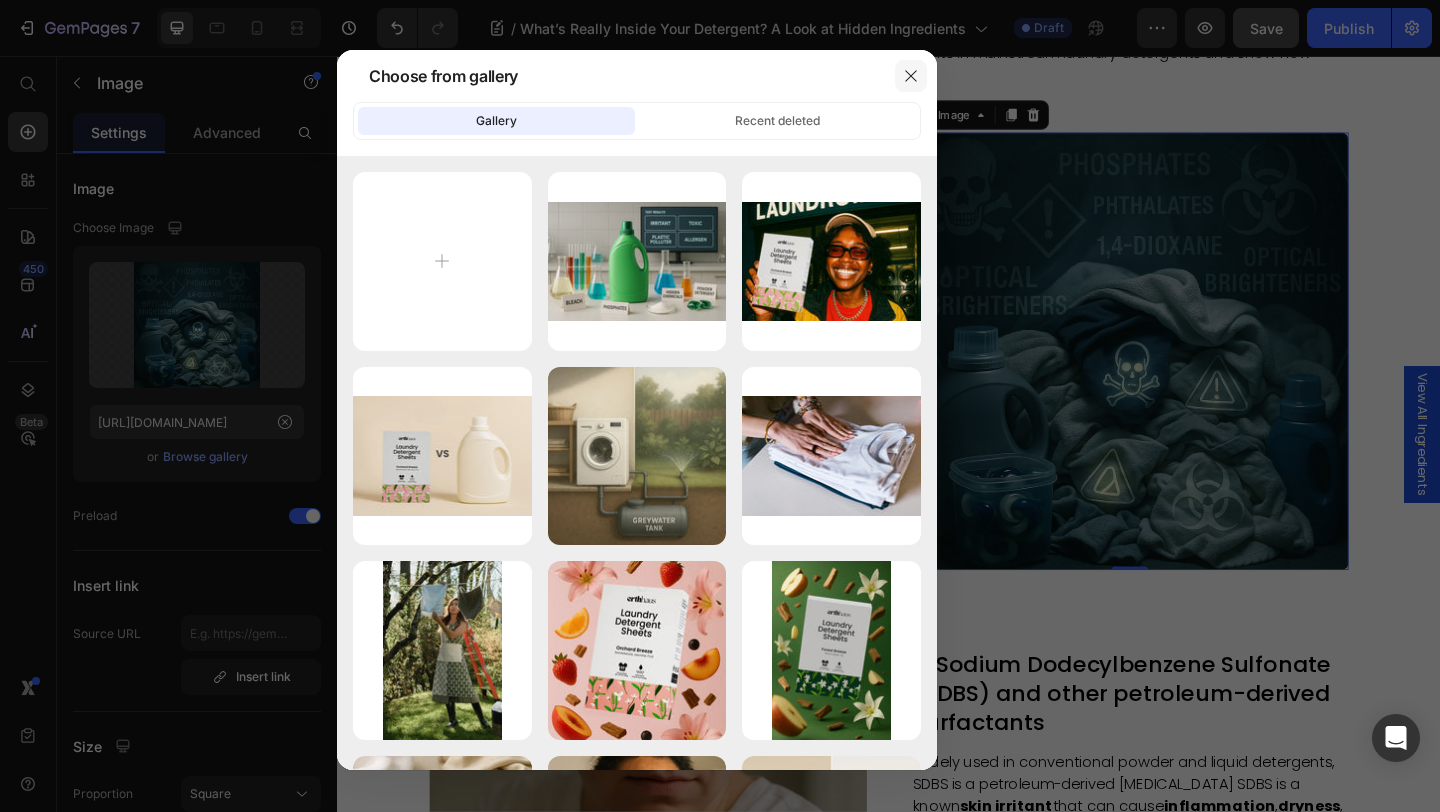 click at bounding box center (911, 76) 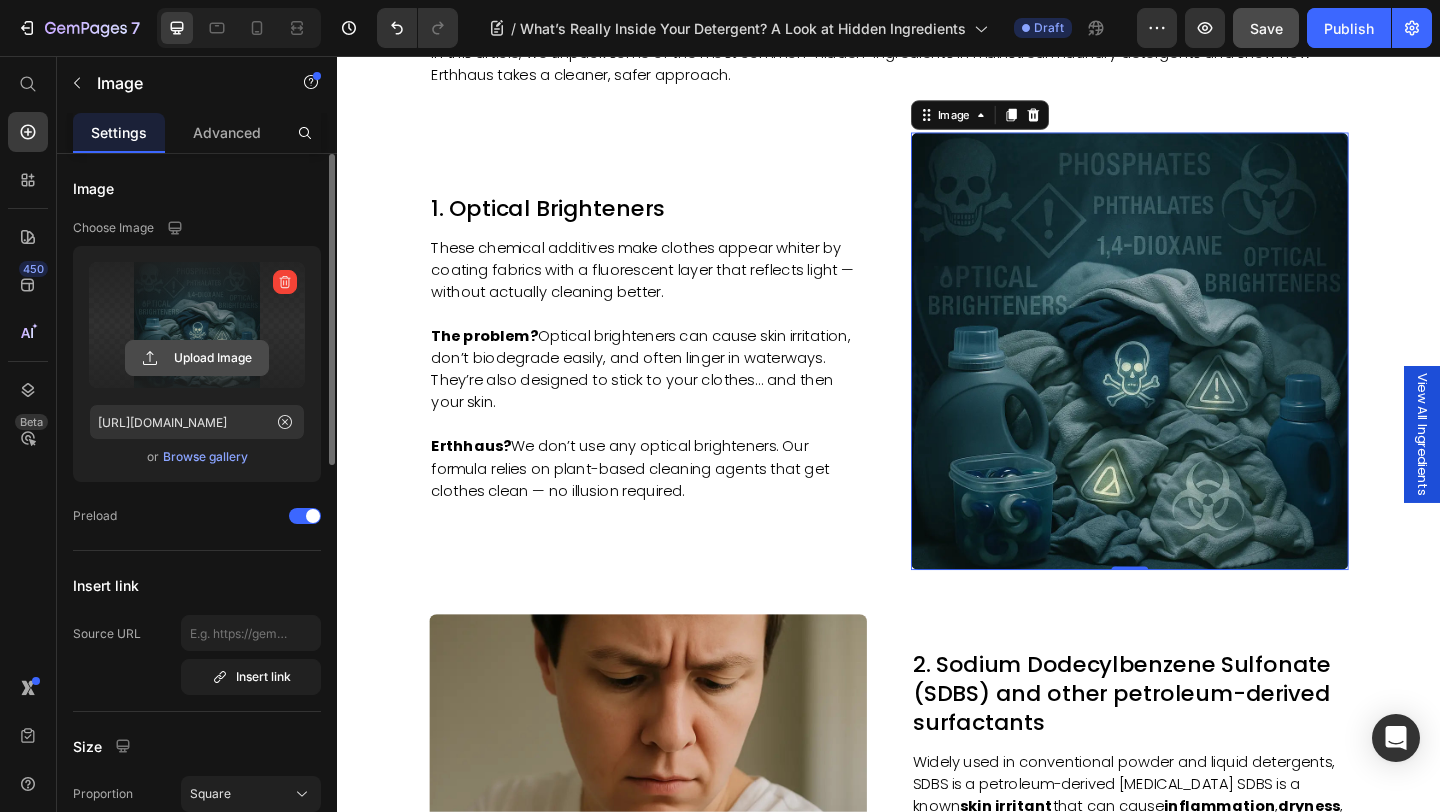 click 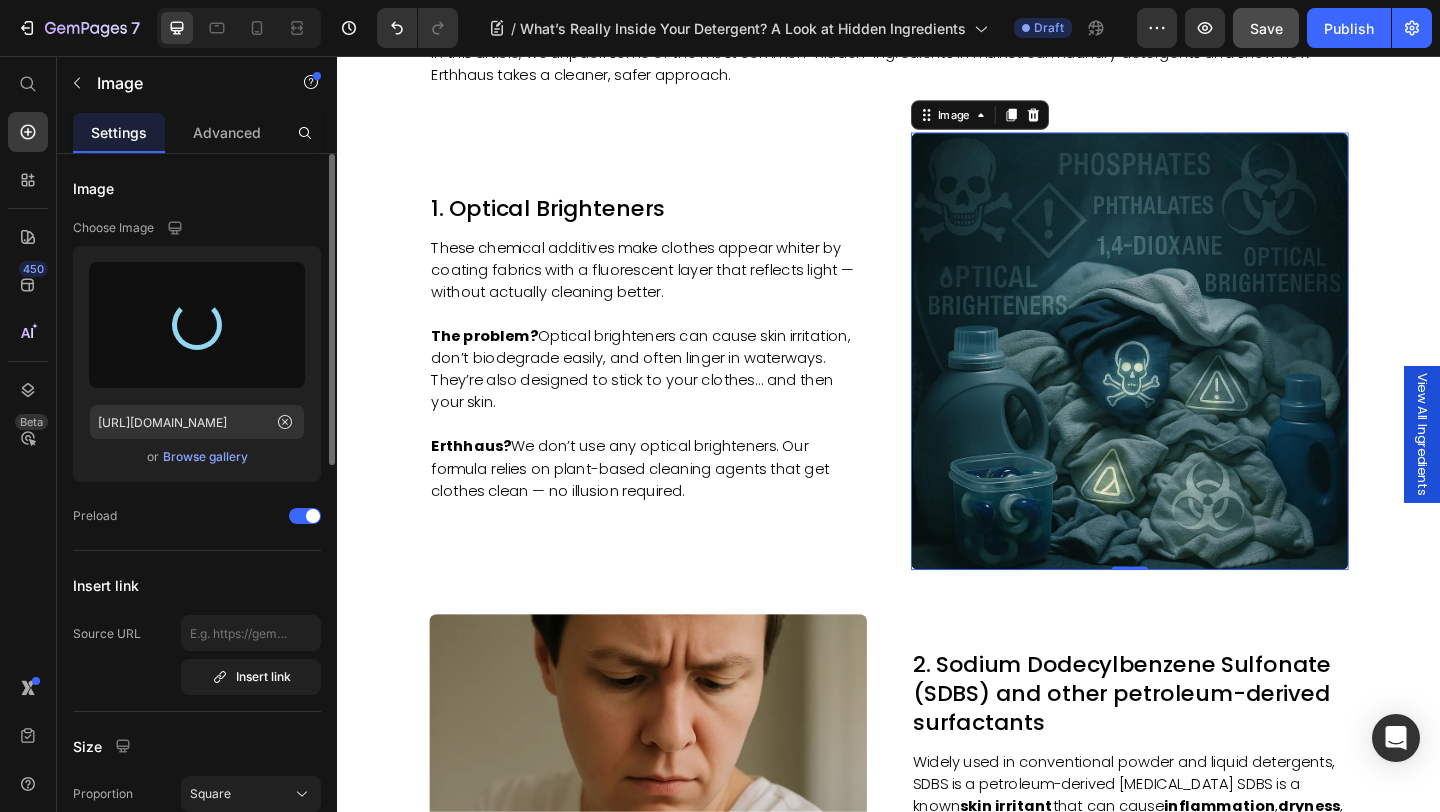 type on "[URL][DOMAIN_NAME]" 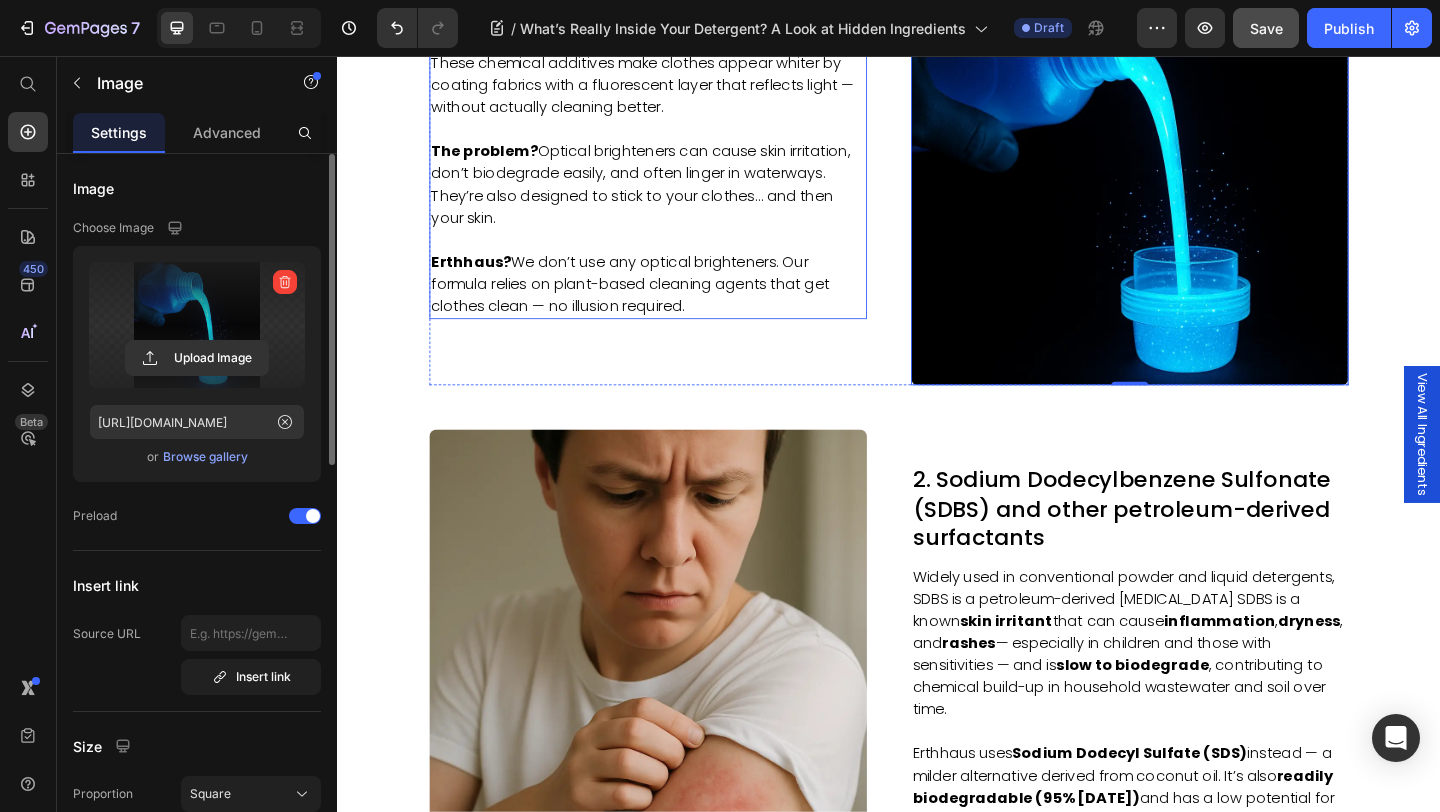 scroll, scrollTop: 1458, scrollLeft: 0, axis: vertical 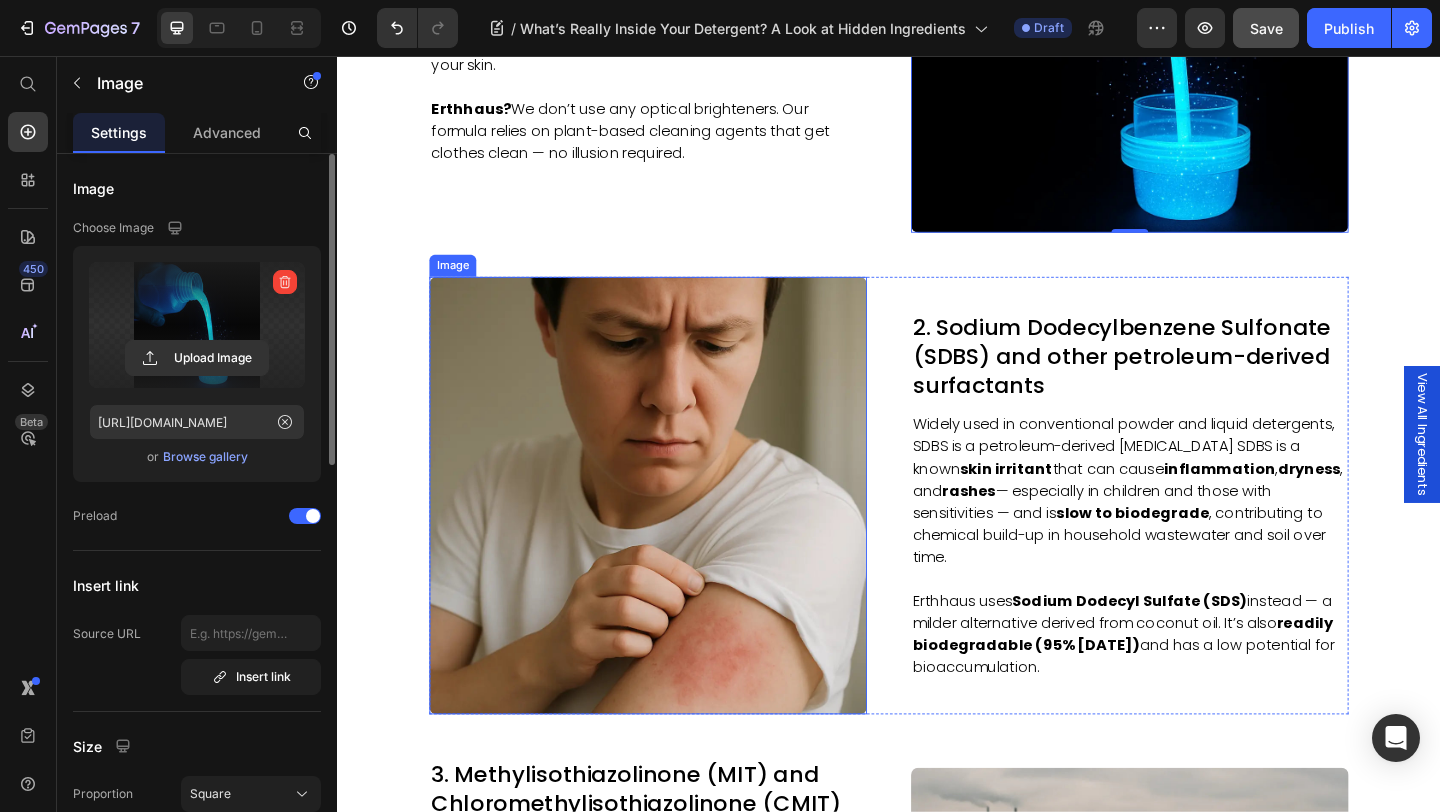 click at bounding box center [675, 534] 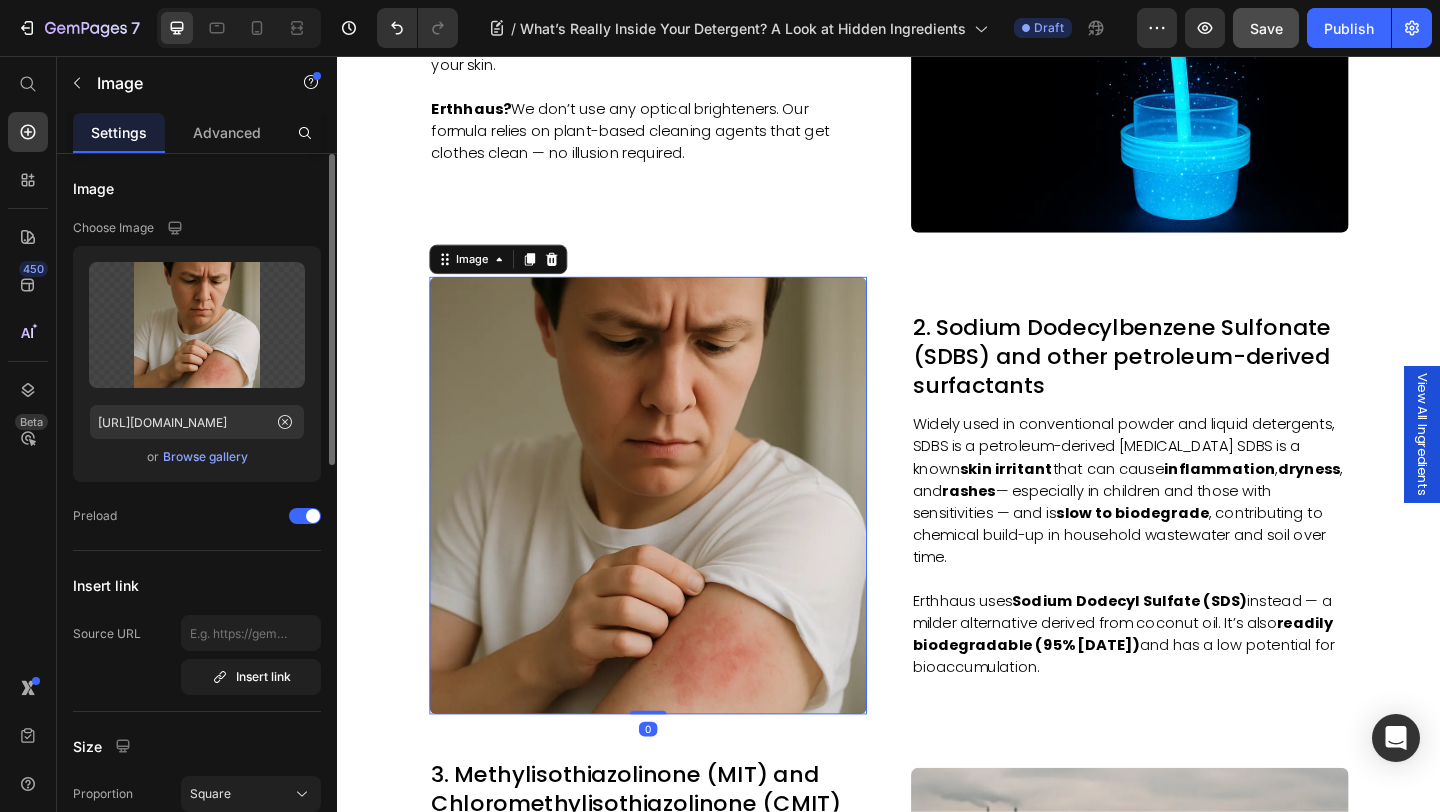 click on "Browse gallery" at bounding box center (205, 457) 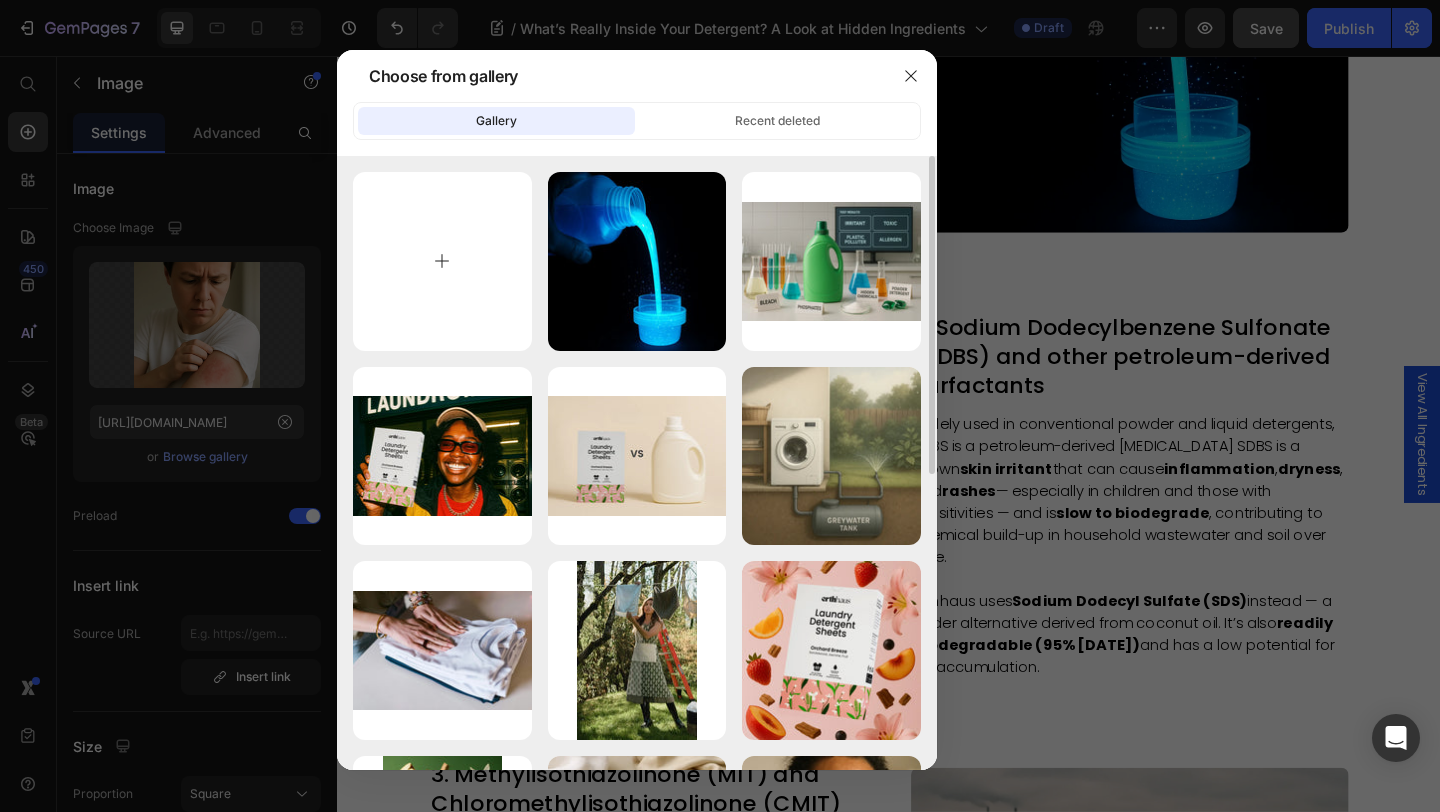 click at bounding box center [442, 261] 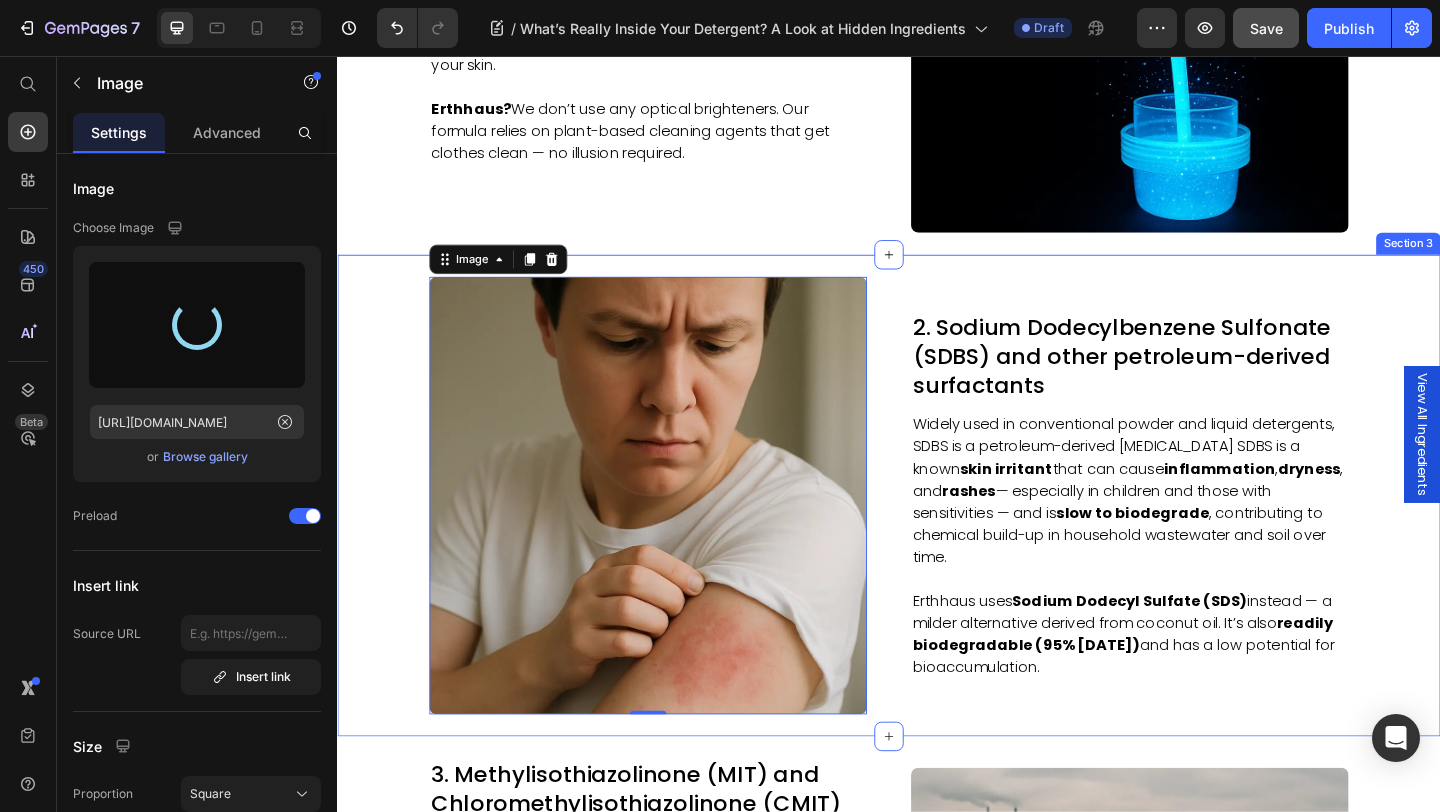 type on "[URL][DOMAIN_NAME]" 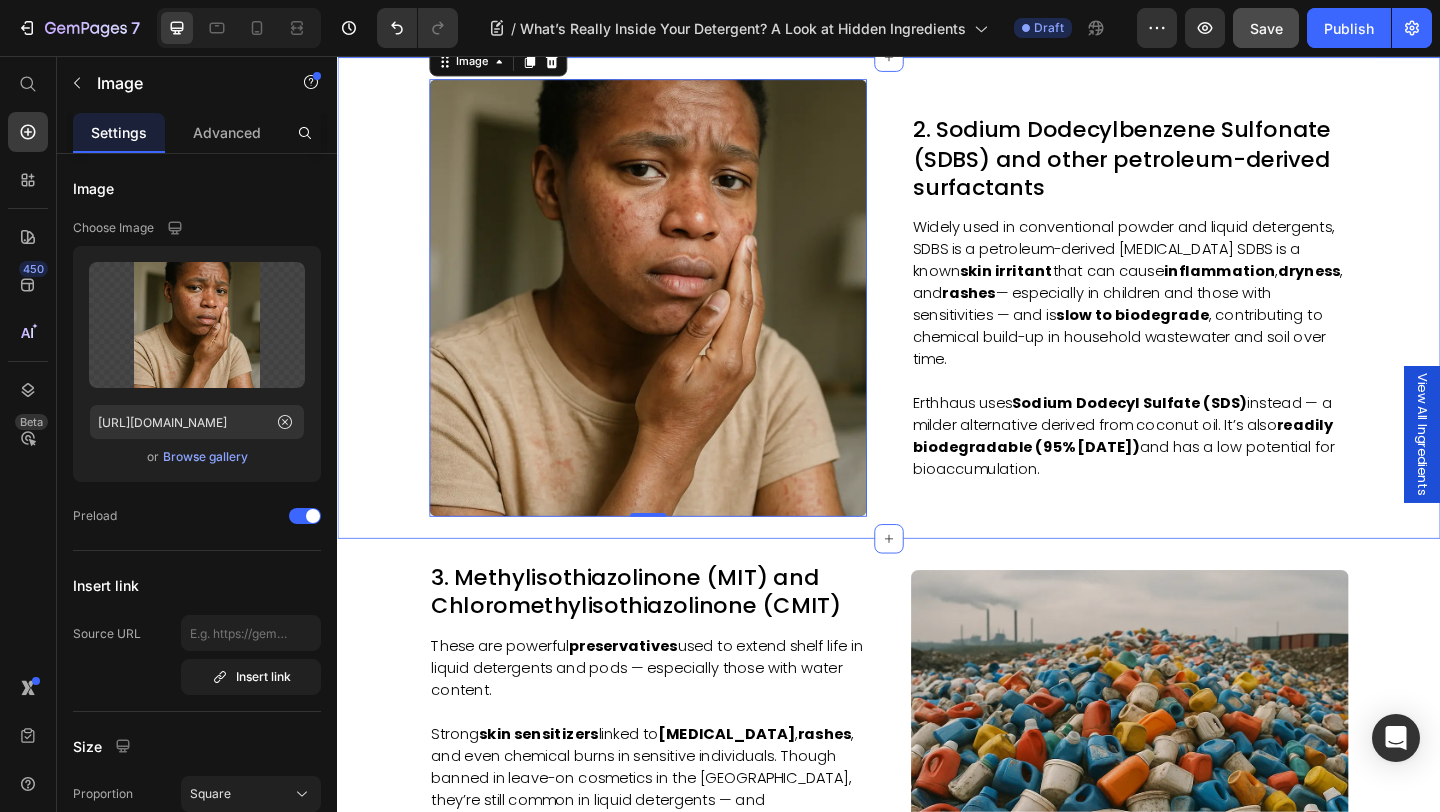 scroll, scrollTop: 2022, scrollLeft: 0, axis: vertical 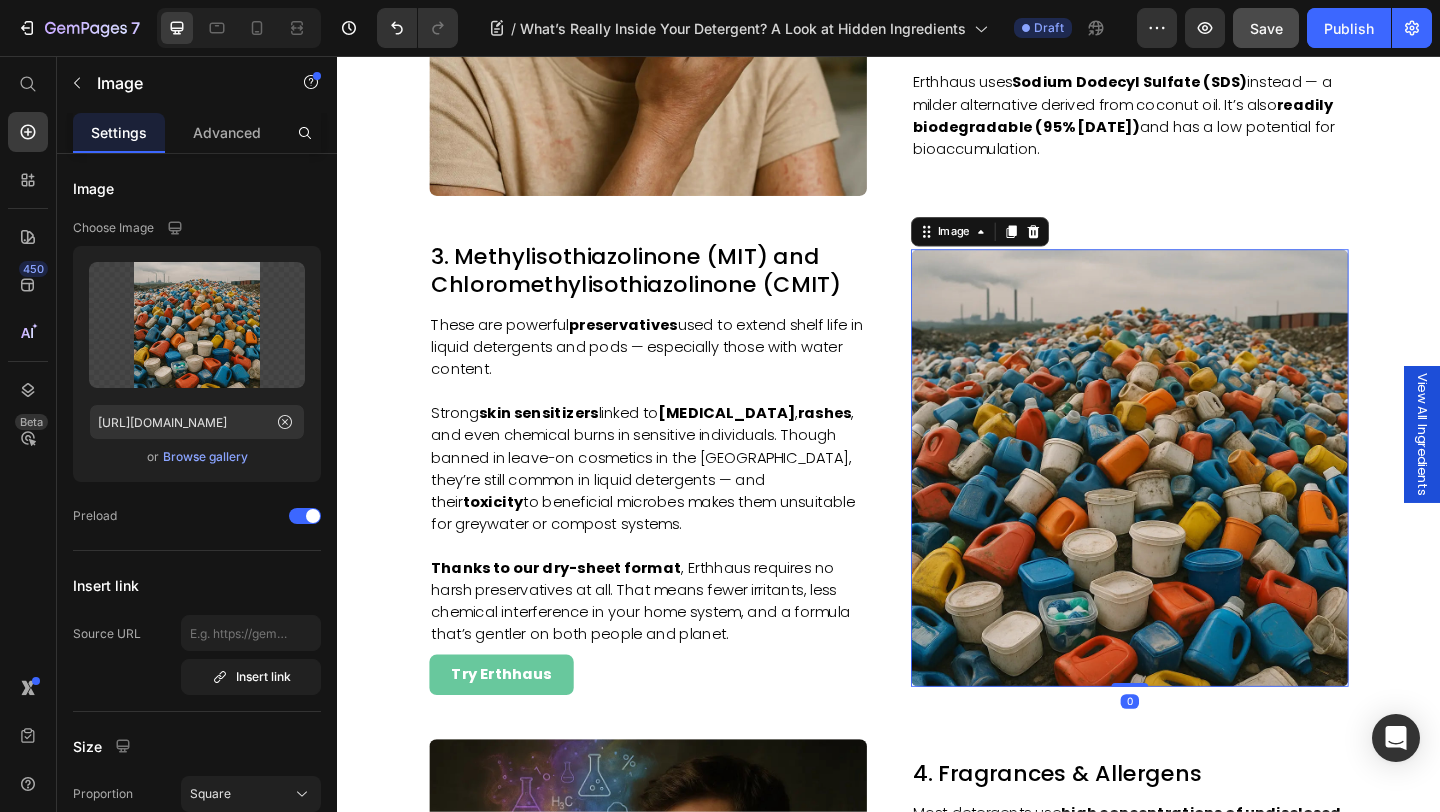 click at bounding box center (1199, 504) 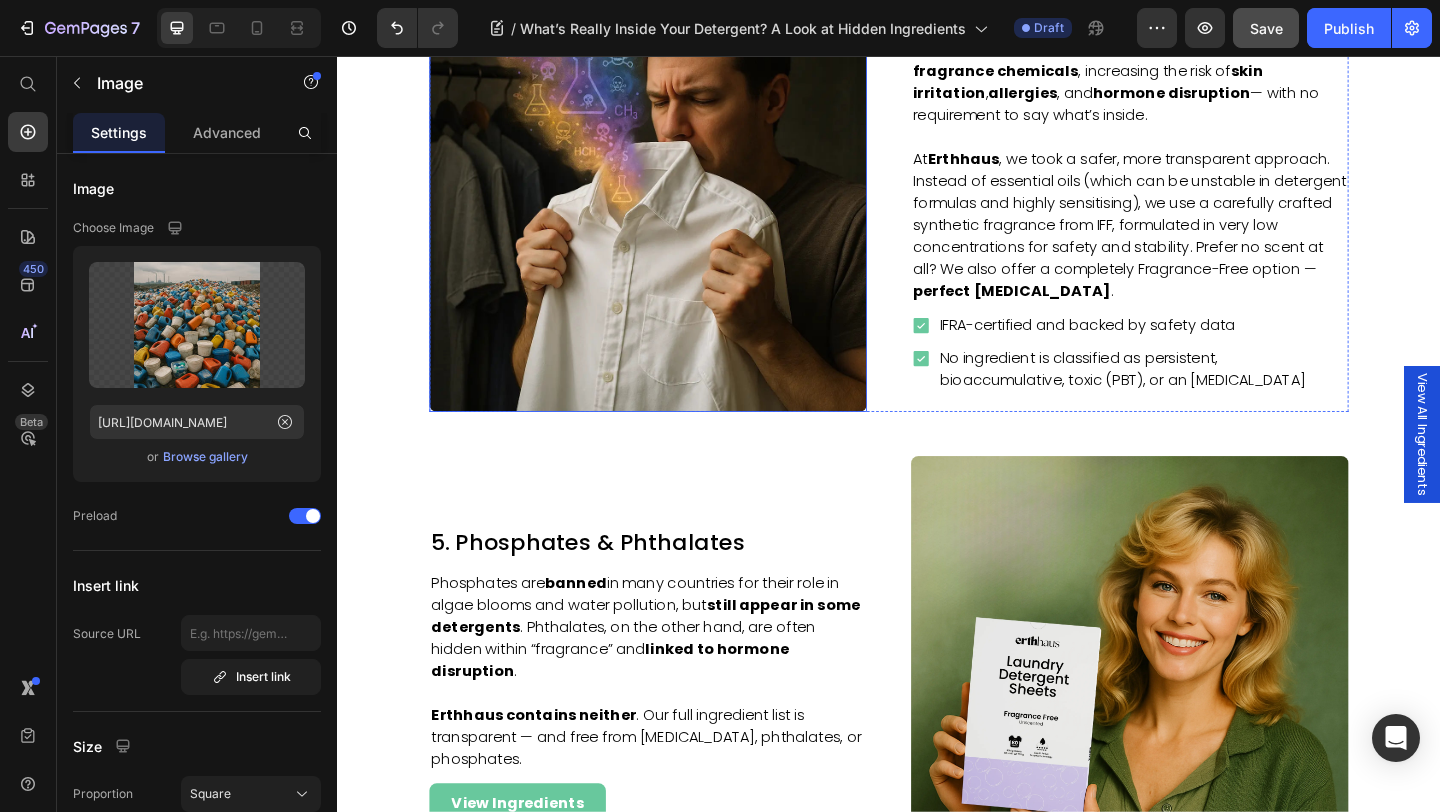 scroll, scrollTop: 2857, scrollLeft: 0, axis: vertical 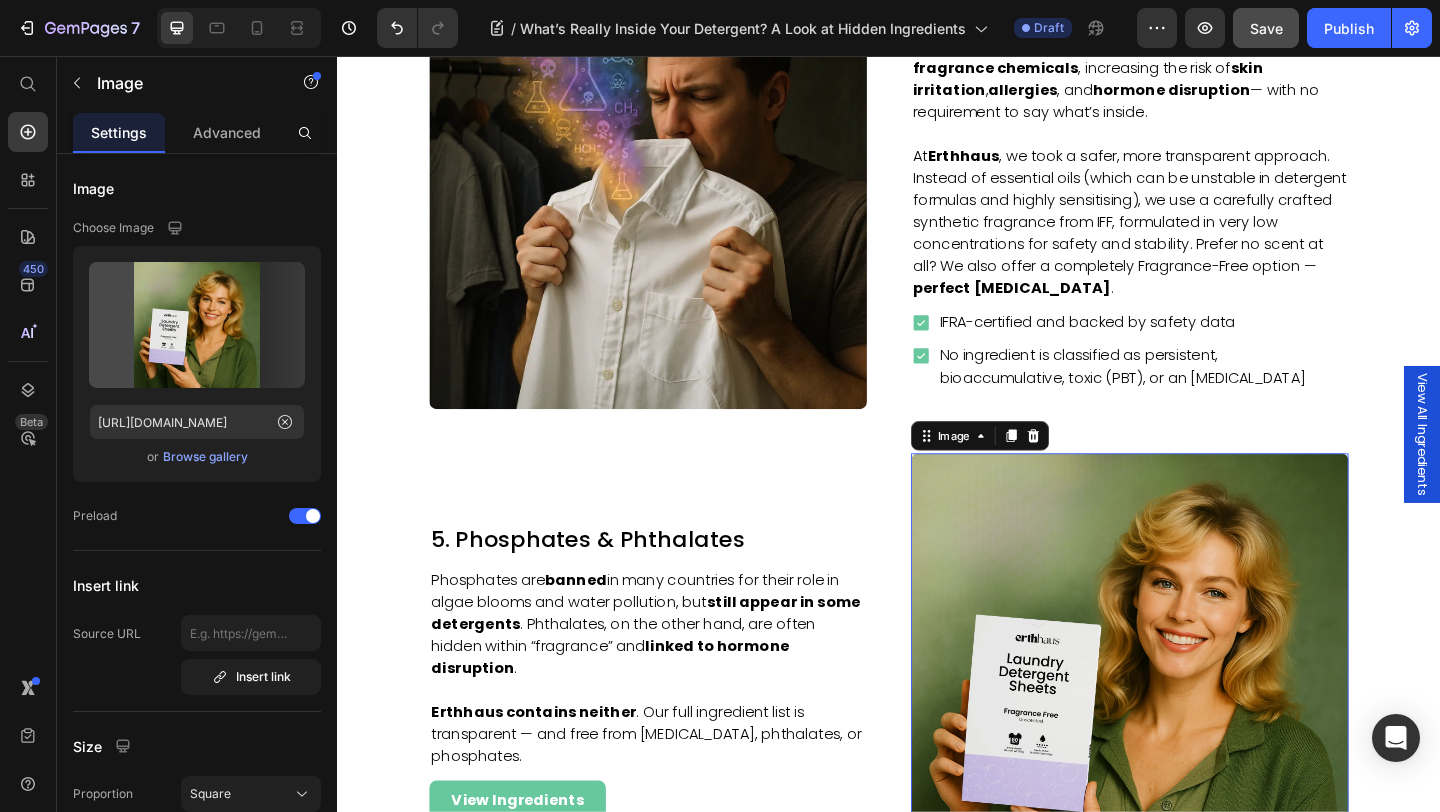 click at bounding box center [1199, 726] 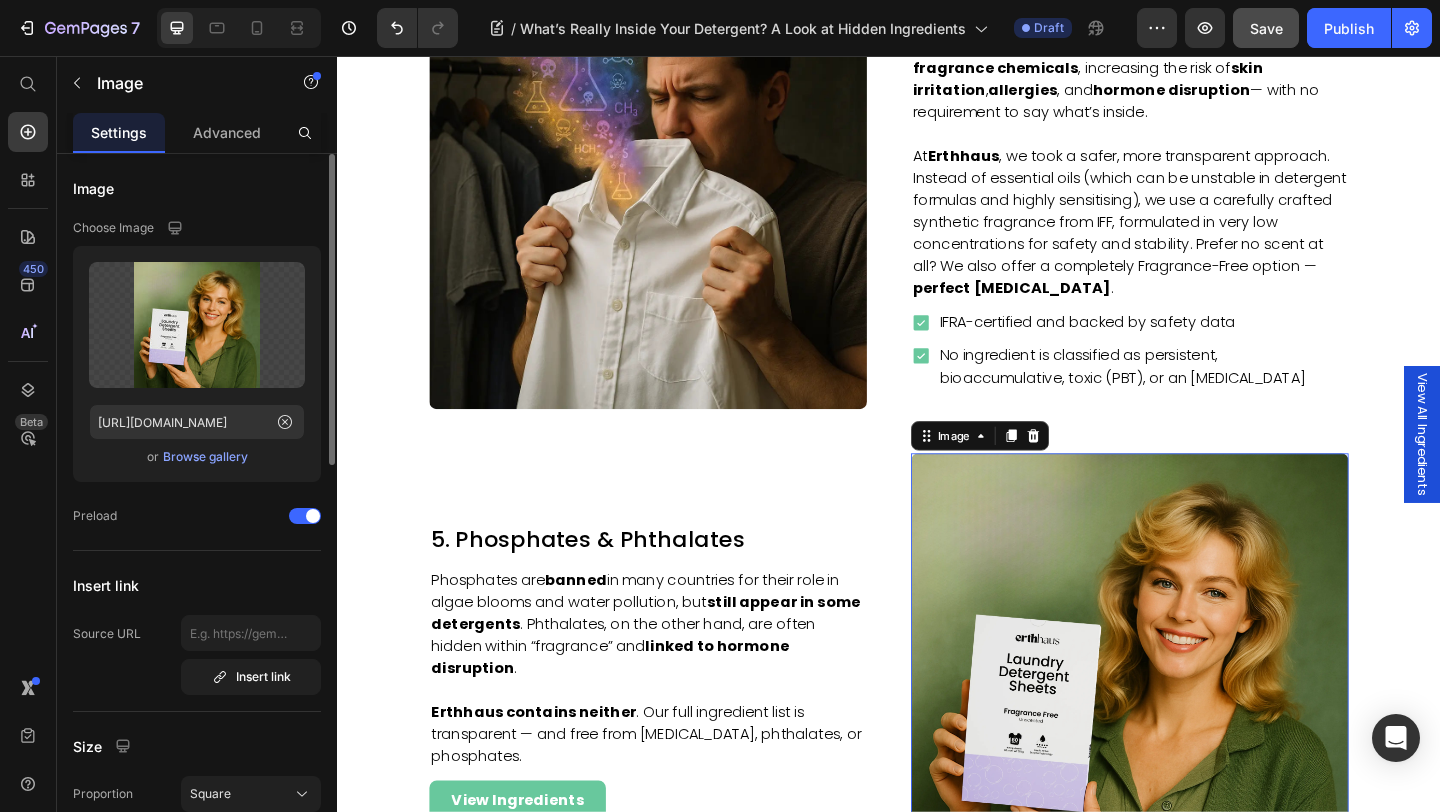 click on "Browse gallery" at bounding box center [205, 457] 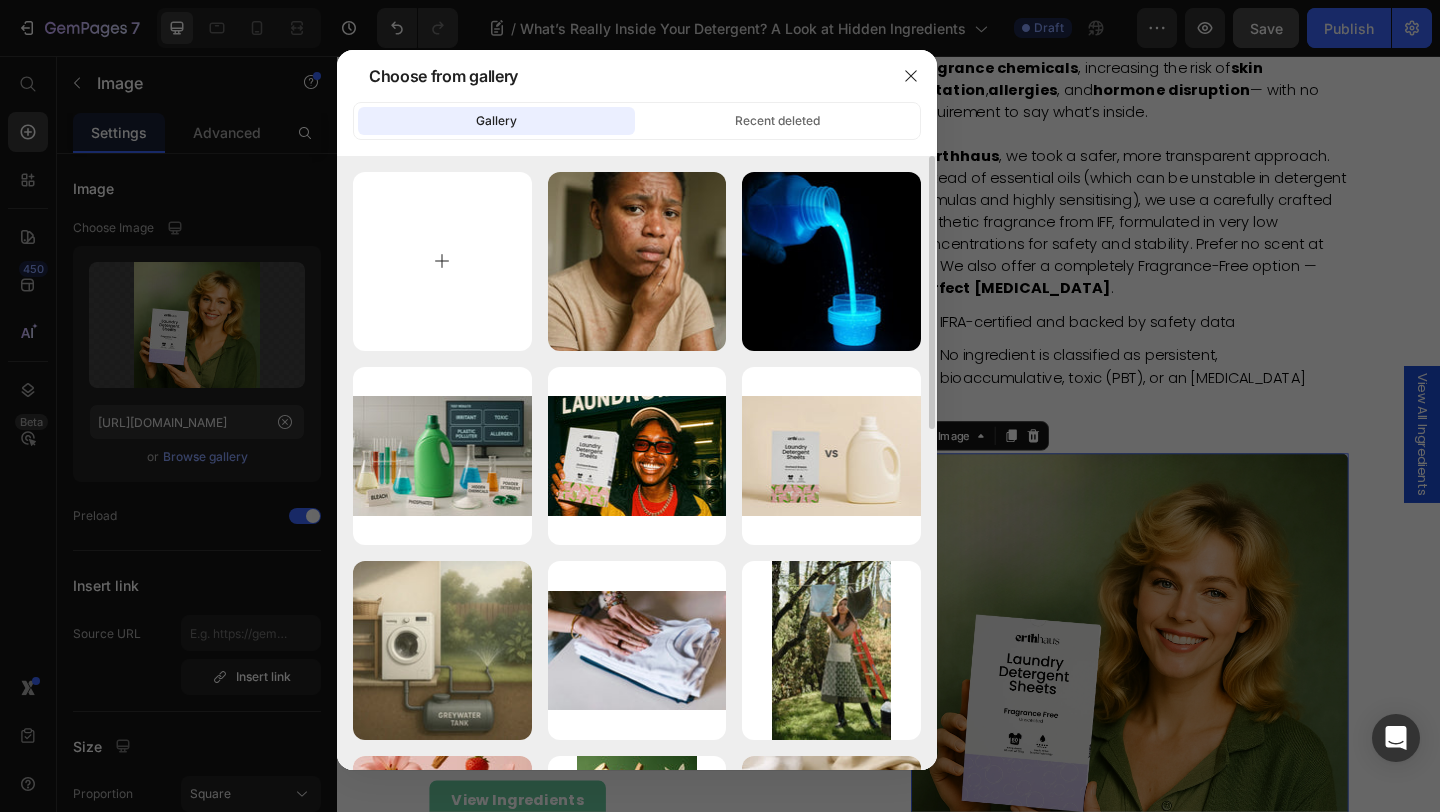 click at bounding box center (442, 261) 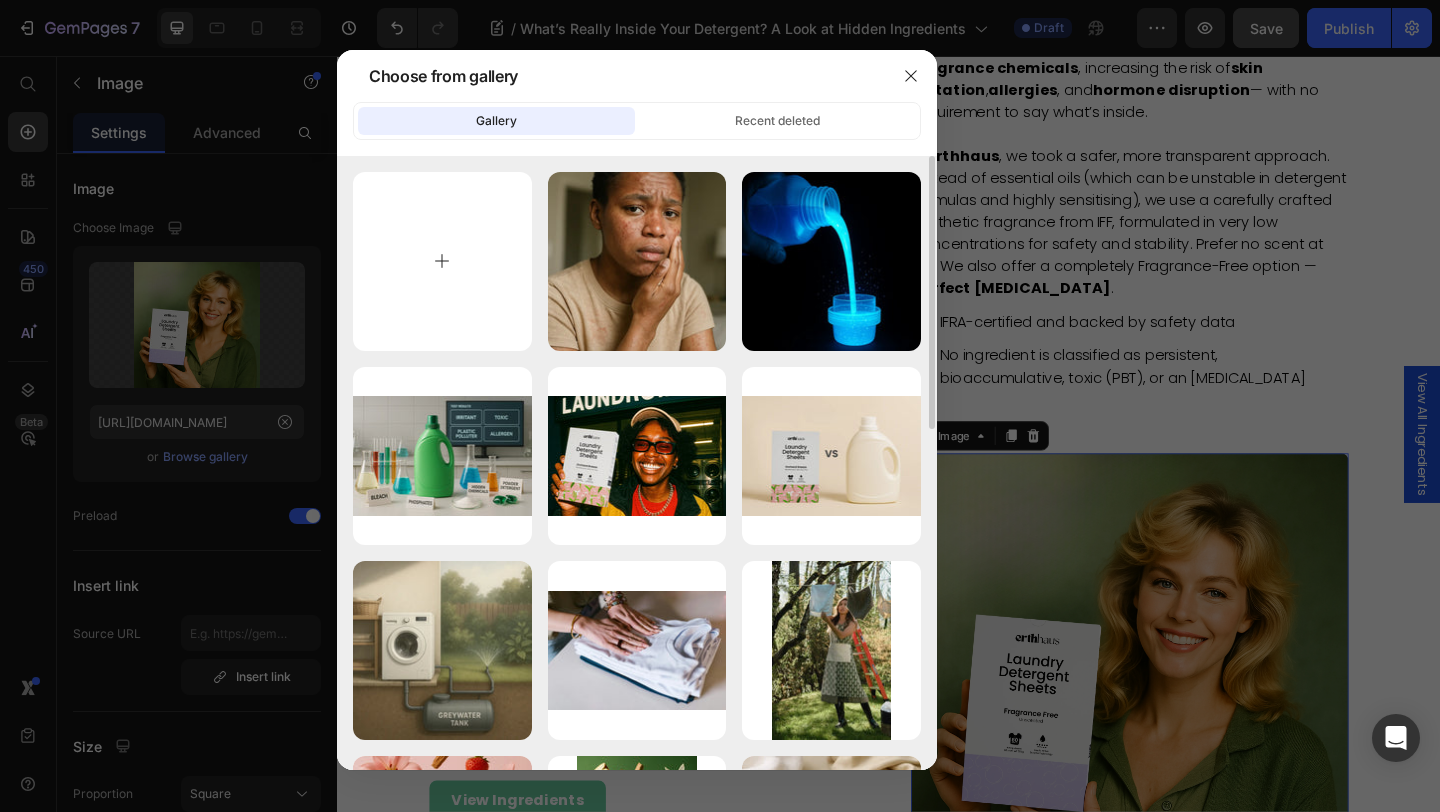 type on "C:\fakepath\What’s Really Inside Your Detergent 3.webp" 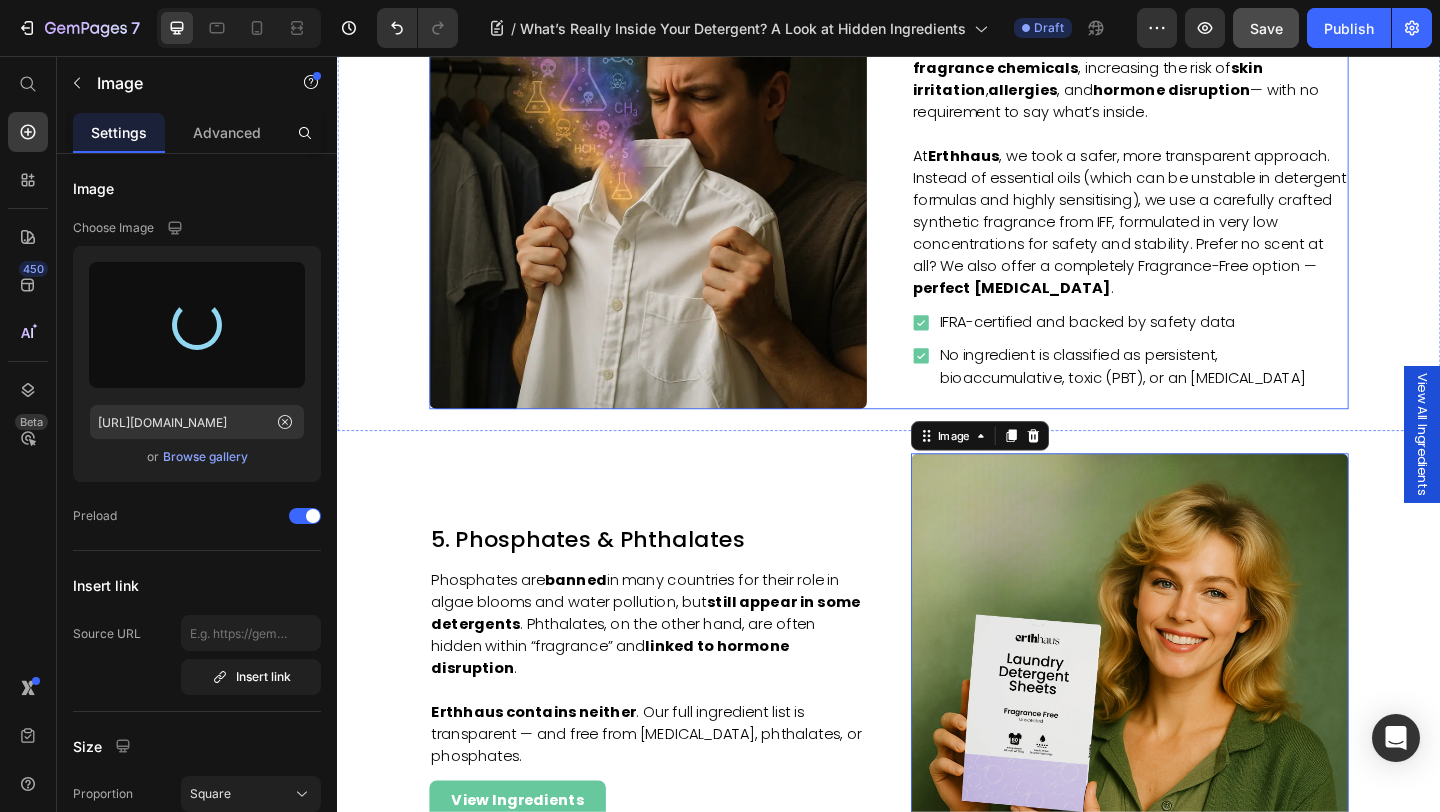 type on "[URL][DOMAIN_NAME]" 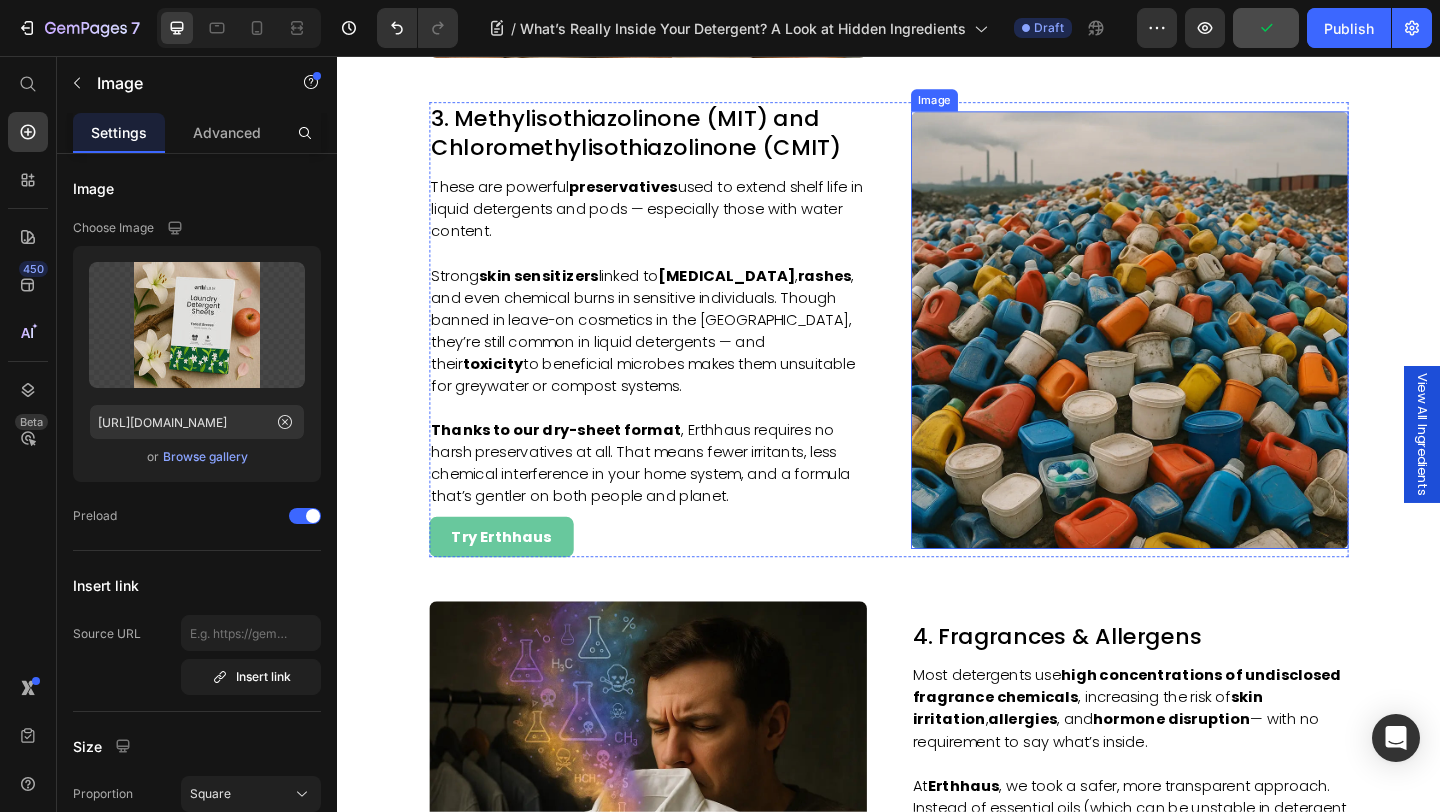 scroll, scrollTop: 2301, scrollLeft: 0, axis: vertical 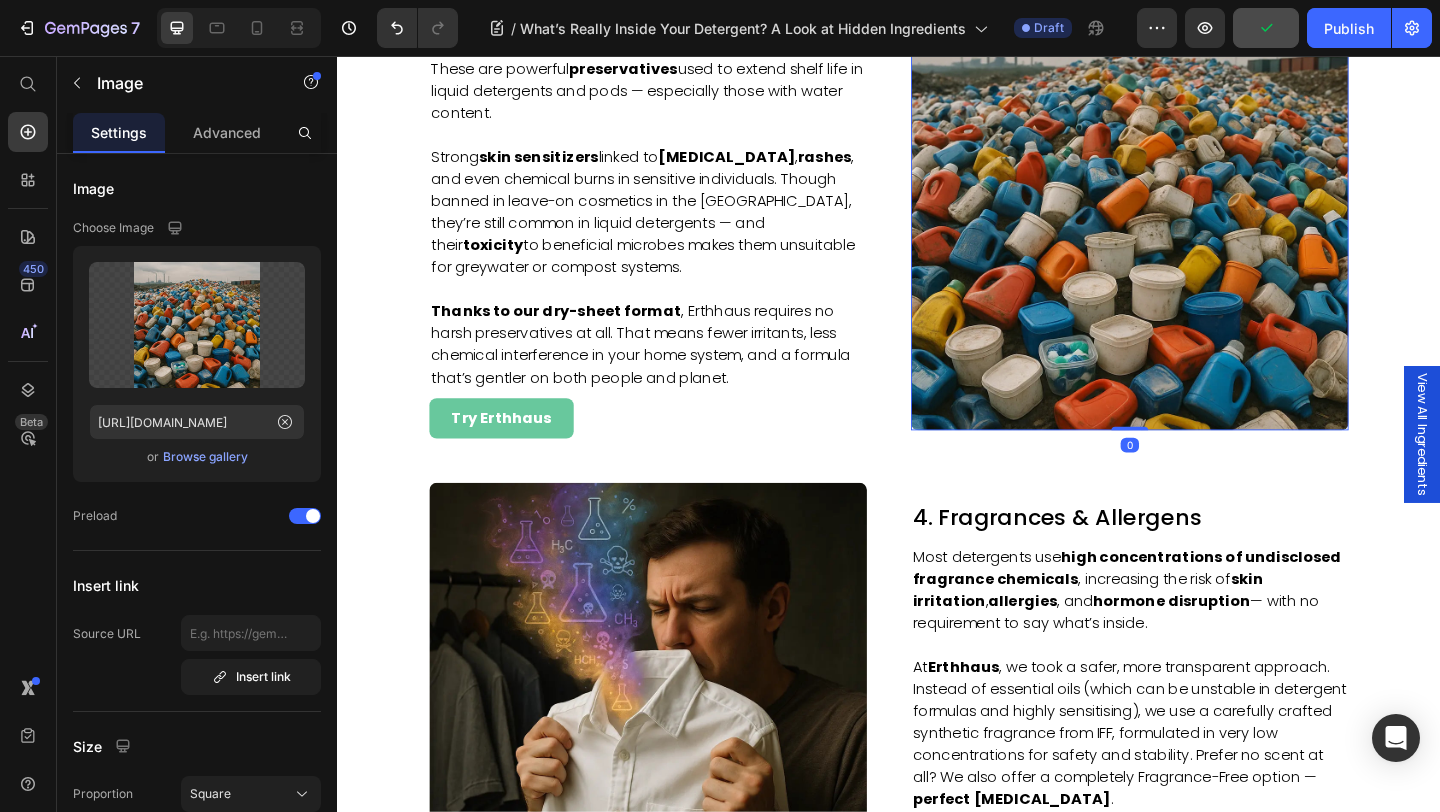 click at bounding box center (1199, 225) 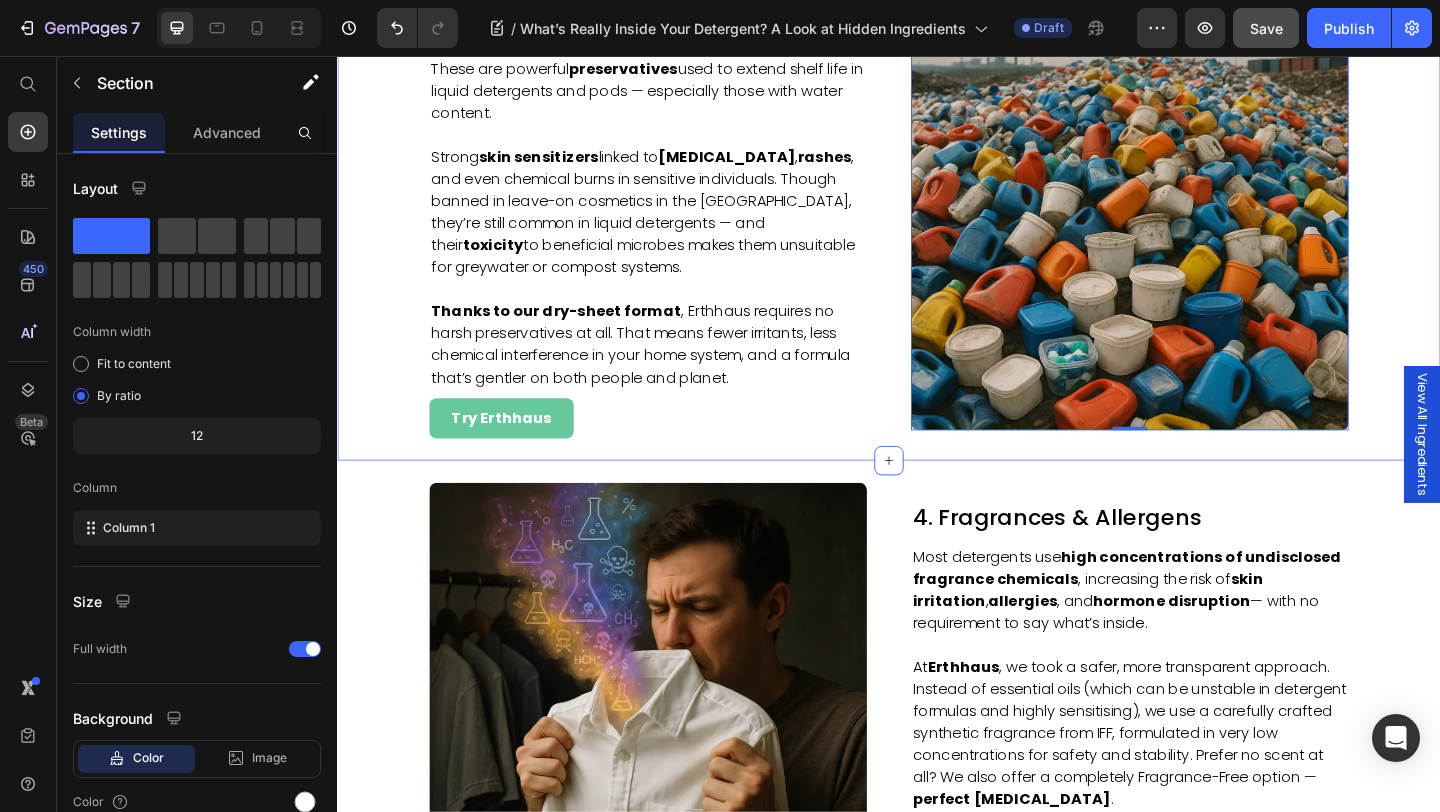 click on "3. Methylisothiazolinone (MIT) and Chloromethylisothiazolinone (CMIT) Heading These are powerful  preservatives  used to extend shelf life in liquid detergents and pods — especially those with water content.   Strong  skin sensitizers  linked to  [MEDICAL_DATA] ,  rashes , and even chemical burns in sensitive individuals. Though banned in leave-on cosmetics in the [GEOGRAPHIC_DATA], they’re still common in liquid detergents — and their  toxicity  to beneficial microbes makes them unsuitable for greywater or compost systems.   Thanks to our dry-sheet format , Erthhaus requires no harsh preservatives at all. That means fewer irritants, less chemical interference in your home system, and a formula that’s gentler on both people and planet. Text block Try Erthhaus Button Image   0 Row" at bounding box center [937, 224] 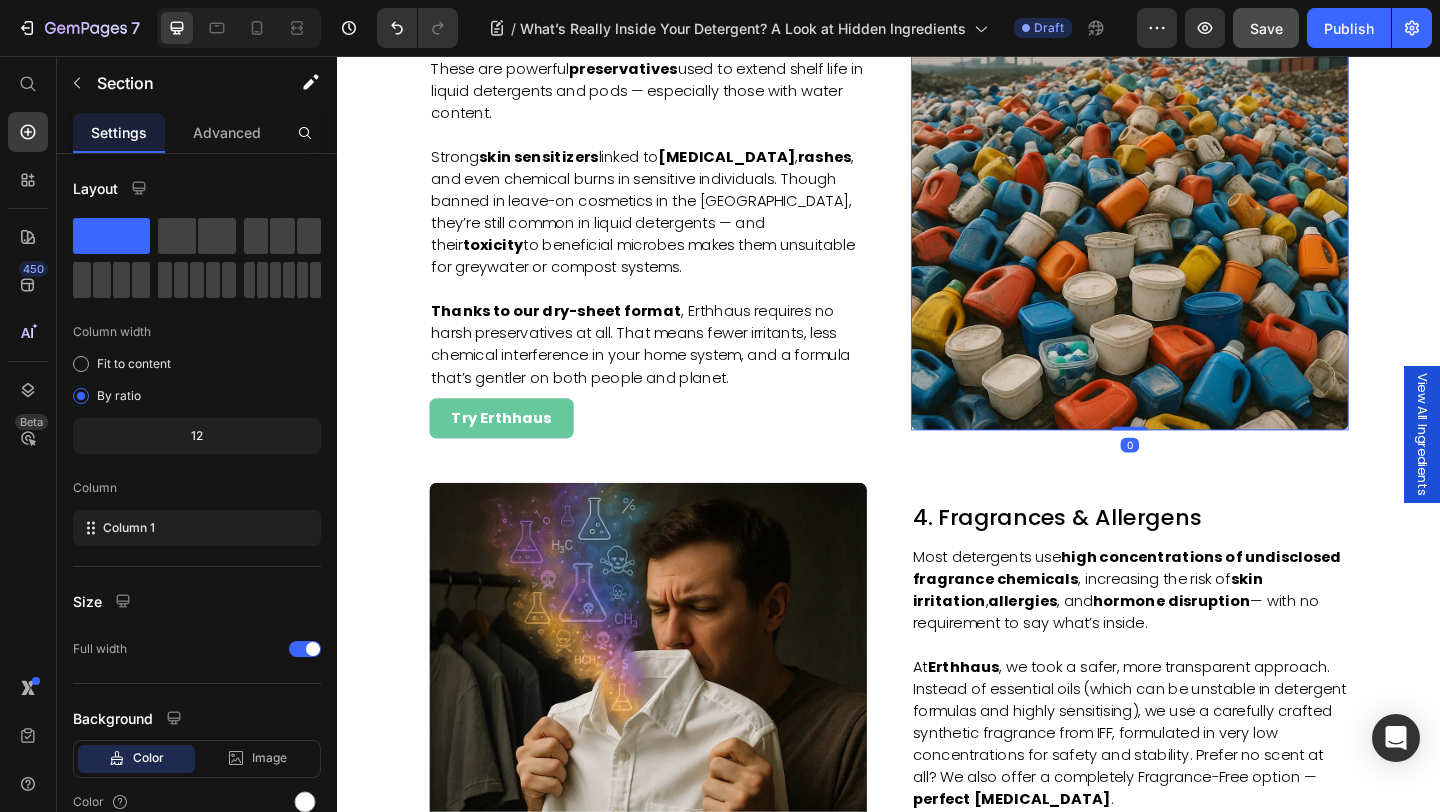 click at bounding box center (1199, 225) 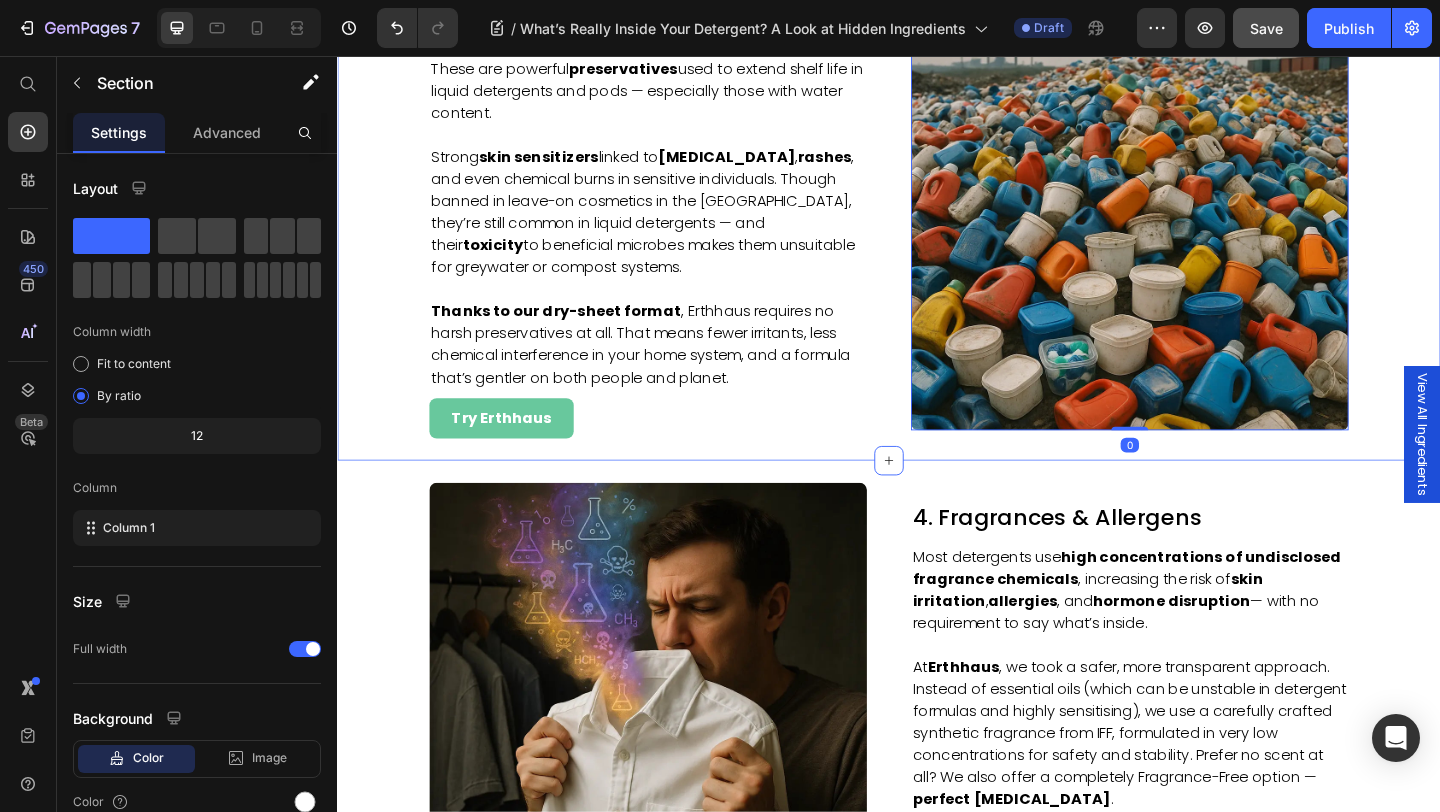 click on "3. Methylisothiazolinone (MIT) and Chloromethylisothiazolinone (CMIT) Heading These are powerful  preservatives  used to extend shelf life in liquid detergents and pods — especially those with water content.   Strong  skin sensitizers  linked to  [MEDICAL_DATA] ,  rashes , and even chemical burns in sensitive individuals. Though banned in leave-on cosmetics in the [GEOGRAPHIC_DATA], they’re still common in liquid detergents — and their  toxicity  to beneficial microbes makes them unsuitable for greywater or compost systems.   Thanks to our dry-sheet format , Erthhaus requires no harsh preservatives at all. That means fewer irritants, less chemical interference in your home system, and a formula that’s gentler on both people and planet. Text block Try Erthhaus Button Image   0 Row Section 4" at bounding box center [937, 224] 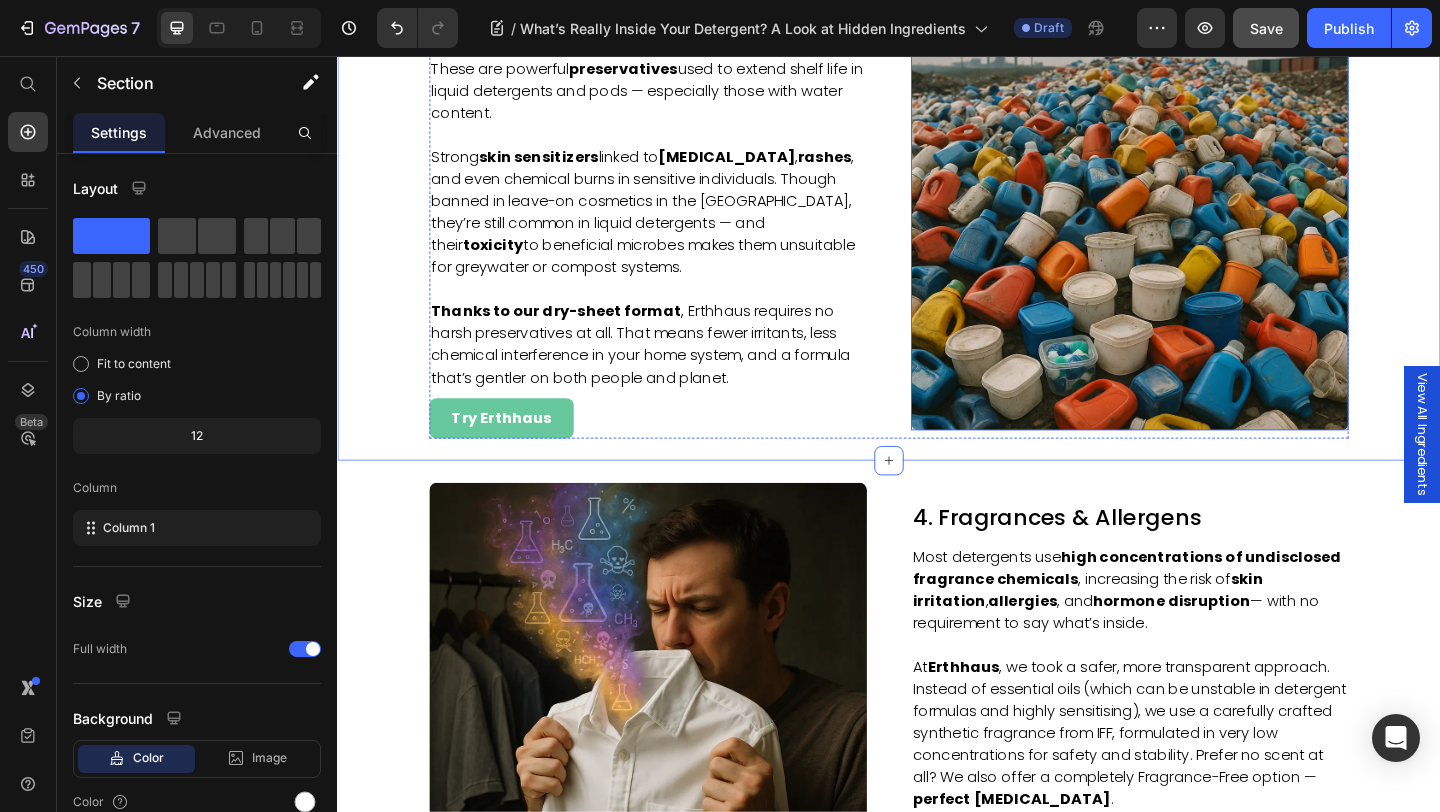 click at bounding box center [1199, 225] 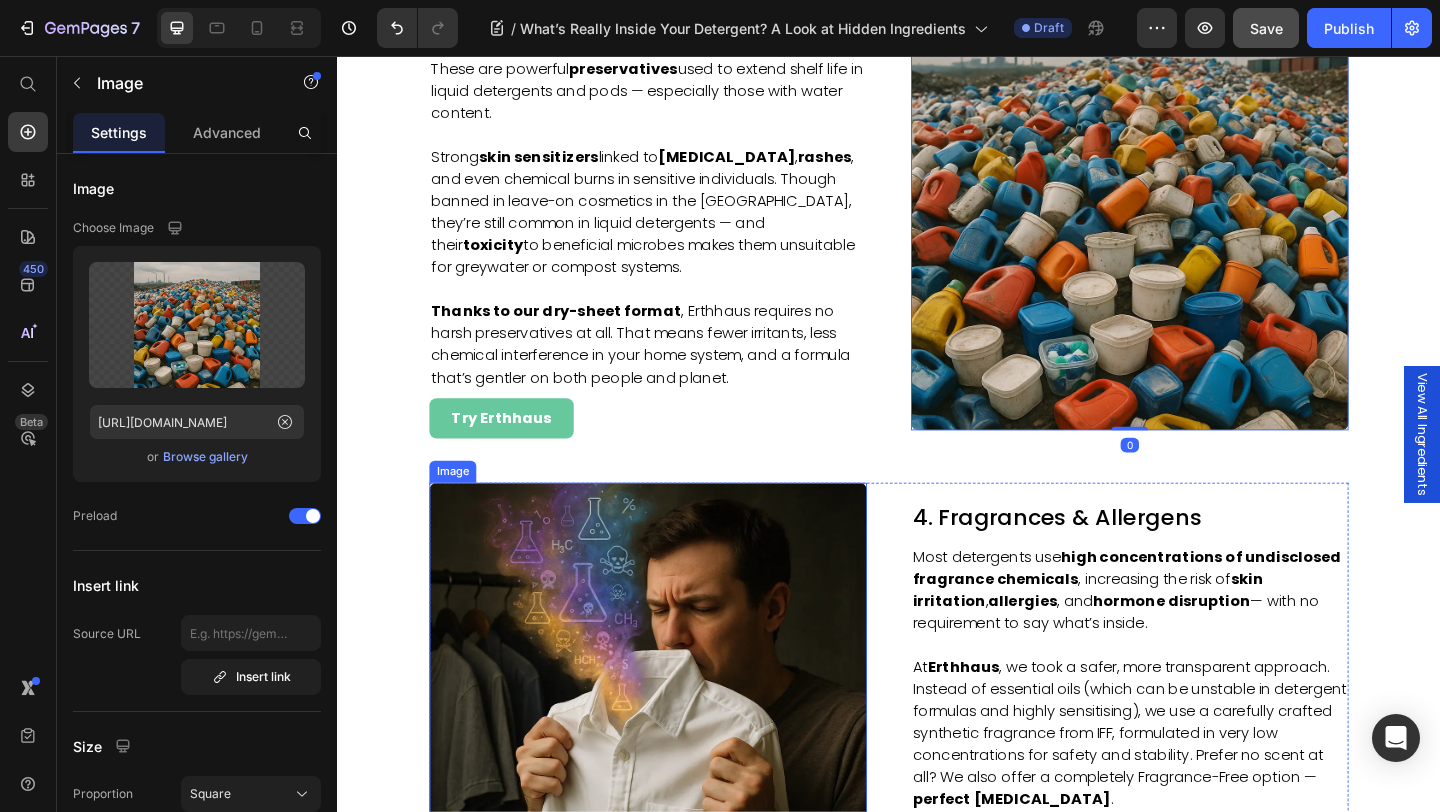 click at bounding box center [675, 758] 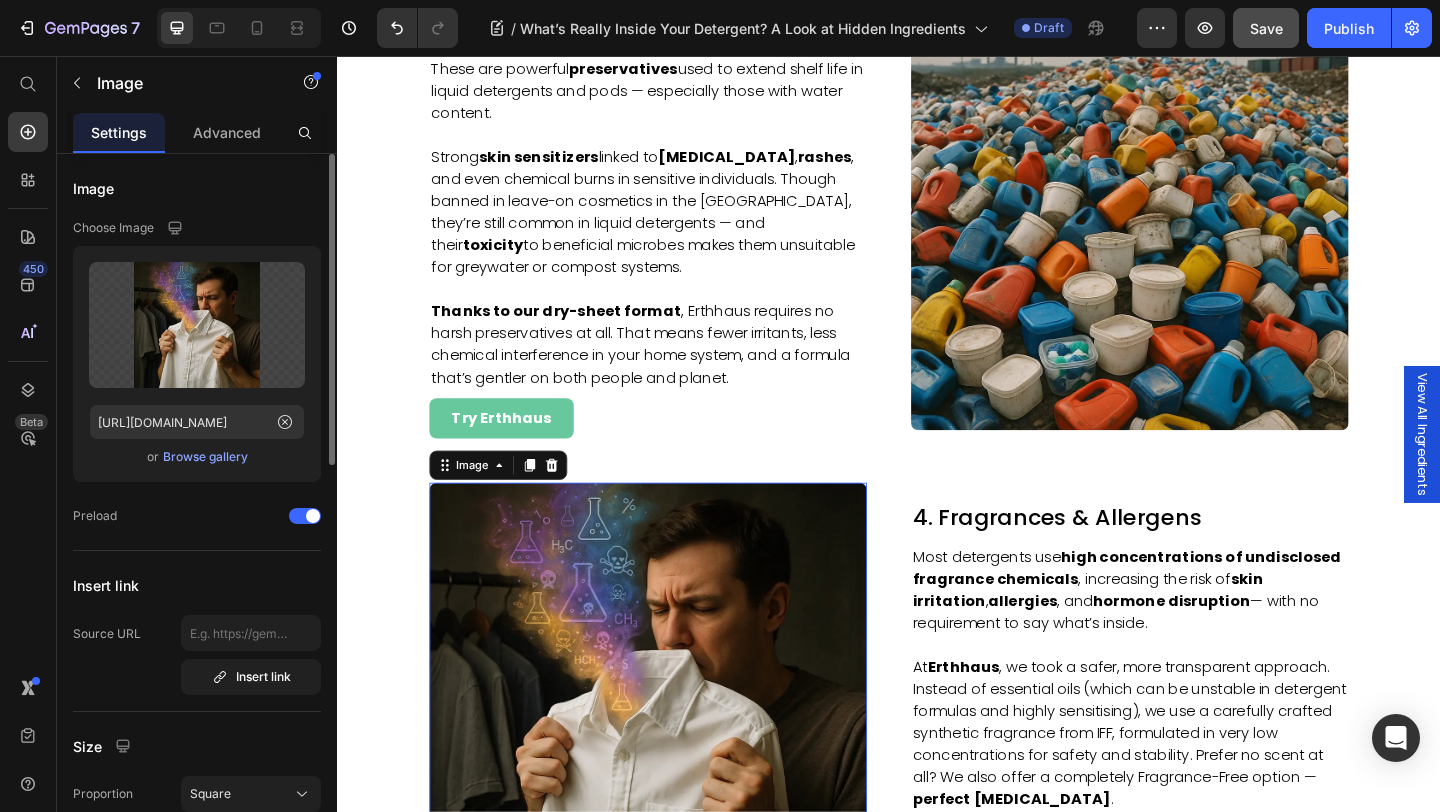 click on "Browse gallery" at bounding box center (205, 457) 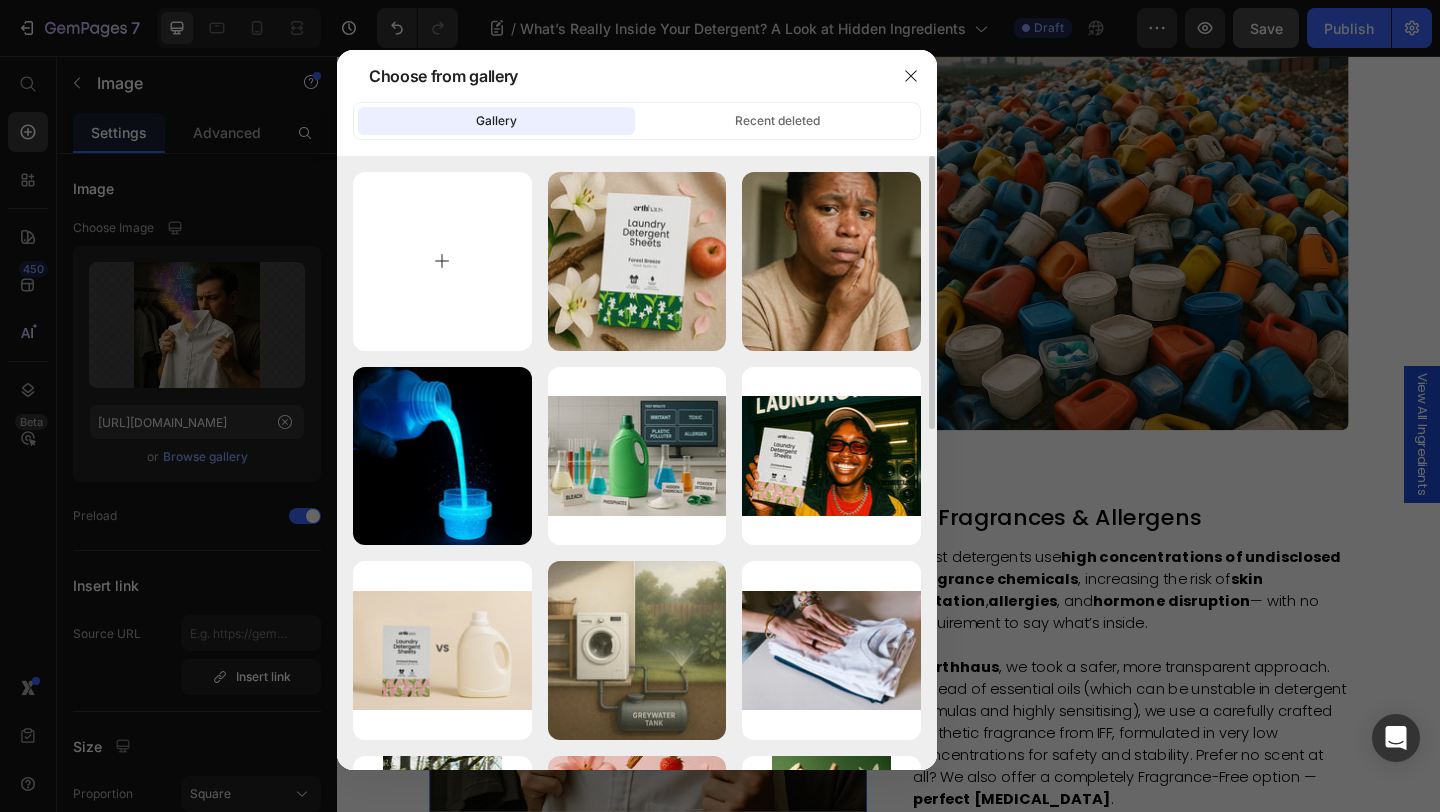 click at bounding box center (442, 261) 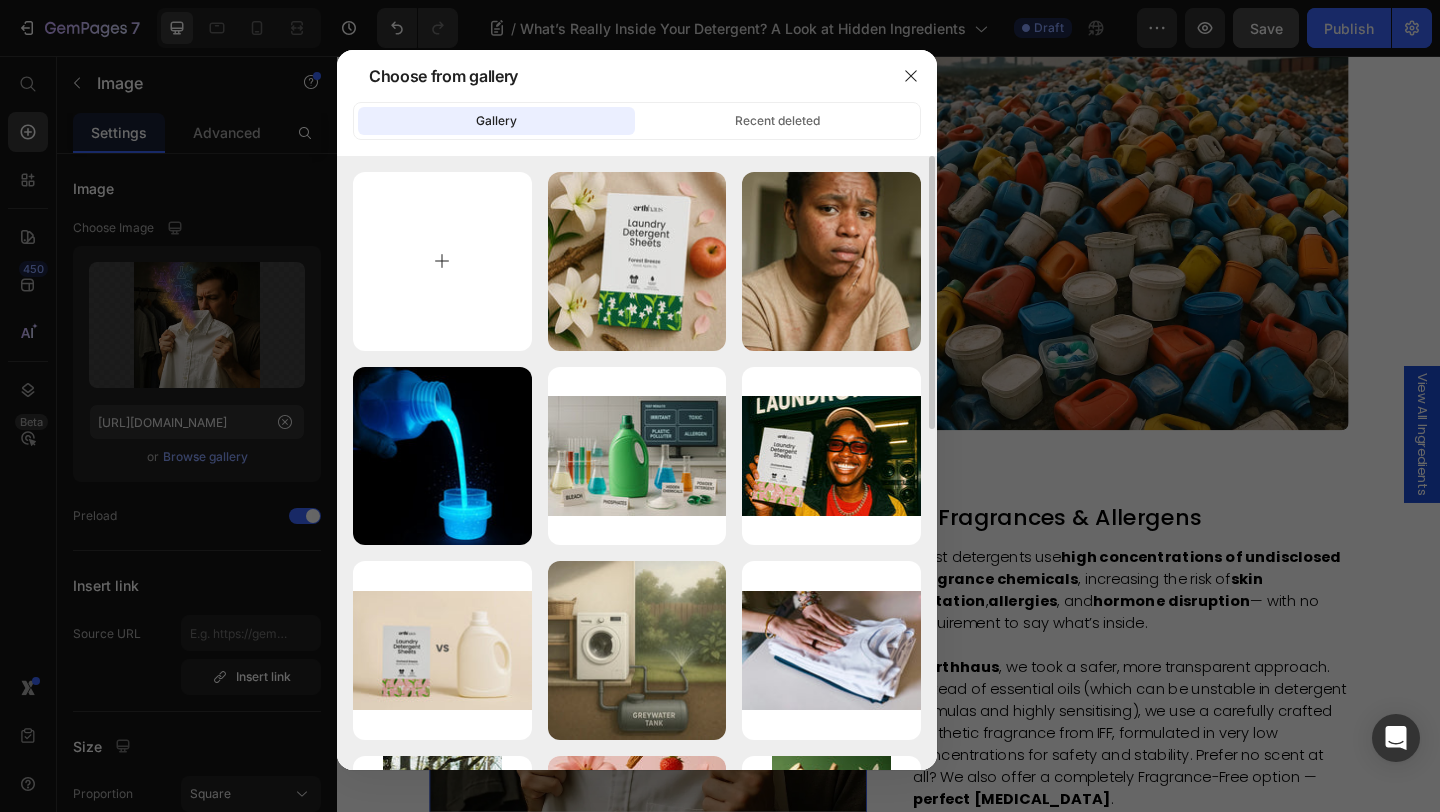 type on "C:\fakepath\What’s Really Inside Your Detergent 5.webp" 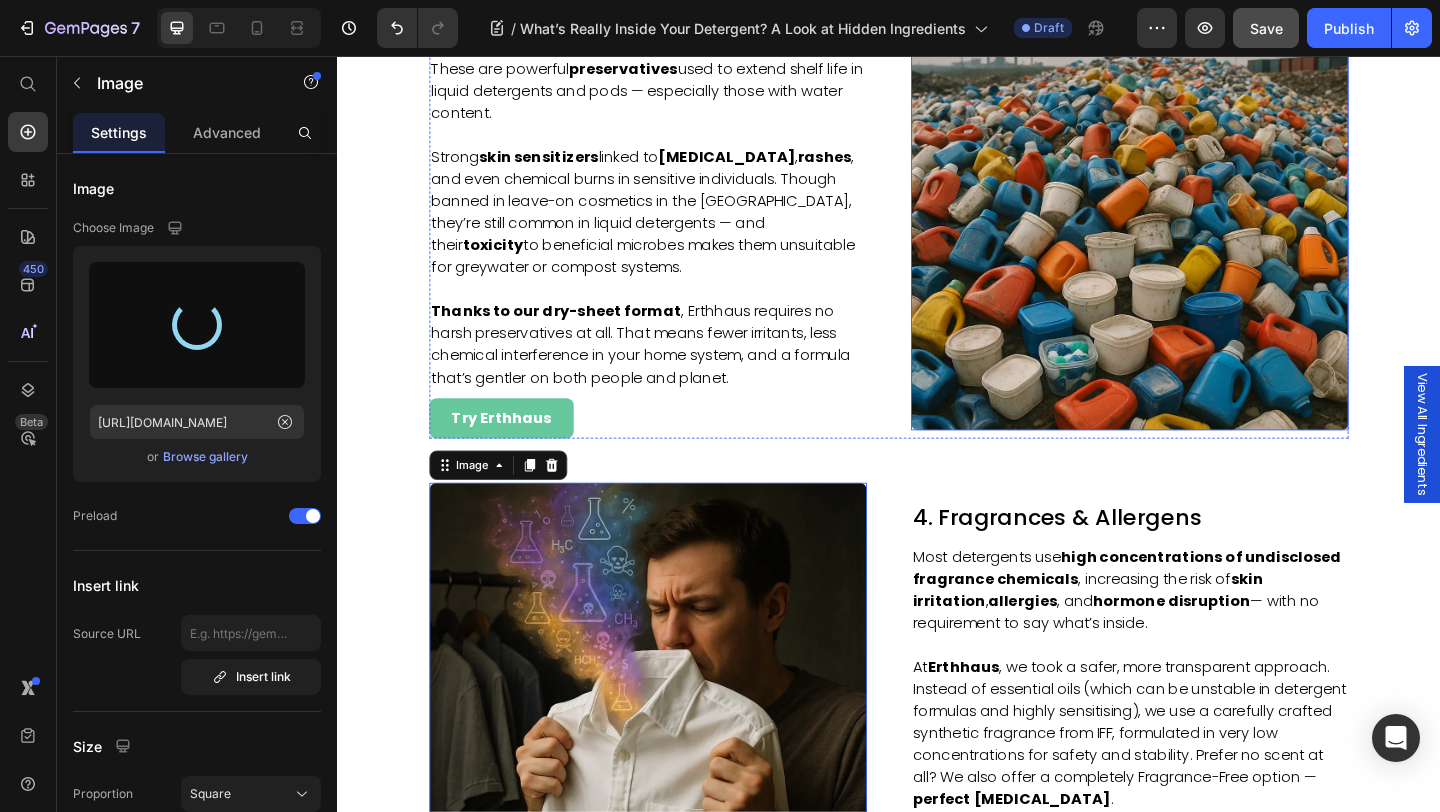 scroll, scrollTop: 2417, scrollLeft: 0, axis: vertical 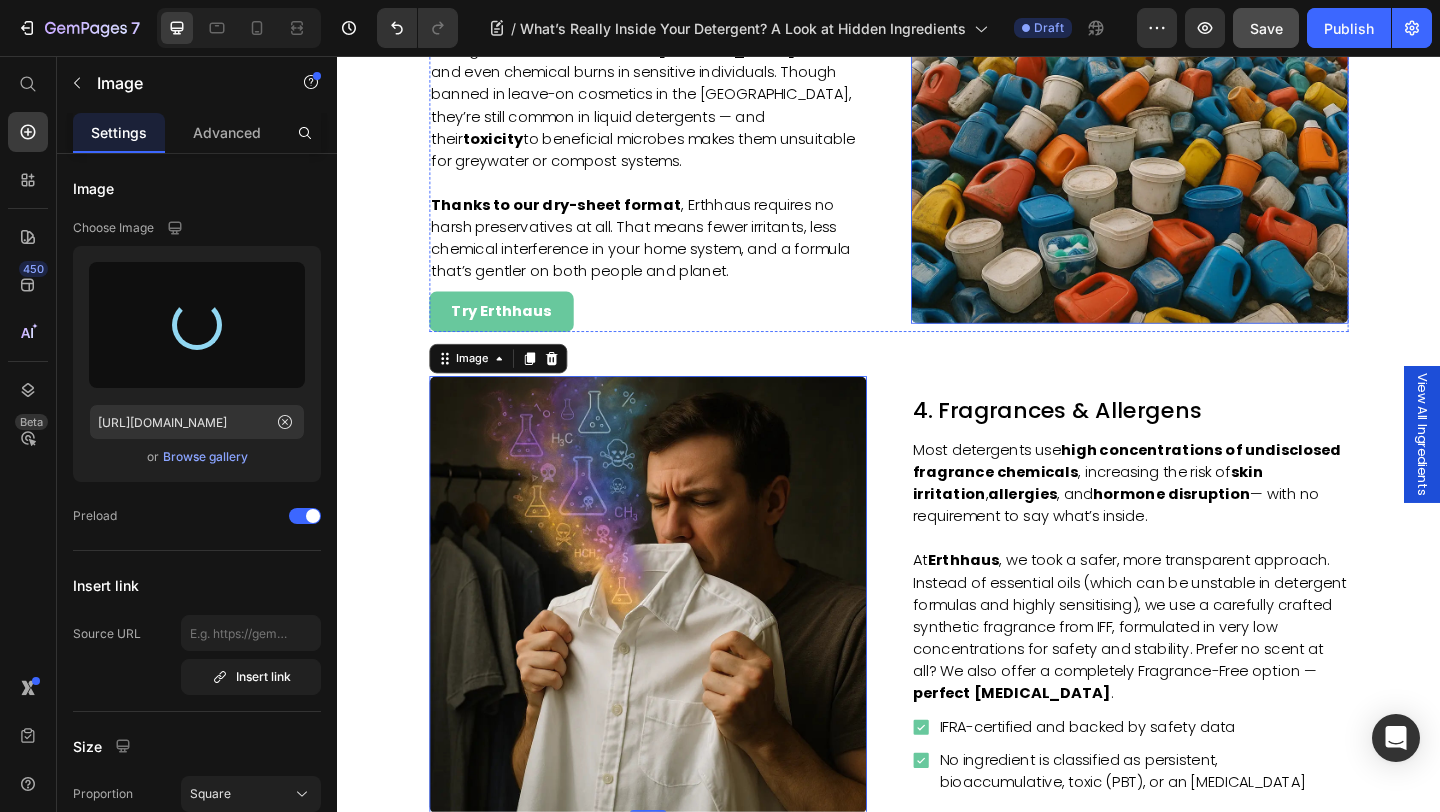 type on "[URL][DOMAIN_NAME]" 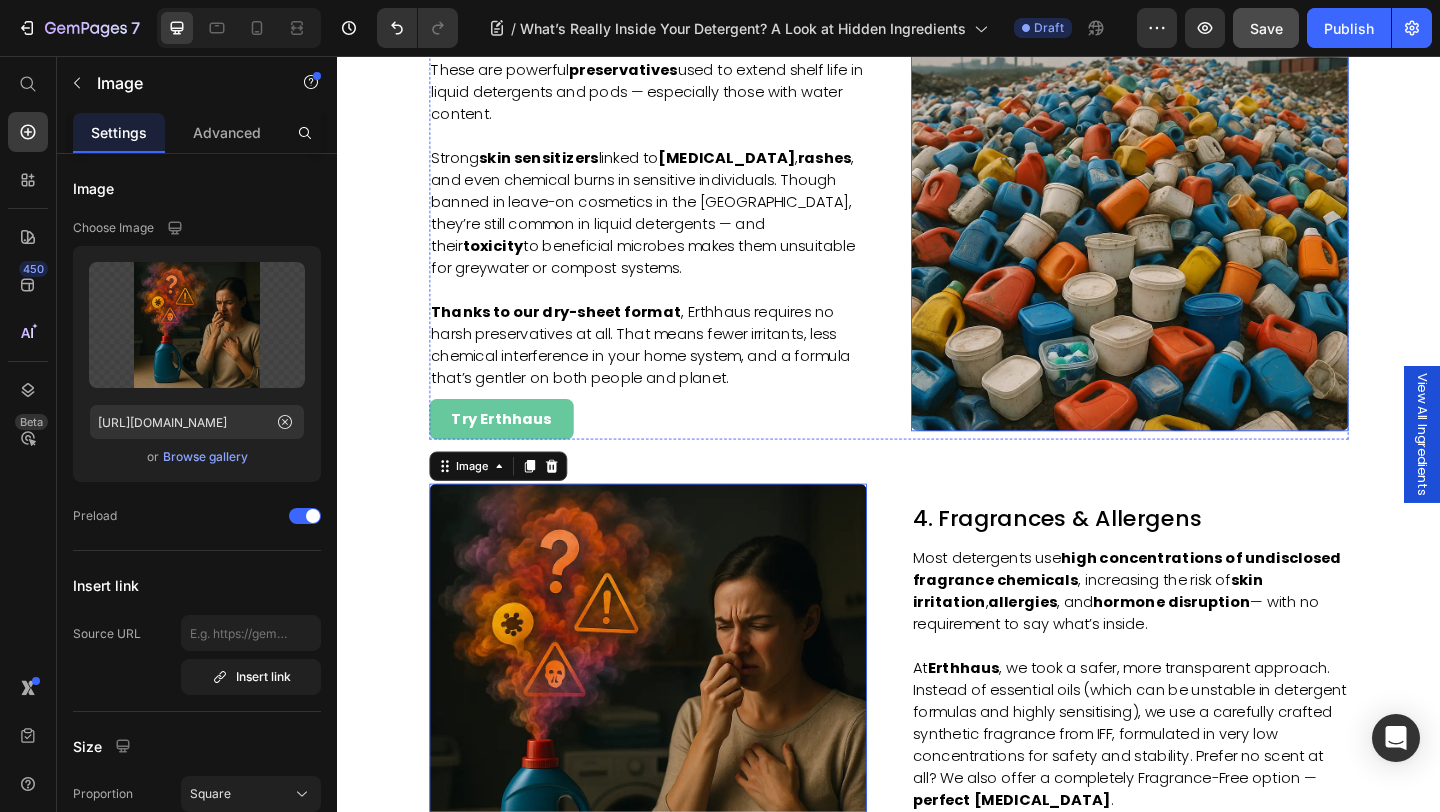 scroll, scrollTop: 2299, scrollLeft: 0, axis: vertical 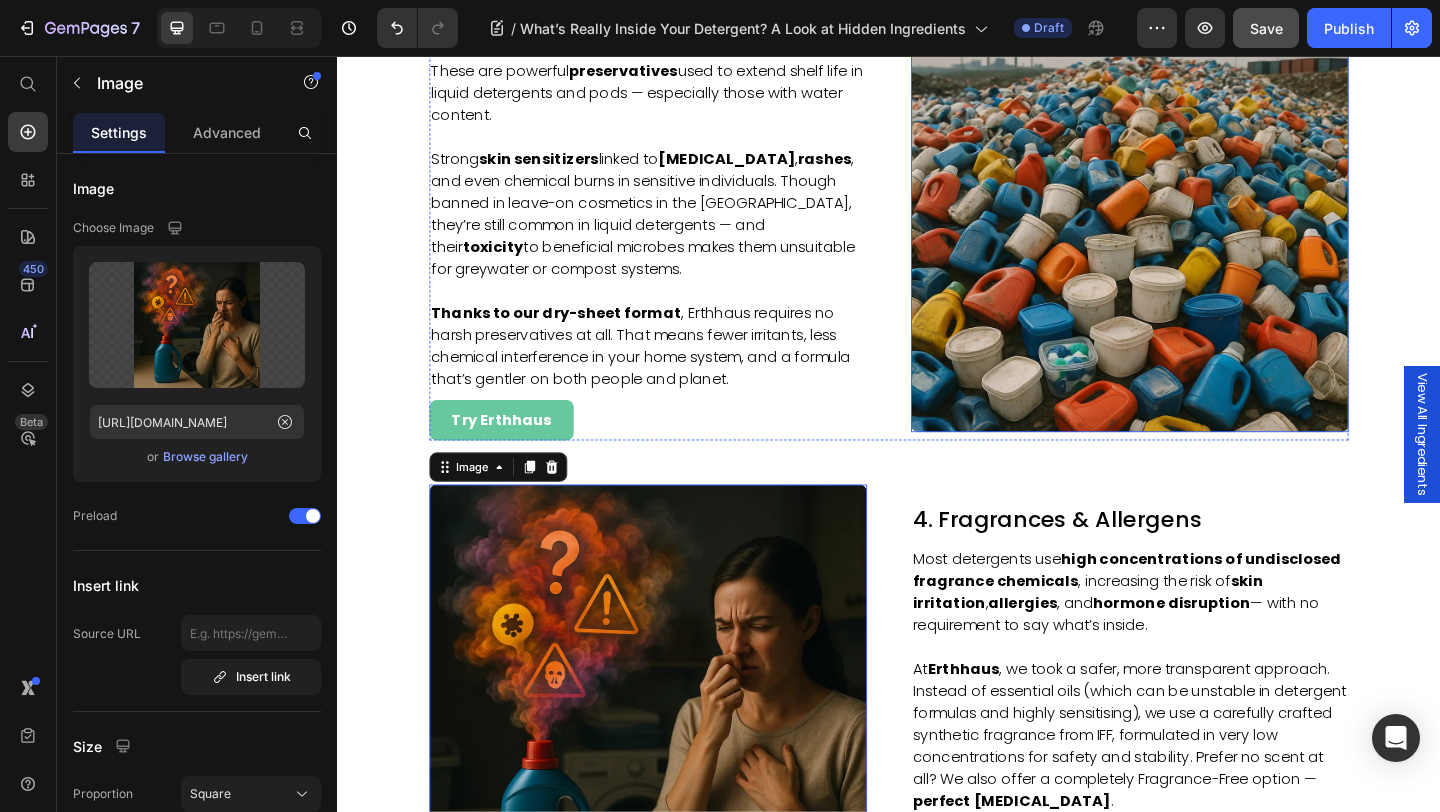 click at bounding box center [1199, 227] 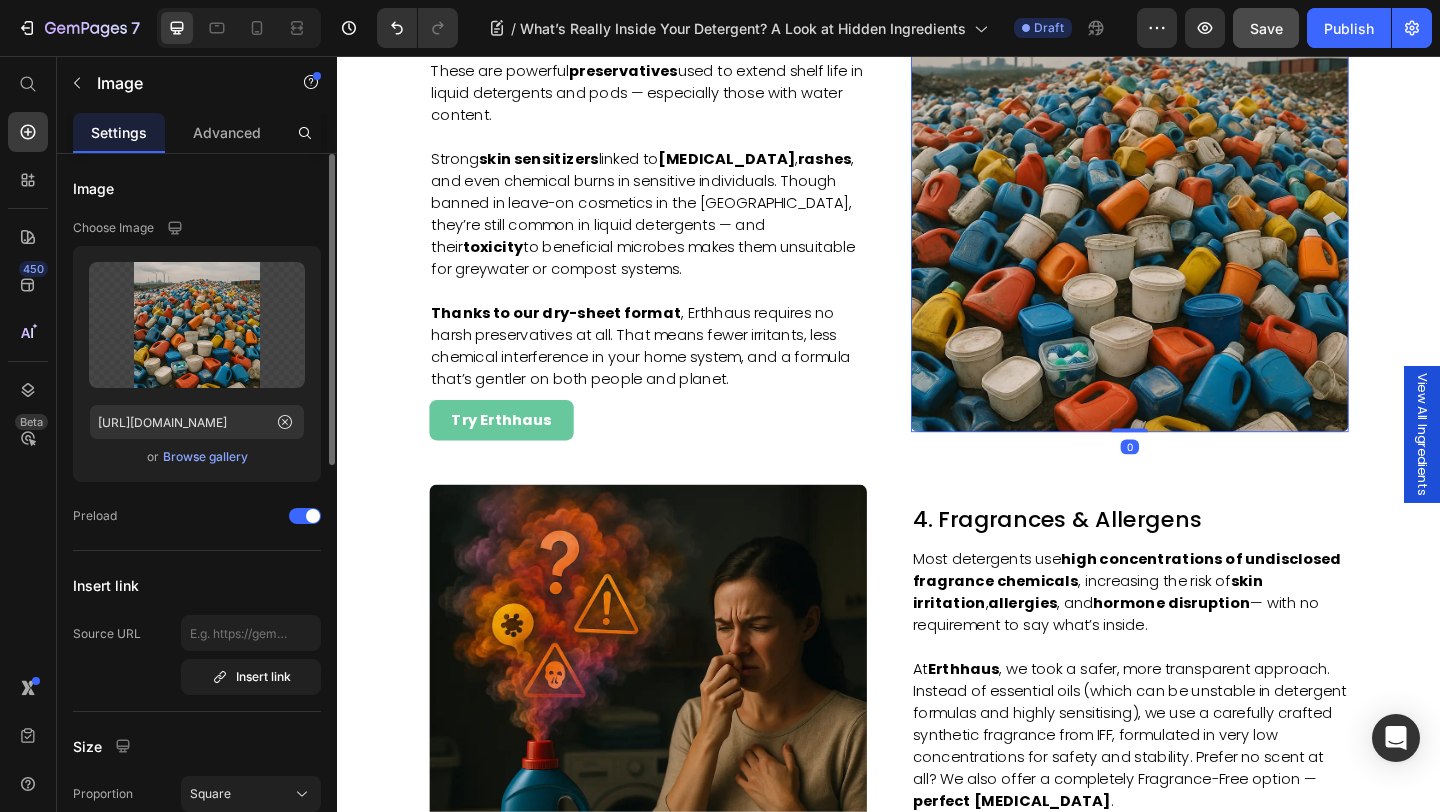 click on "Browse gallery" at bounding box center [205, 457] 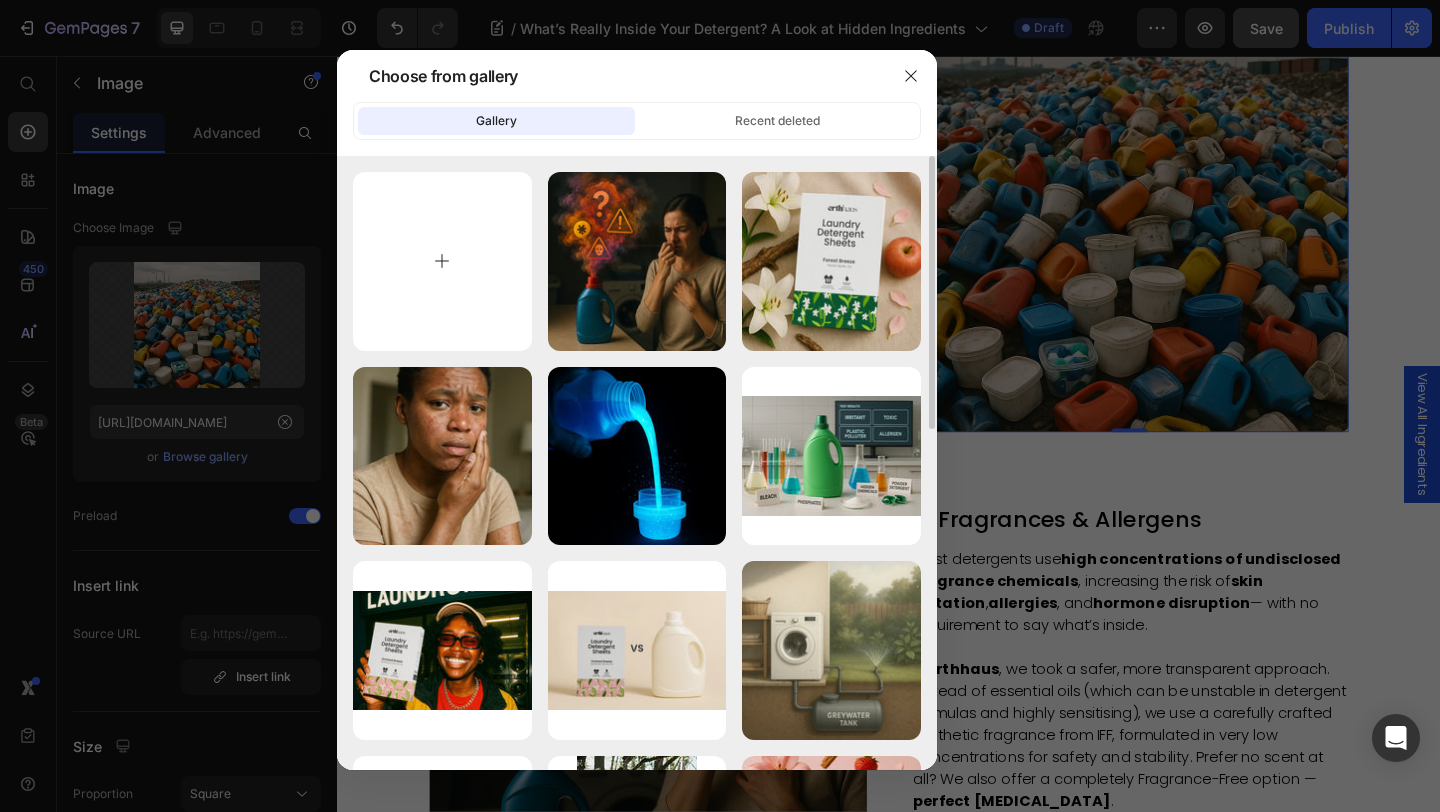 click at bounding box center [442, 261] 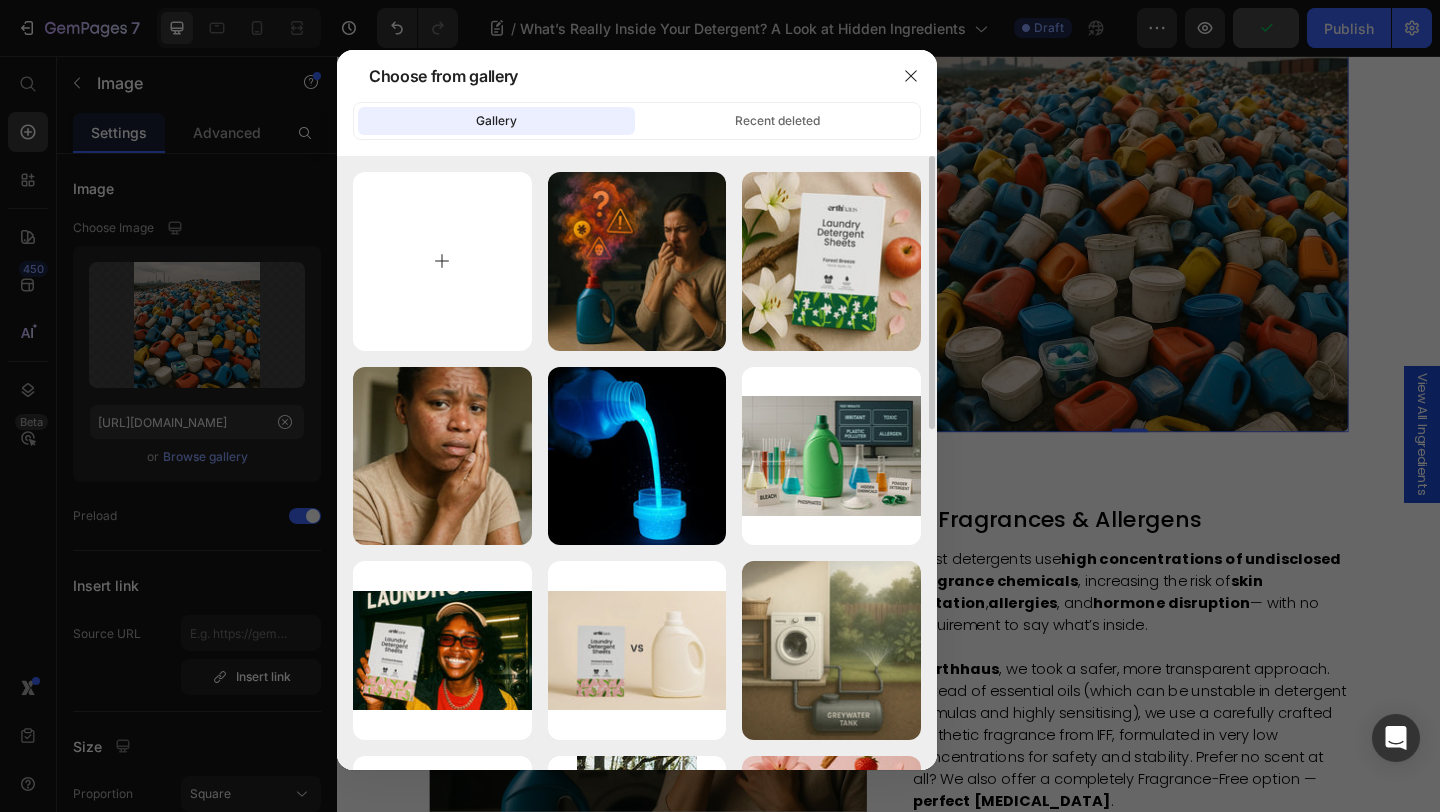 type on "C:\fakepath\What’s Really Inside Your Detergent 4.webp" 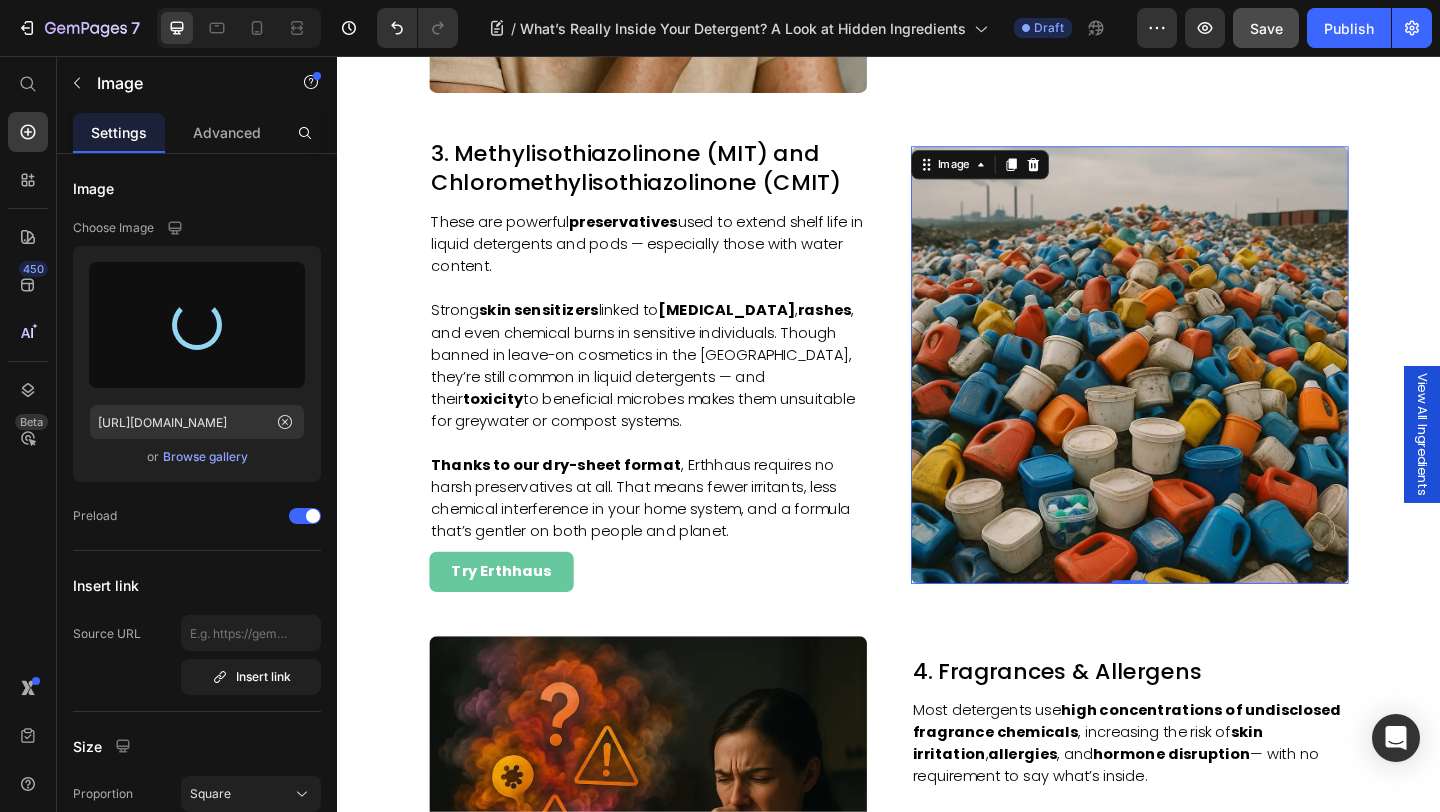 scroll, scrollTop: 2125, scrollLeft: 0, axis: vertical 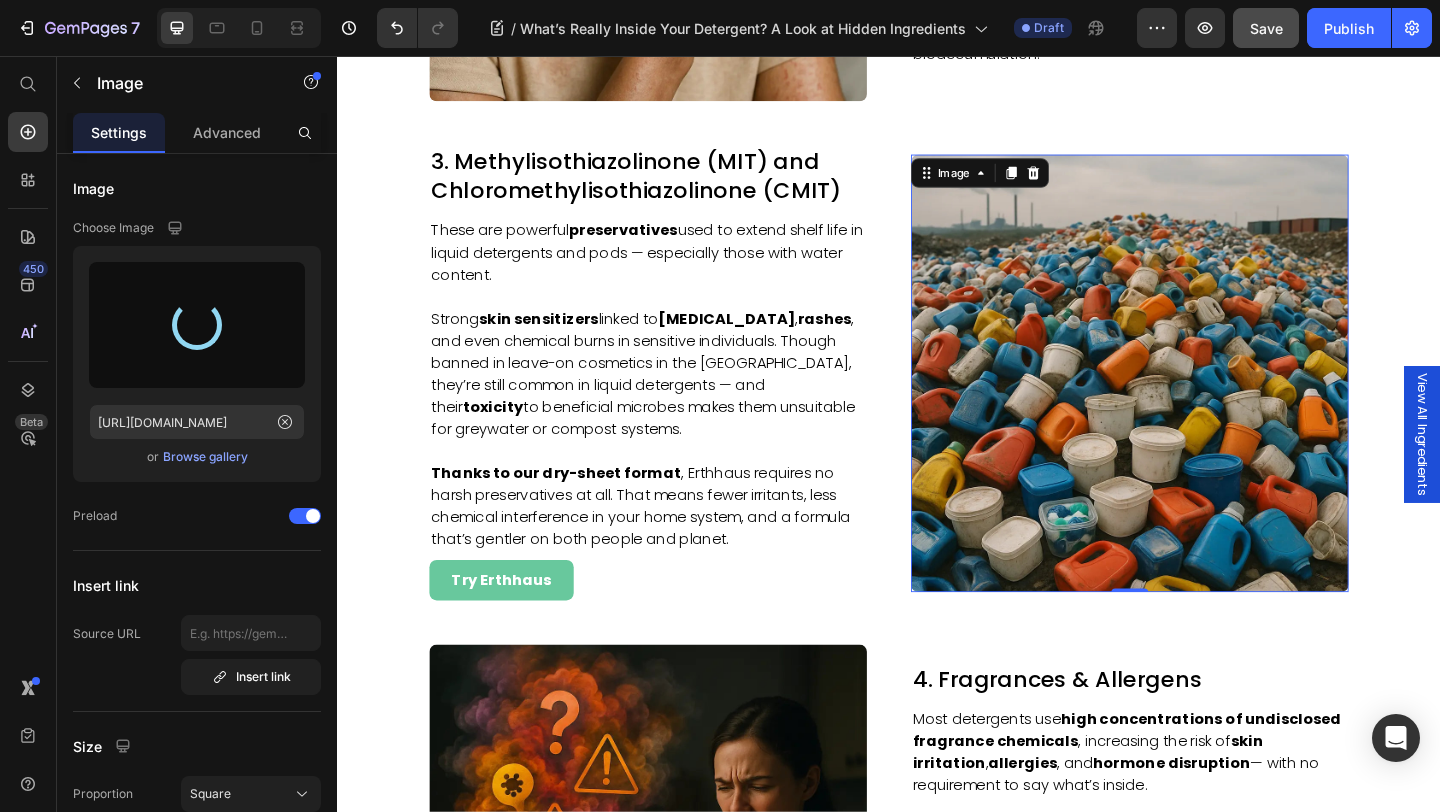 type on "[URL][DOMAIN_NAME]" 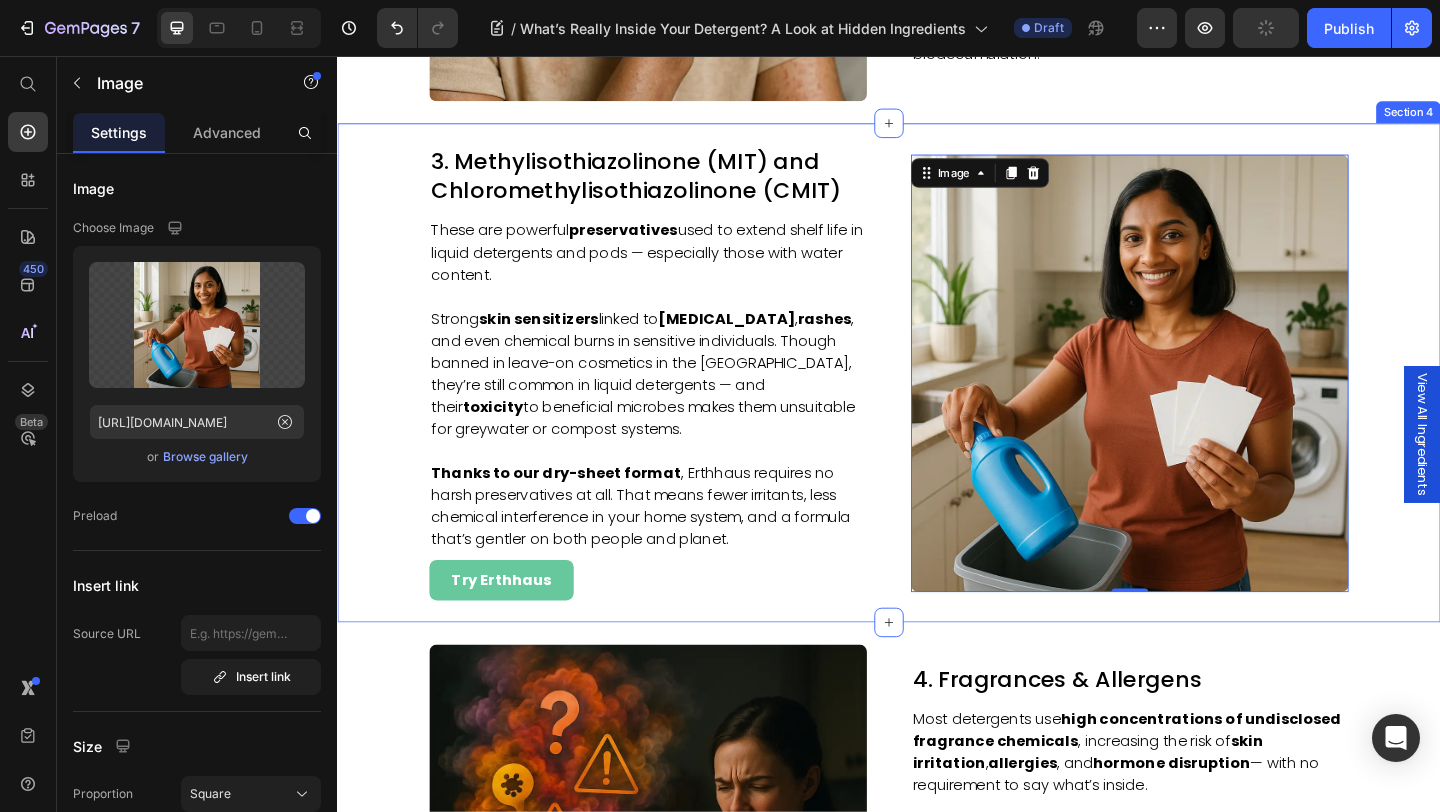 click on "3. Methylisothiazolinone (MIT) and Chloromethylisothiazolinone (CMIT) Heading These are powerful  preservatives  used to extend shelf life in liquid detergents and pods — especially those with water content.   Strong  skin sensitizers  linked to  [MEDICAL_DATA] ,  rashes , and even chemical burns in sensitive individuals. Though banned in leave-on cosmetics in the [GEOGRAPHIC_DATA], they’re still common in liquid detergents — and their  toxicity  to beneficial microbes makes them unsuitable for greywater or compost systems.   Thanks to our dry-sheet format , Erthhaus requires no harsh preservatives at all. That means fewer irritants, less chemical interference in your home system, and a formula that’s gentler on both people and planet. Text block Try Erthhaus Button Image   0 Row" at bounding box center [937, 400] 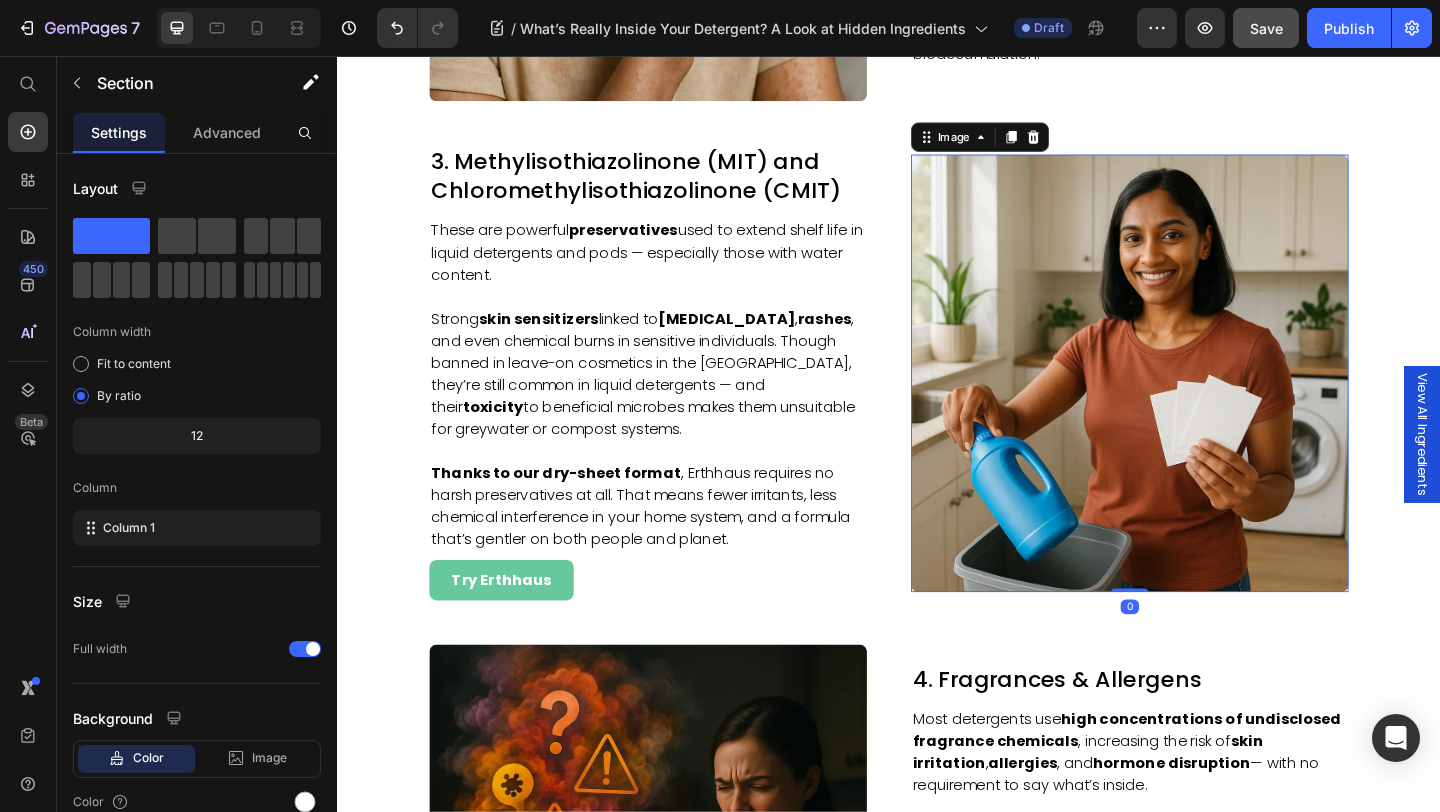 click at bounding box center (1199, 401) 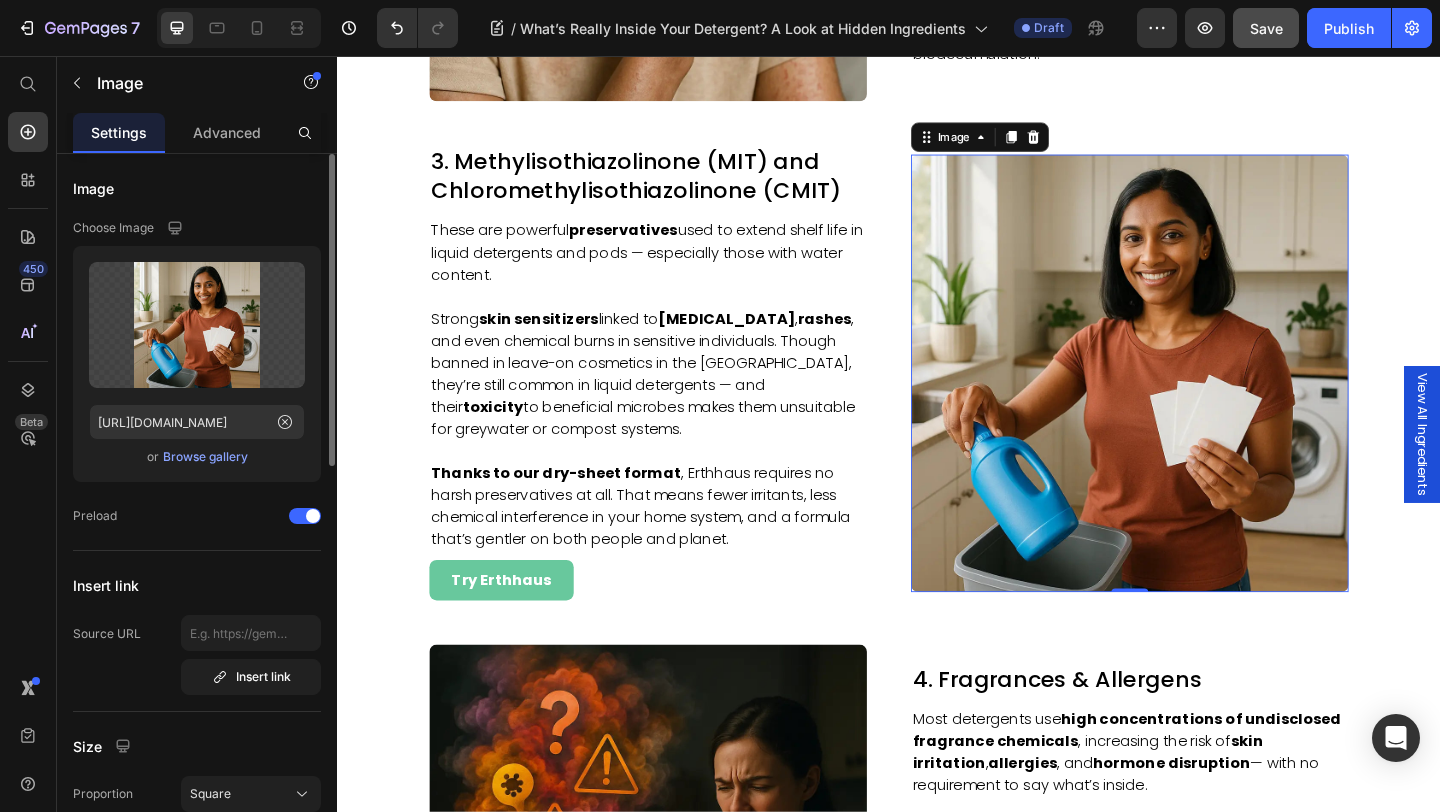 click on "Browse gallery" at bounding box center (205, 457) 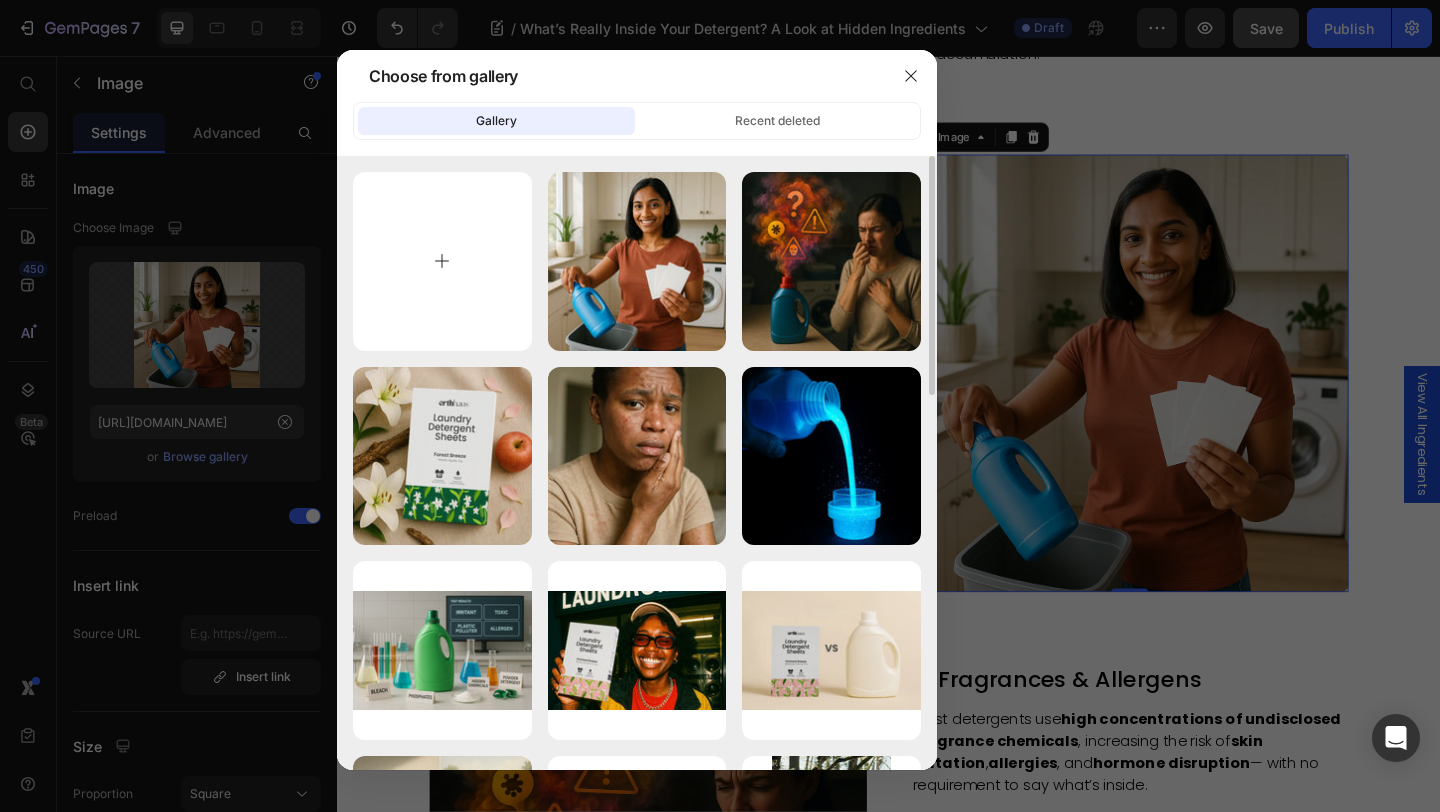 click at bounding box center [442, 261] 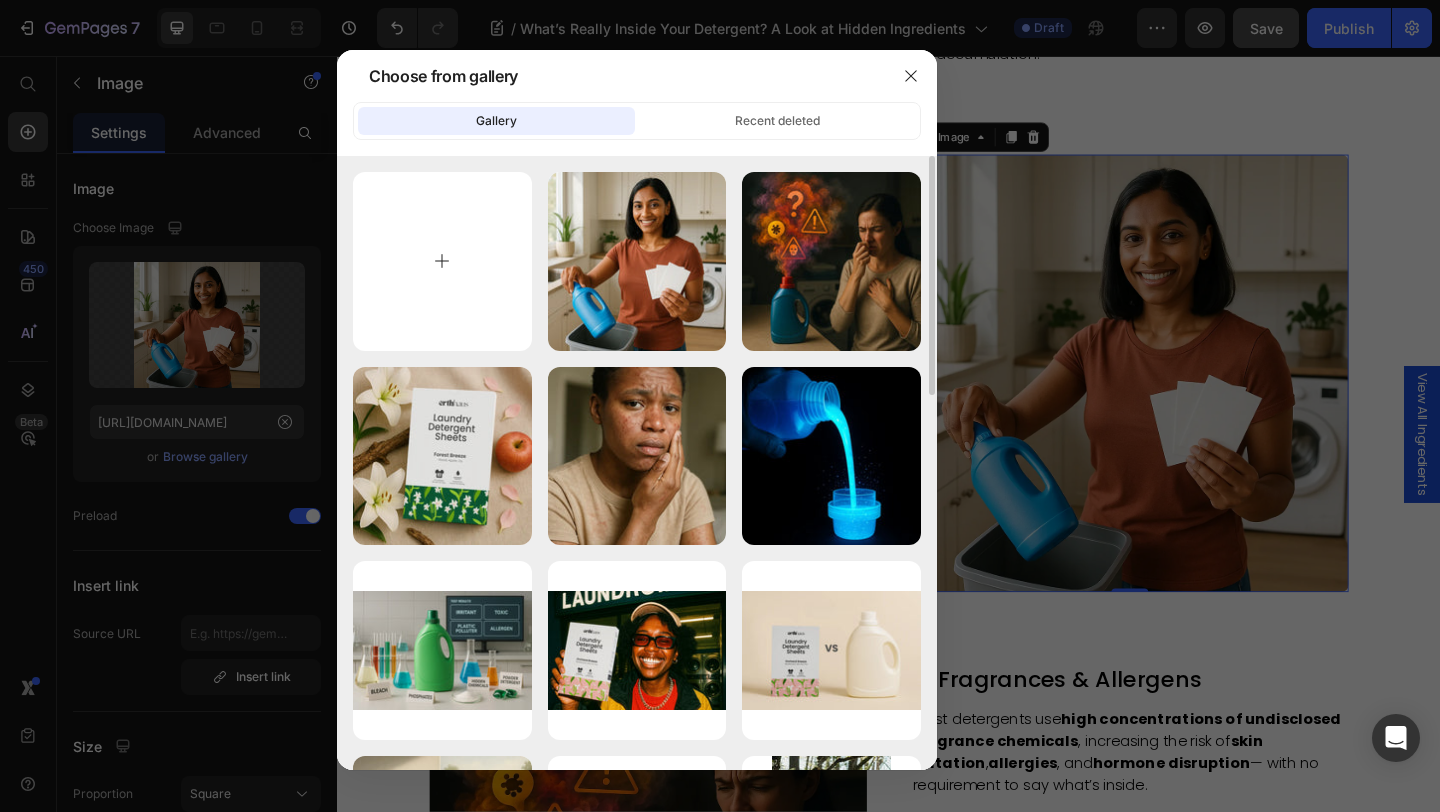 type on "C:\fakepath\What’s Really Inside Your Detergent 2.webp" 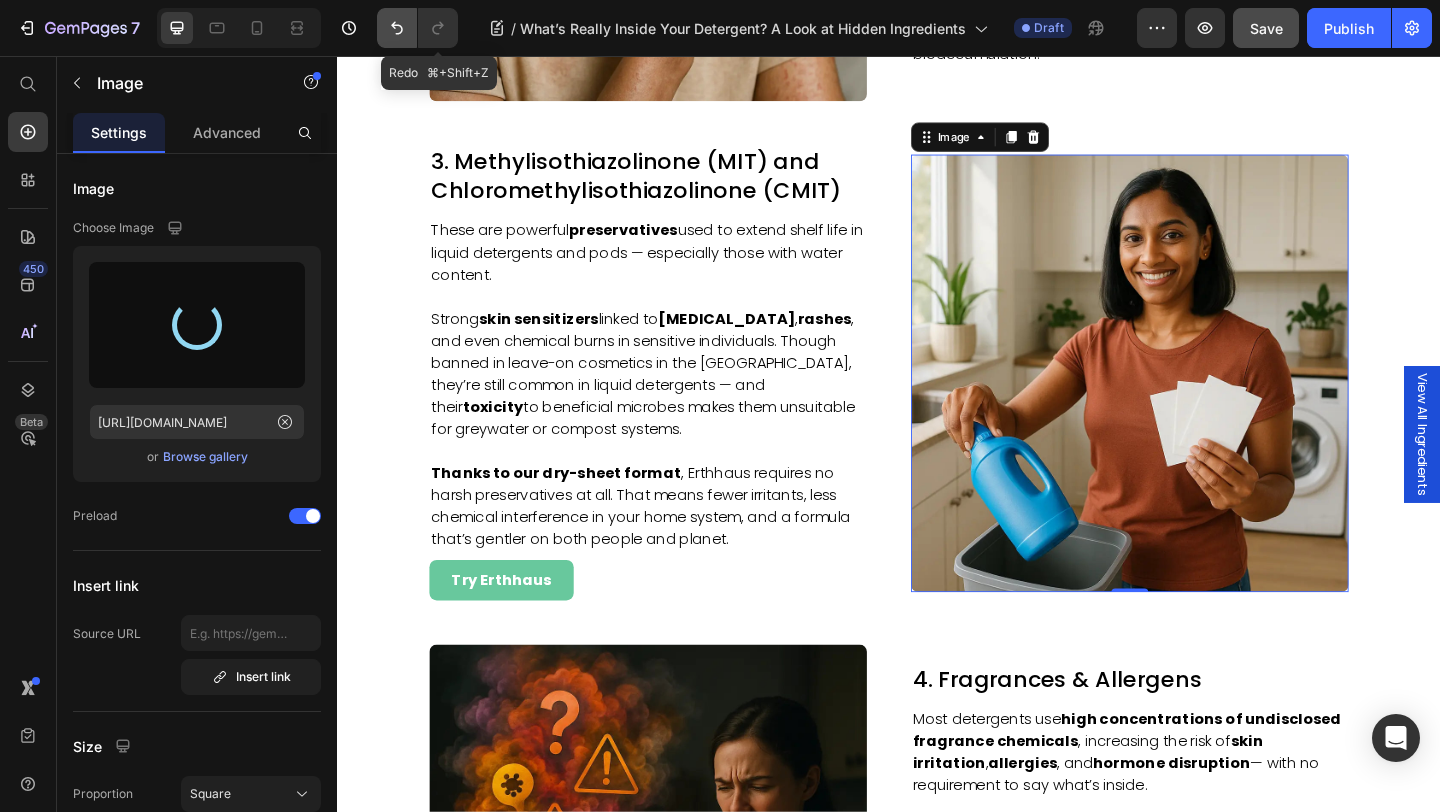 type on "[URL][DOMAIN_NAME]" 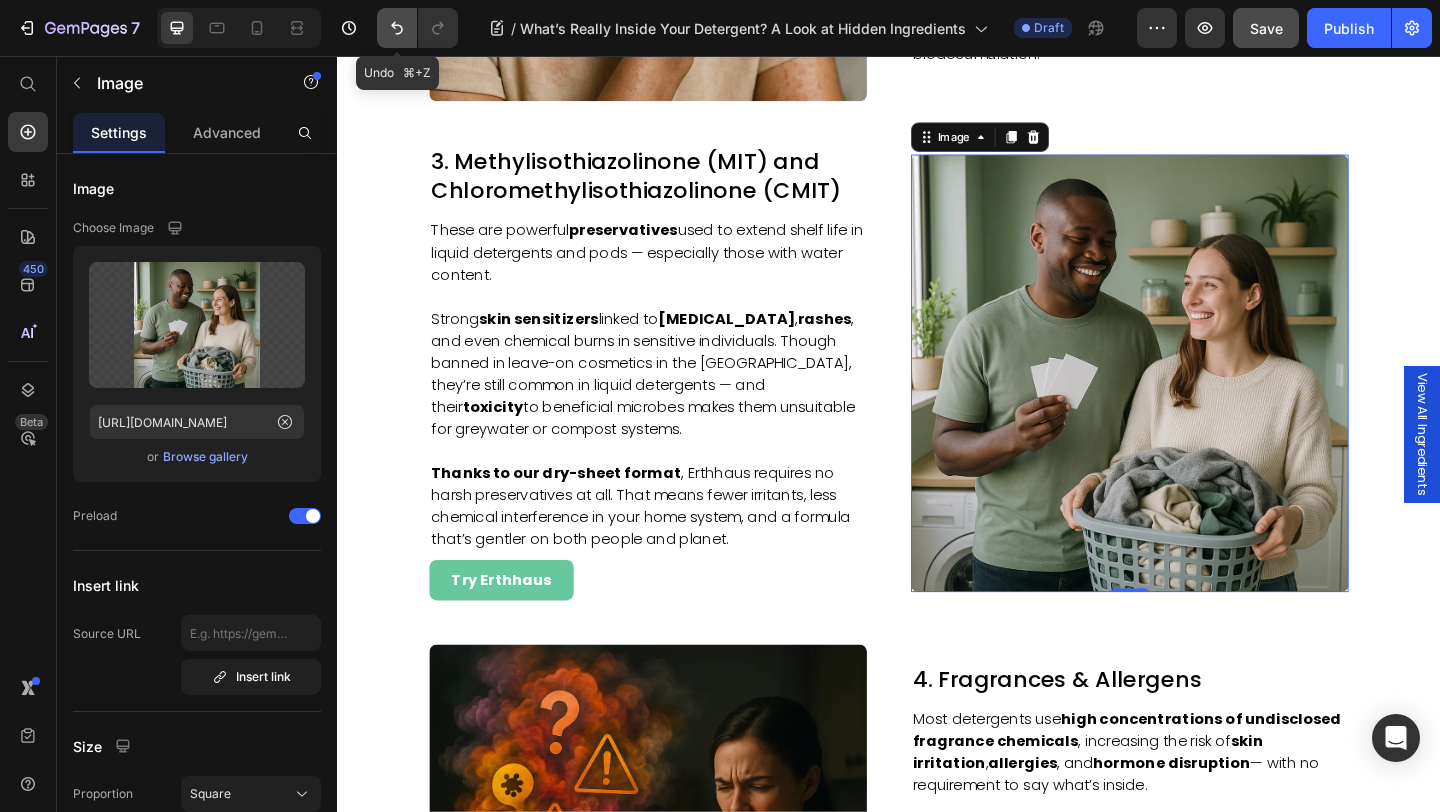 click 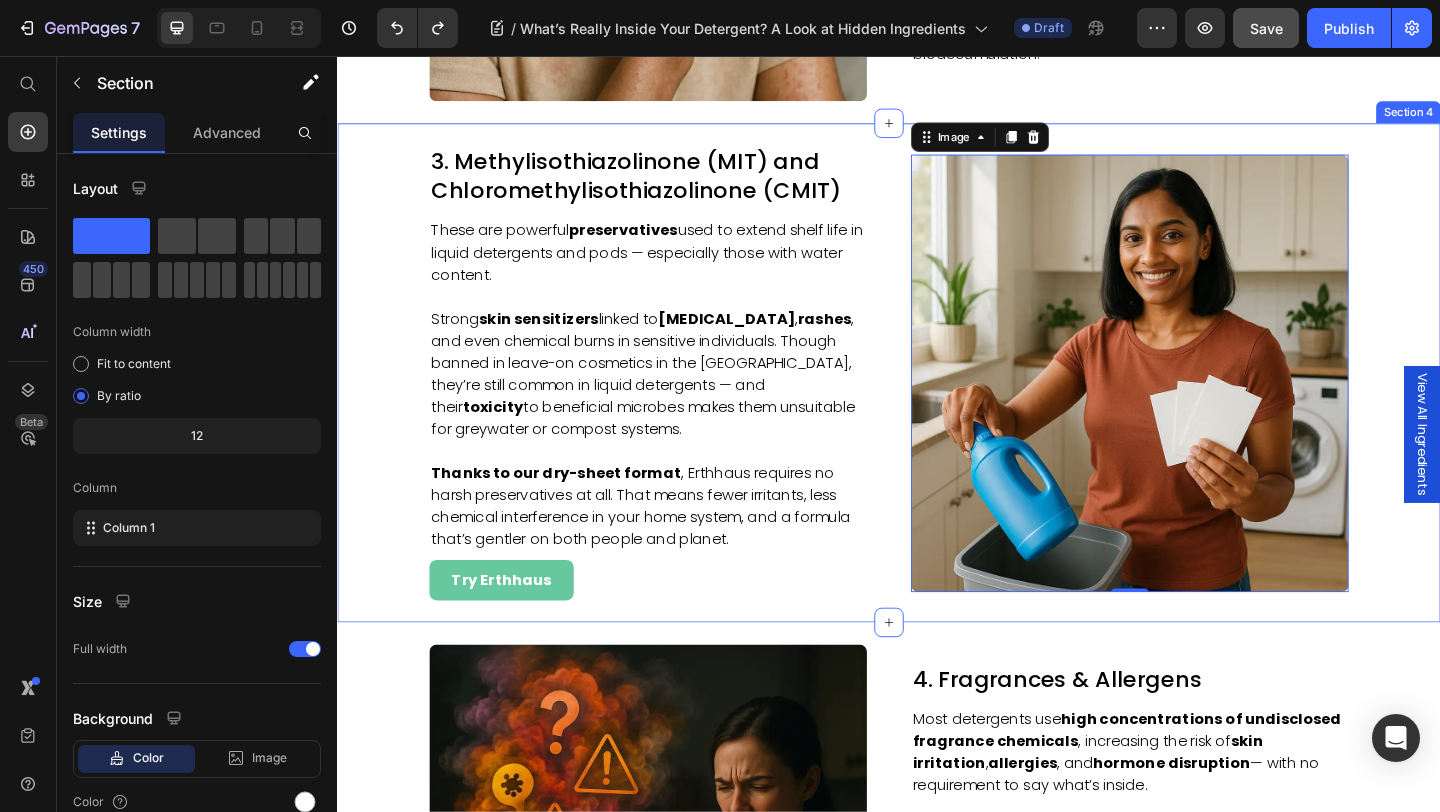 click on "3. Methylisothiazolinone (MIT) and Chloromethylisothiazolinone (CMIT) Heading These are powerful  preservatives  used to extend shelf life in liquid detergents and pods — especially those with water content.   Strong  skin sensitizers  linked to  [MEDICAL_DATA] ,  rashes , and even chemical burns in sensitive individuals. Though banned in leave-on cosmetics in the [GEOGRAPHIC_DATA], they’re still common in liquid detergents — and their  toxicity  to beneficial microbes makes them unsuitable for greywater or compost systems.   Thanks to our dry-sheet format , Erthhaus requires no harsh preservatives at all. That means fewer irritants, less chemical interference in your home system, and a formula that’s gentler on both people and planet. Text block Try Erthhaus Button Image   0 Row" at bounding box center (937, 400) 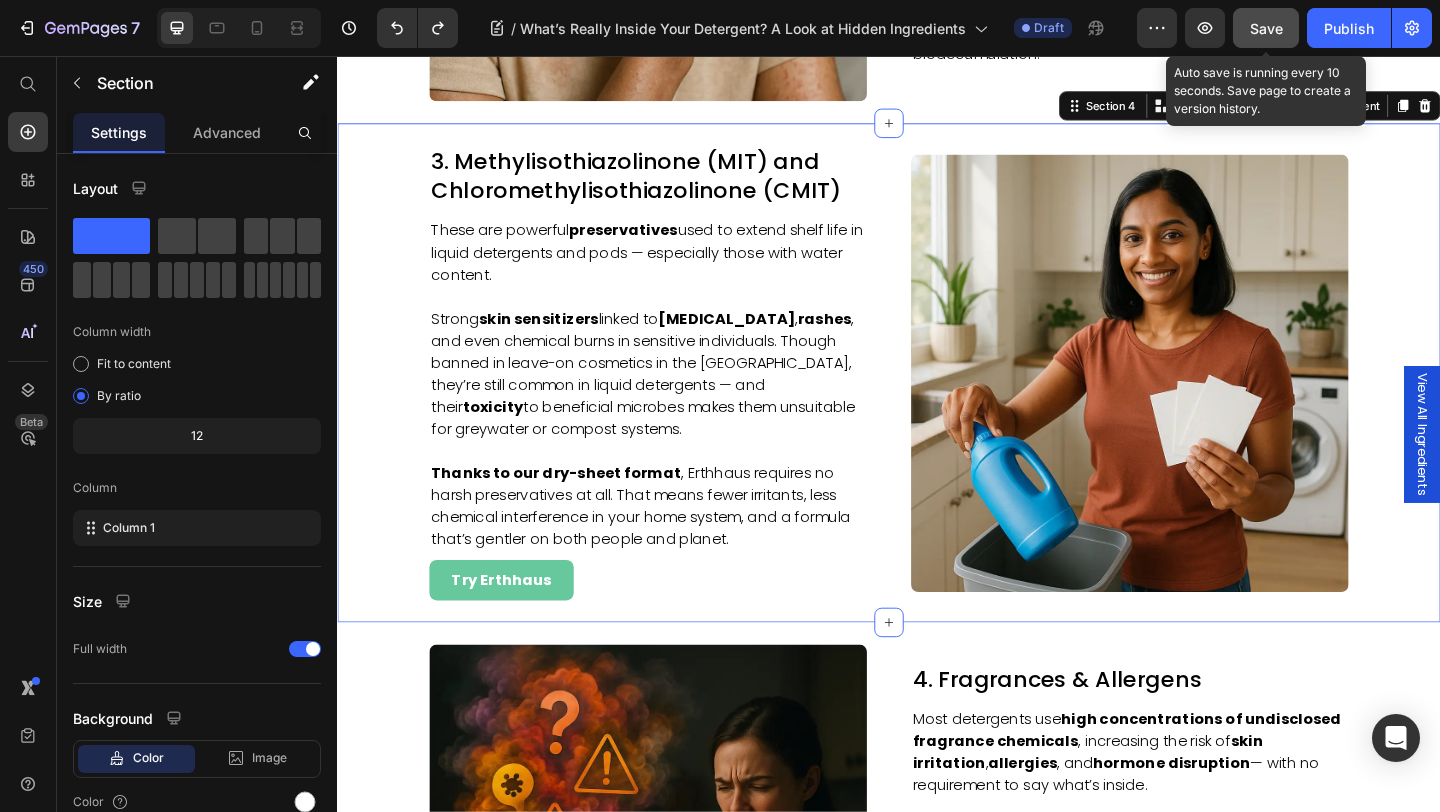 click on "Save" at bounding box center (1266, 28) 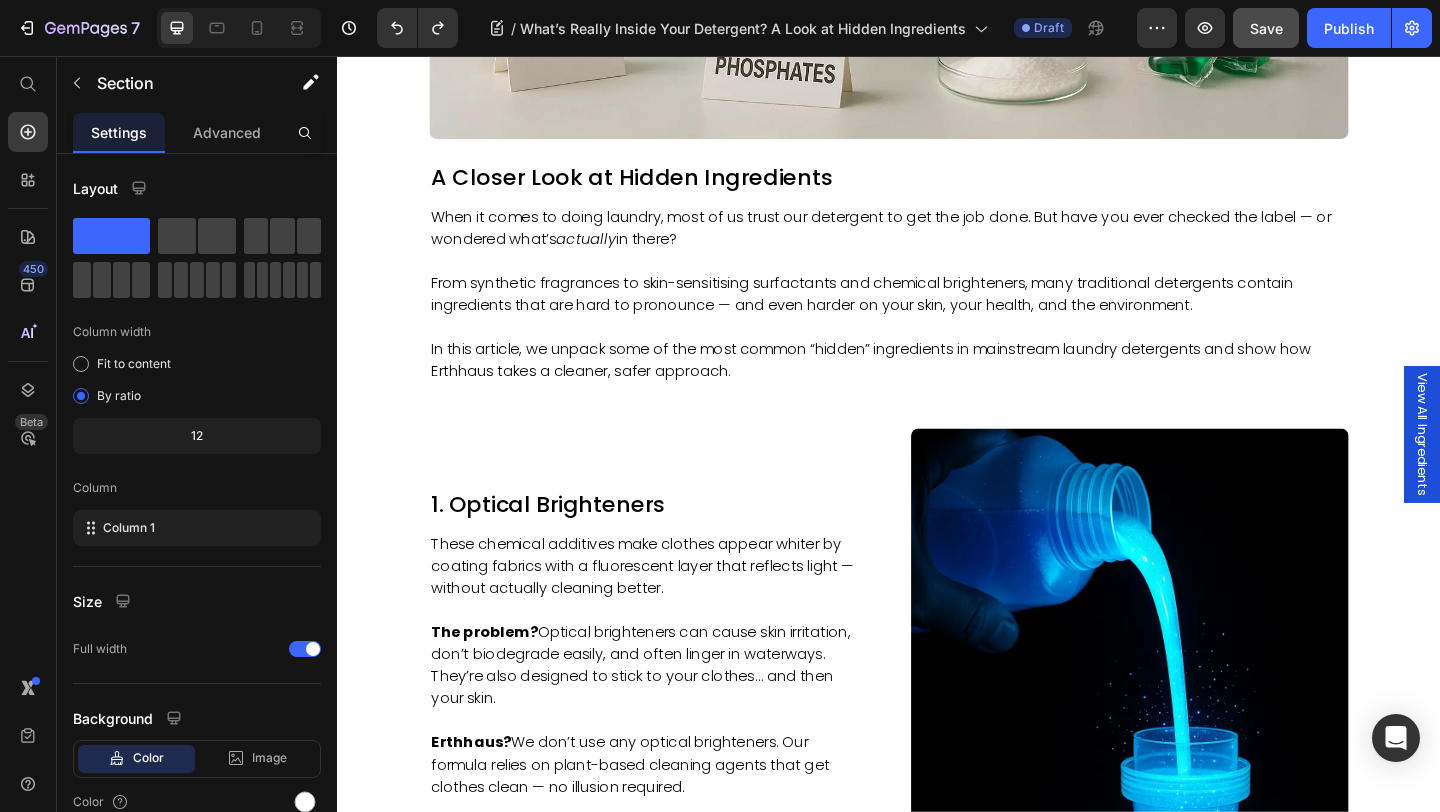 scroll, scrollTop: 833, scrollLeft: 0, axis: vertical 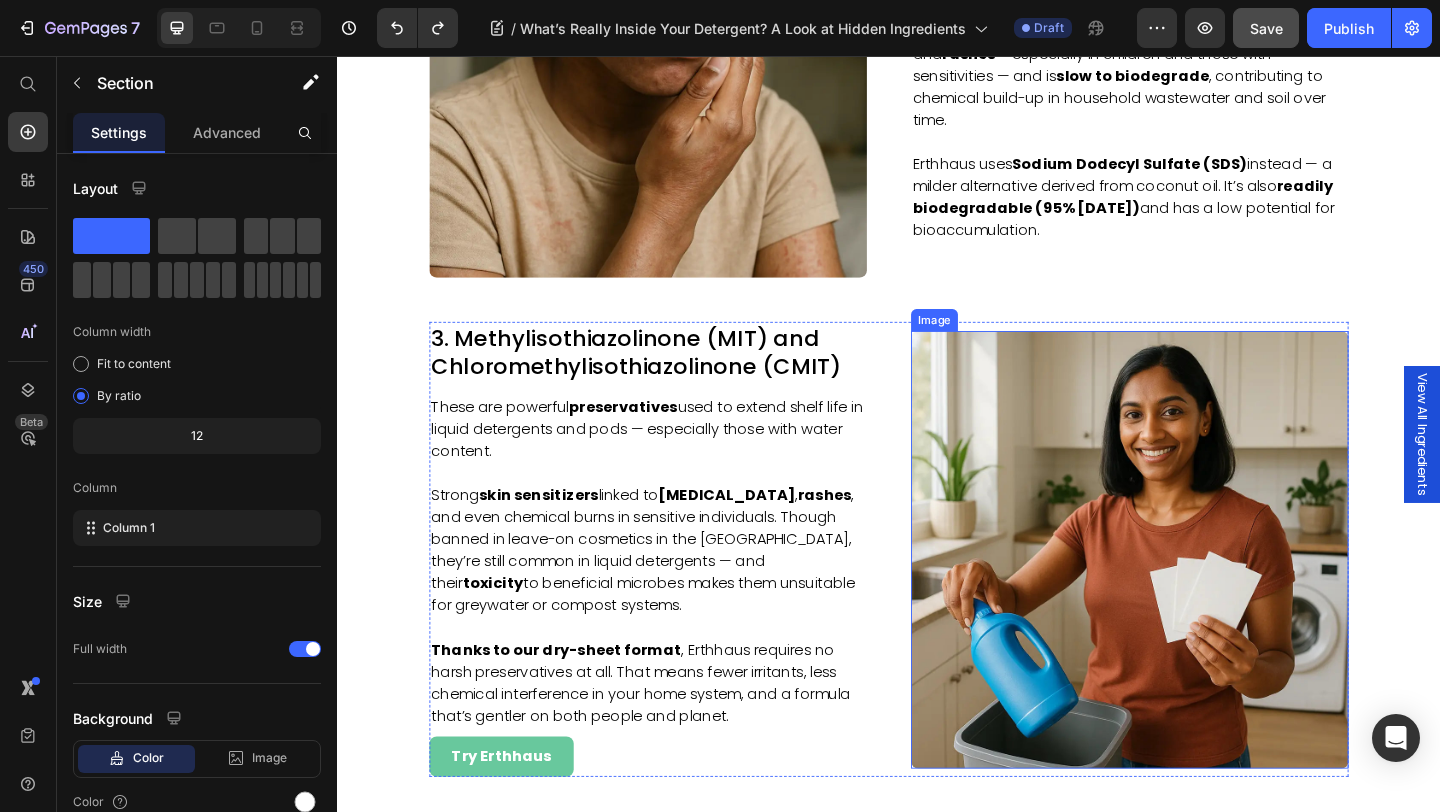click at bounding box center [1199, 593] 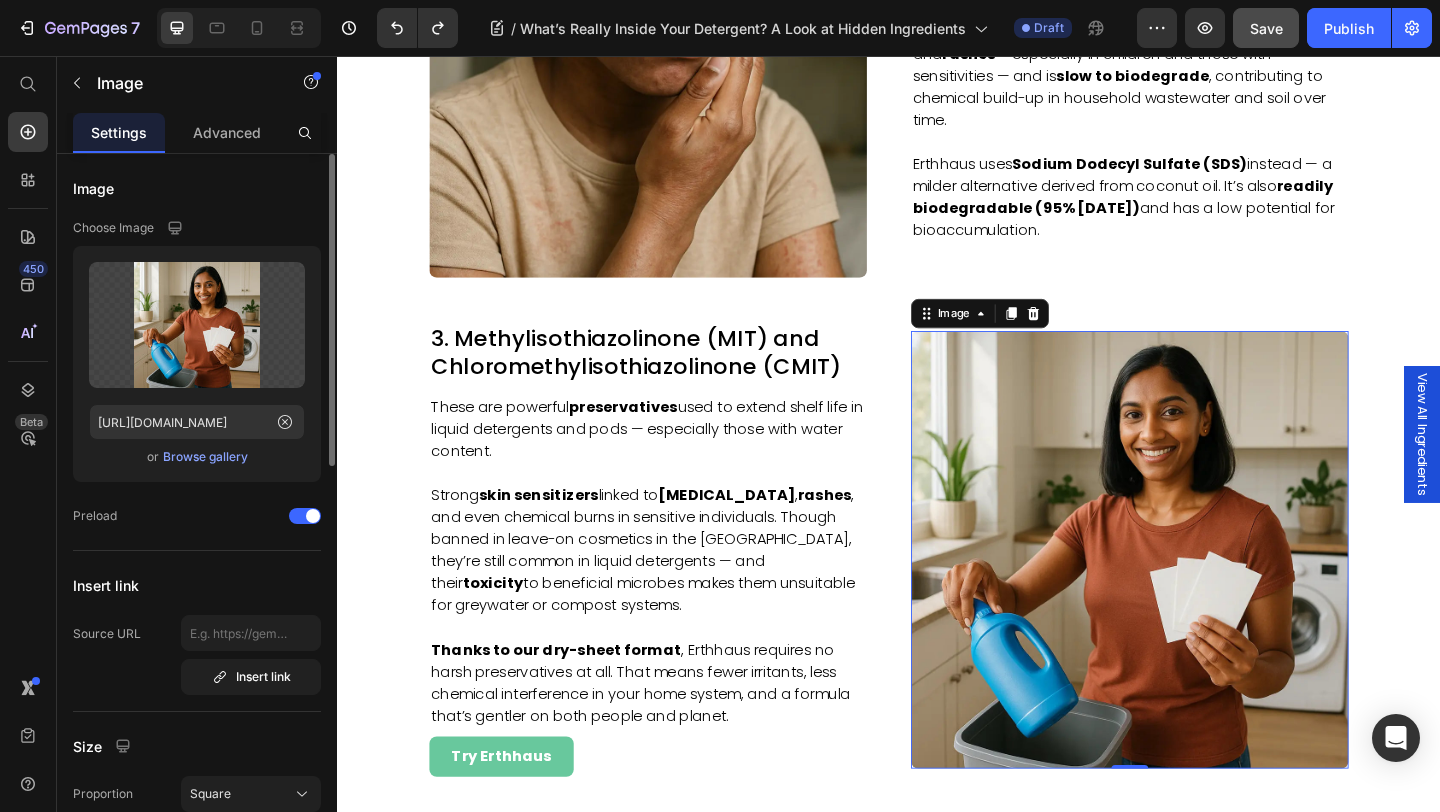 click on "Browse gallery" at bounding box center [205, 457] 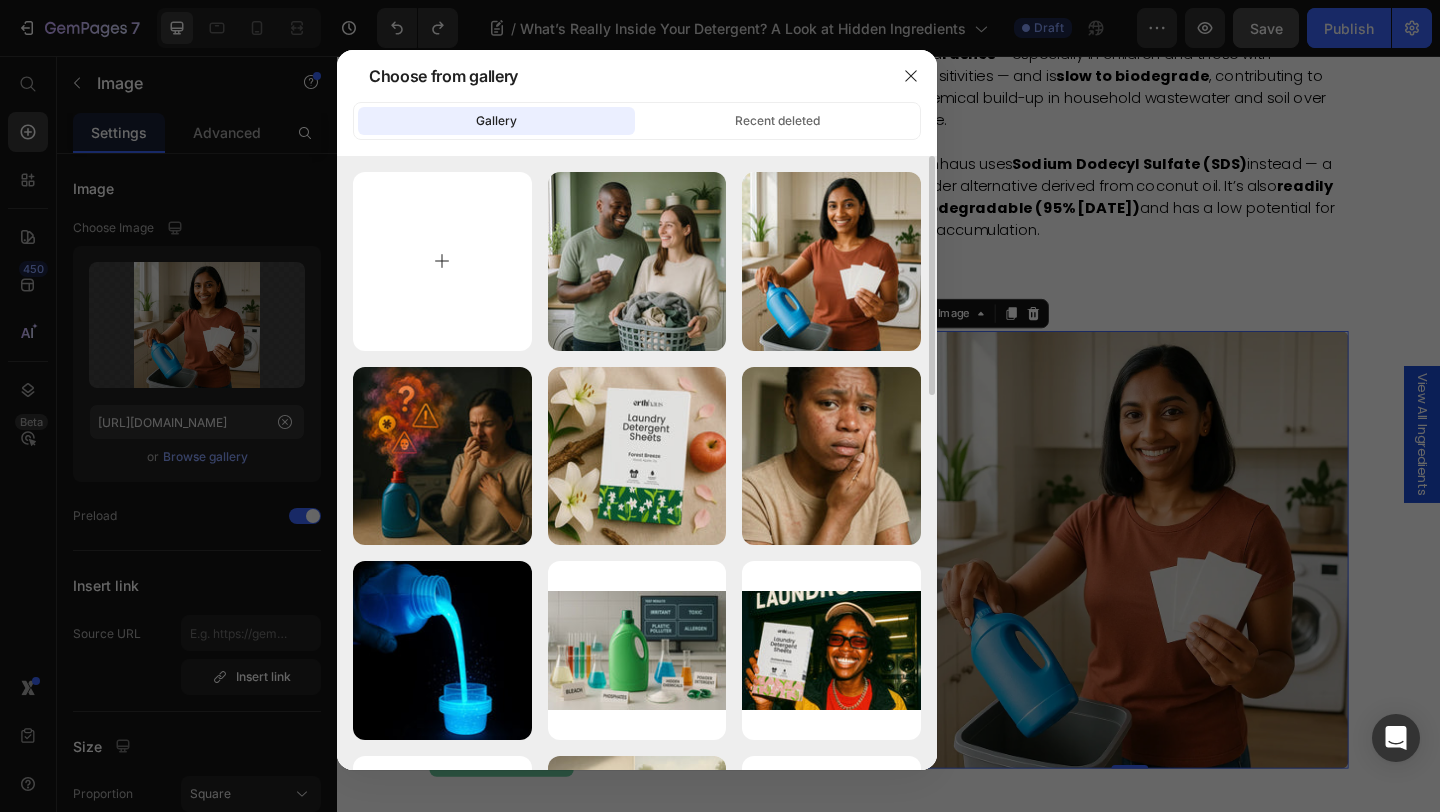 click at bounding box center (442, 261) 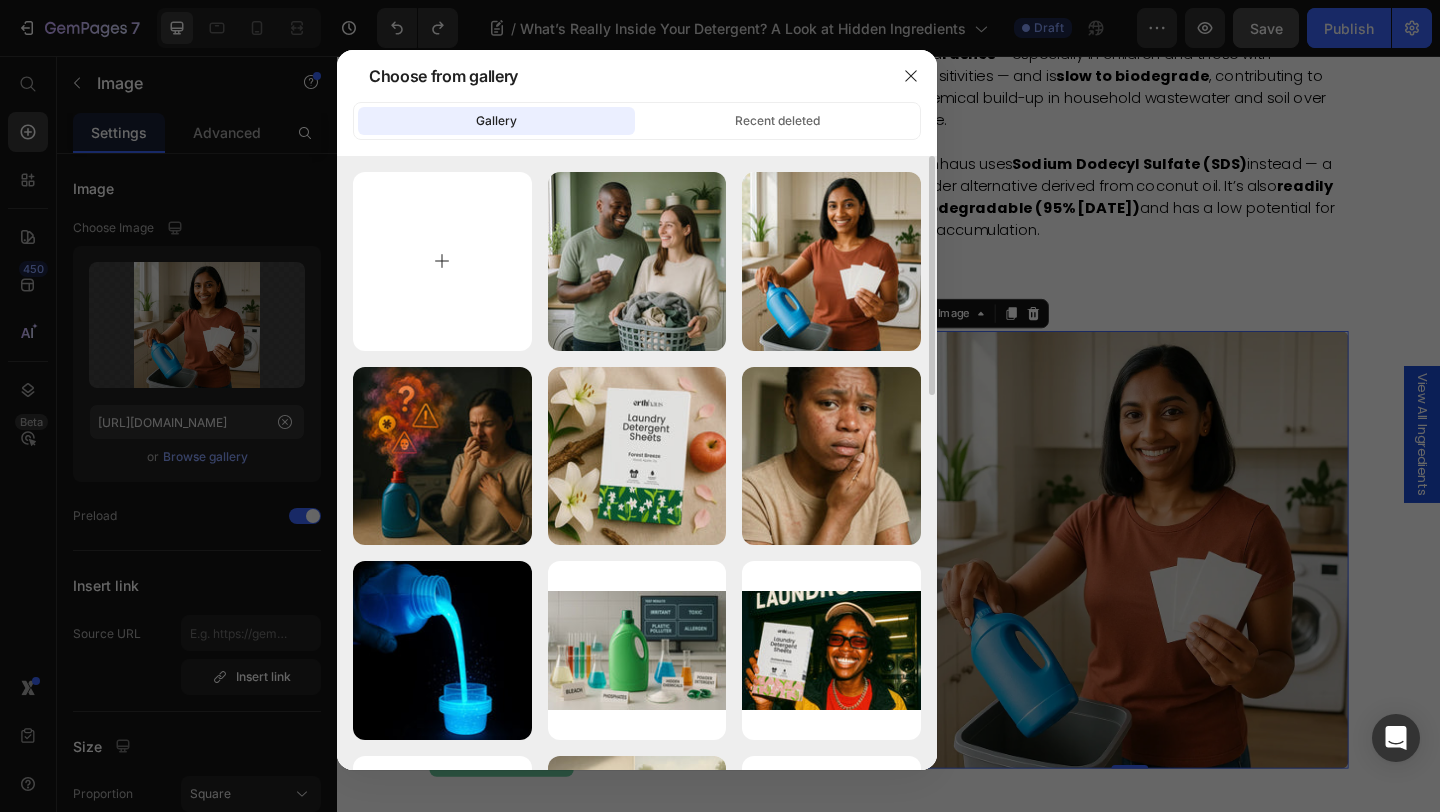 type on "C:\fakepath\What’s Really Inside Your Detergent 6.webp" 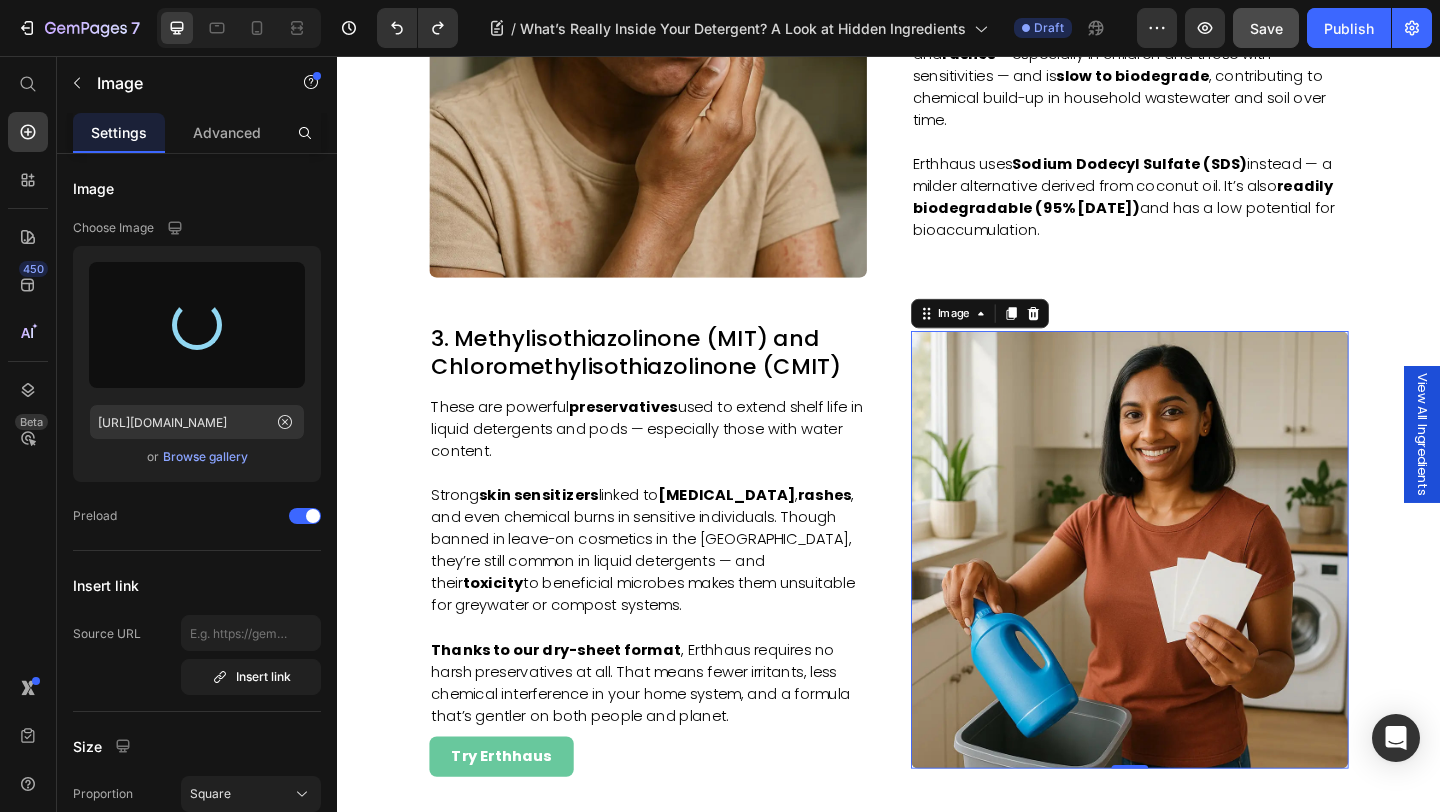 type on "[URL][DOMAIN_NAME]" 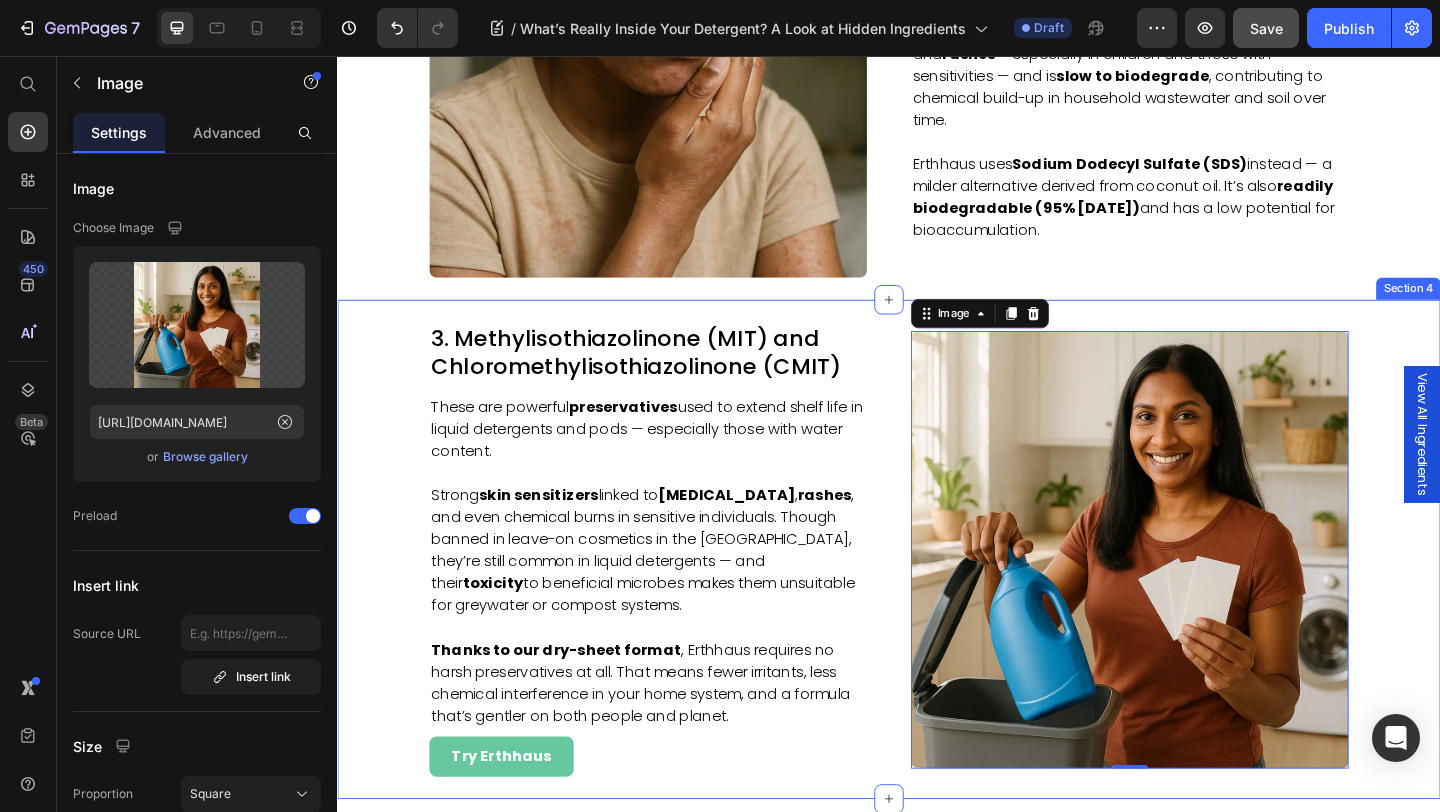 click on "3. Methylisothiazolinone (MIT) and Chloromethylisothiazolinone (CMIT) Heading These are powerful  preservatives  used to extend shelf life in liquid detergents and pods — especially those with water content.   Strong  skin sensitizers  linked to  [MEDICAL_DATA] ,  rashes , and even chemical burns in sensitive individuals. Though banned in leave-on cosmetics in the [GEOGRAPHIC_DATA], they’re still common in liquid detergents — and their  toxicity  to beneficial microbes makes them unsuitable for greywater or compost systems.   Thanks to our dry-sheet format , Erthhaus requires no harsh preservatives at all. That means fewer irritants, less chemical interference in your home system, and a formula that’s gentler on both people and planet. Text block Try Erthhaus Button Image   0 Row" at bounding box center [937, 592] 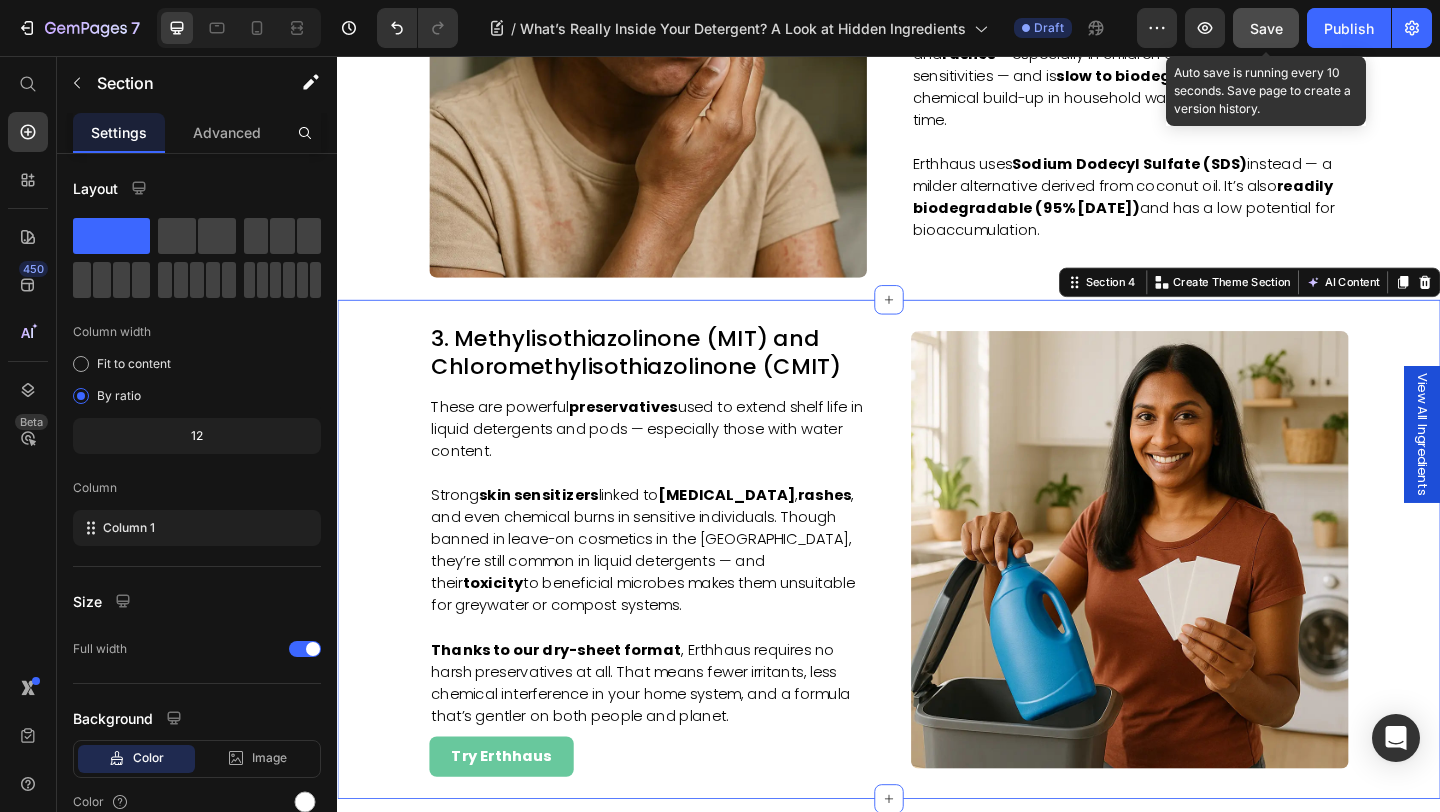 click on "Save" 